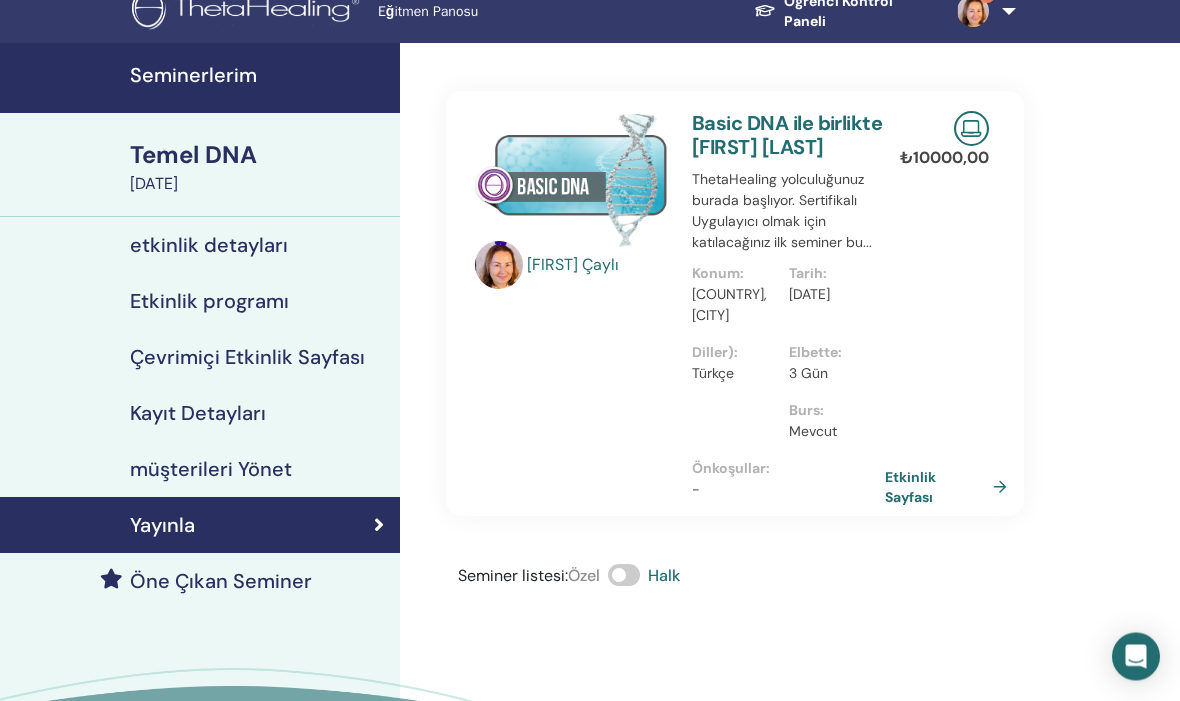 scroll, scrollTop: 19, scrollLeft: 0, axis: vertical 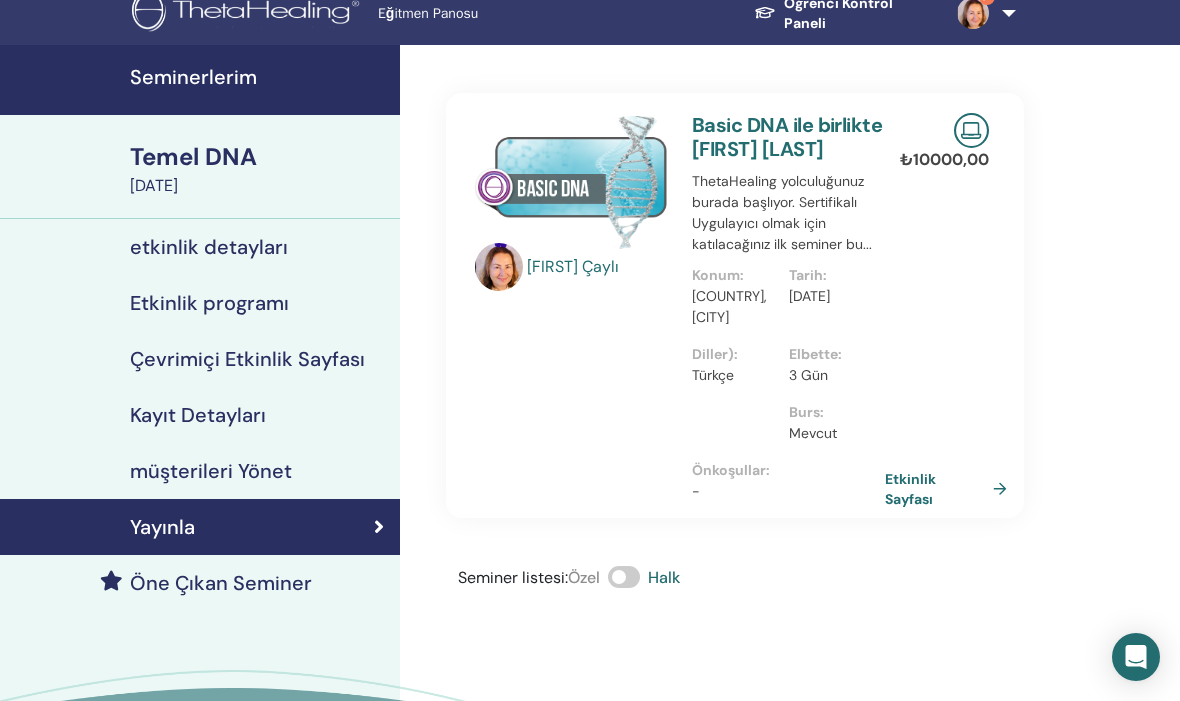 click on "Çevrimiçi Etkinlik Sayfası" at bounding box center (247, 359) 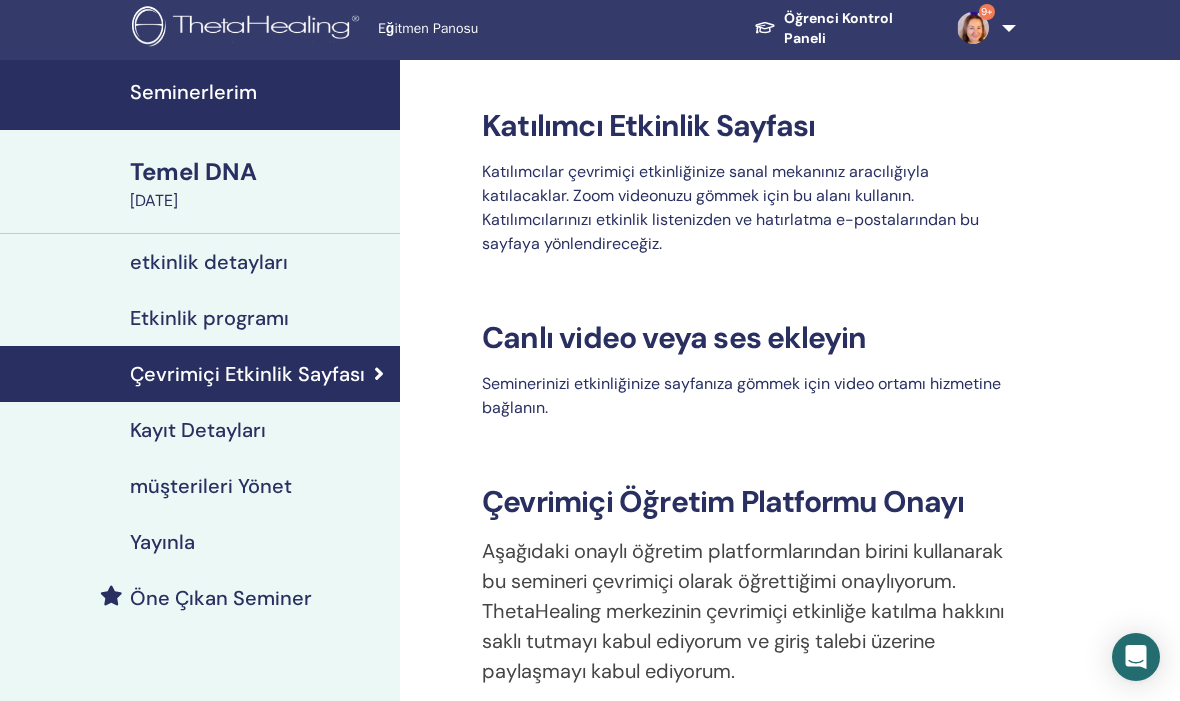 scroll, scrollTop: 0, scrollLeft: 0, axis: both 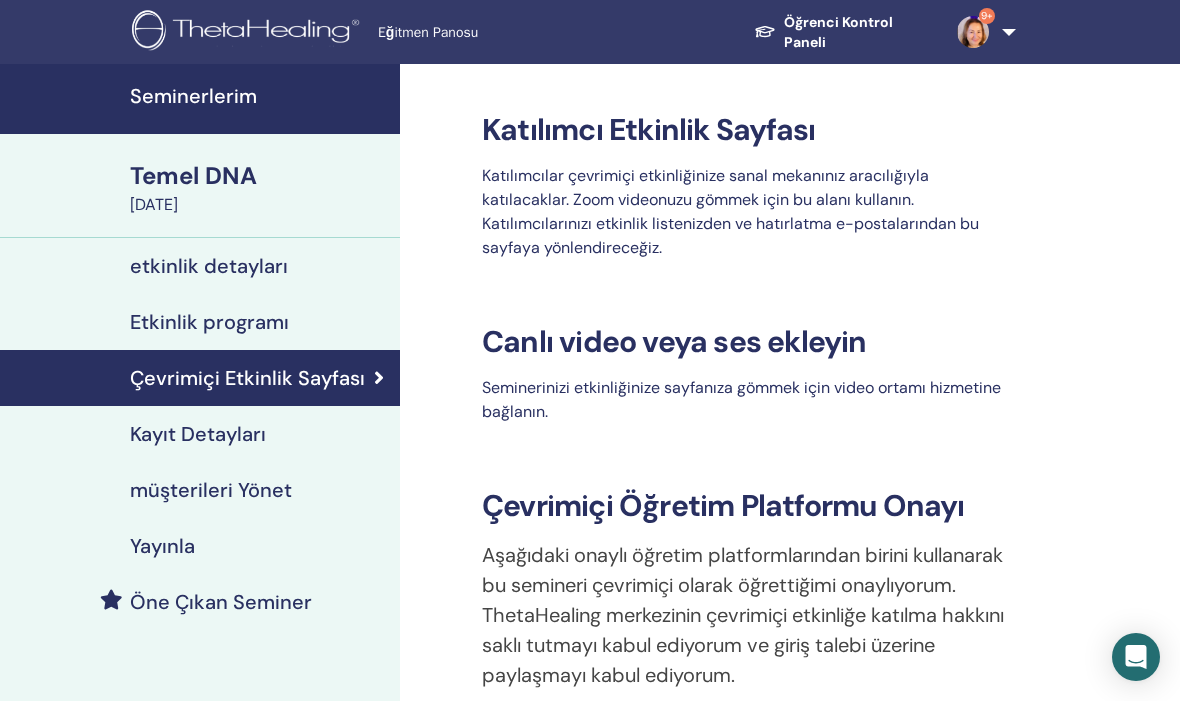 click on "Öğrenci Kontrol Paneli" at bounding box center (838, 32) 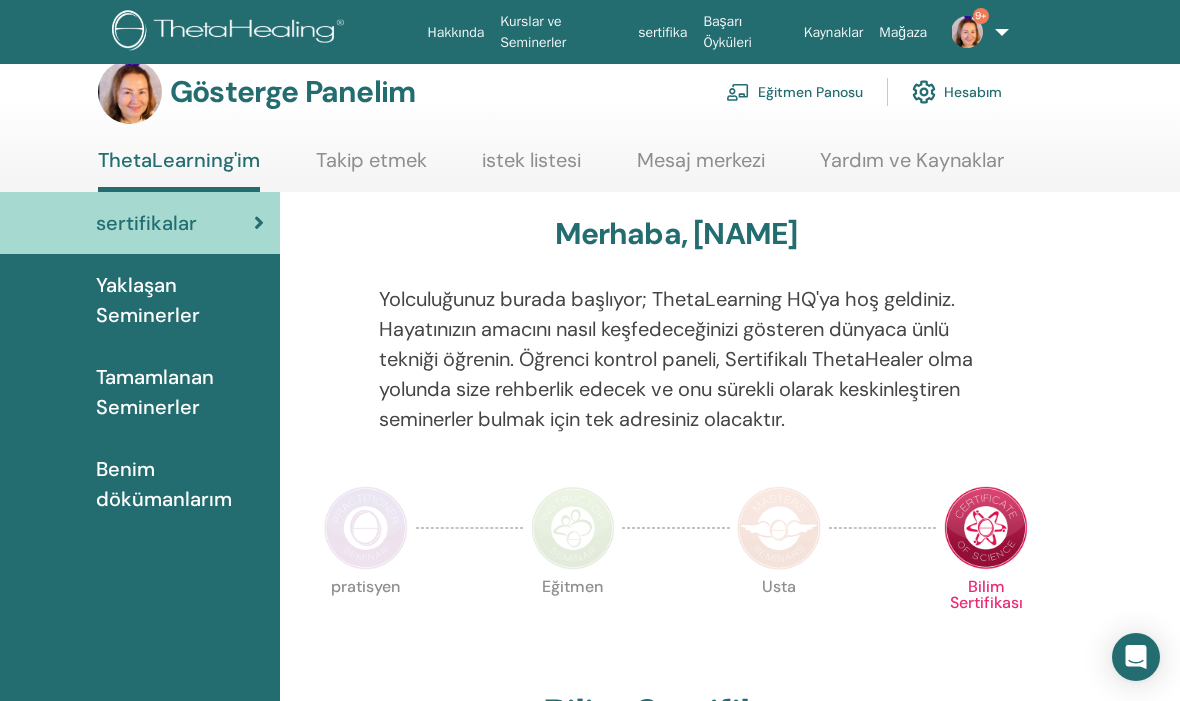 scroll, scrollTop: 23, scrollLeft: 20, axis: both 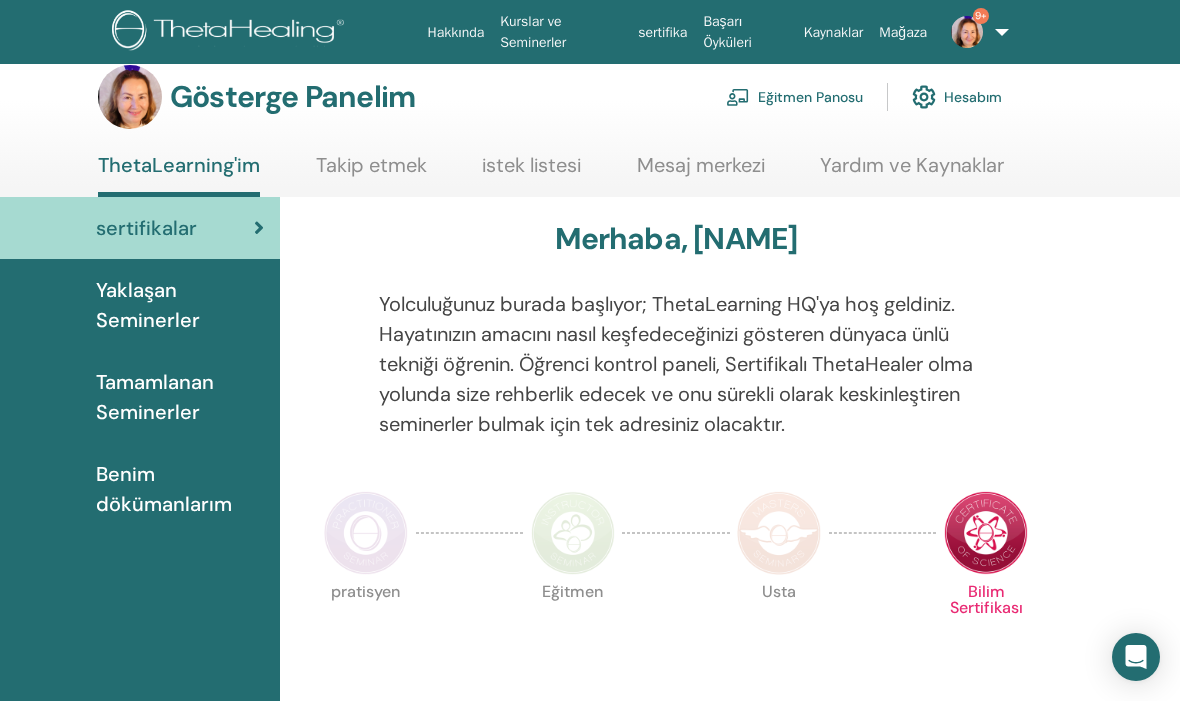 click on "Yaklaşan Seminerler" at bounding box center (148, 305) 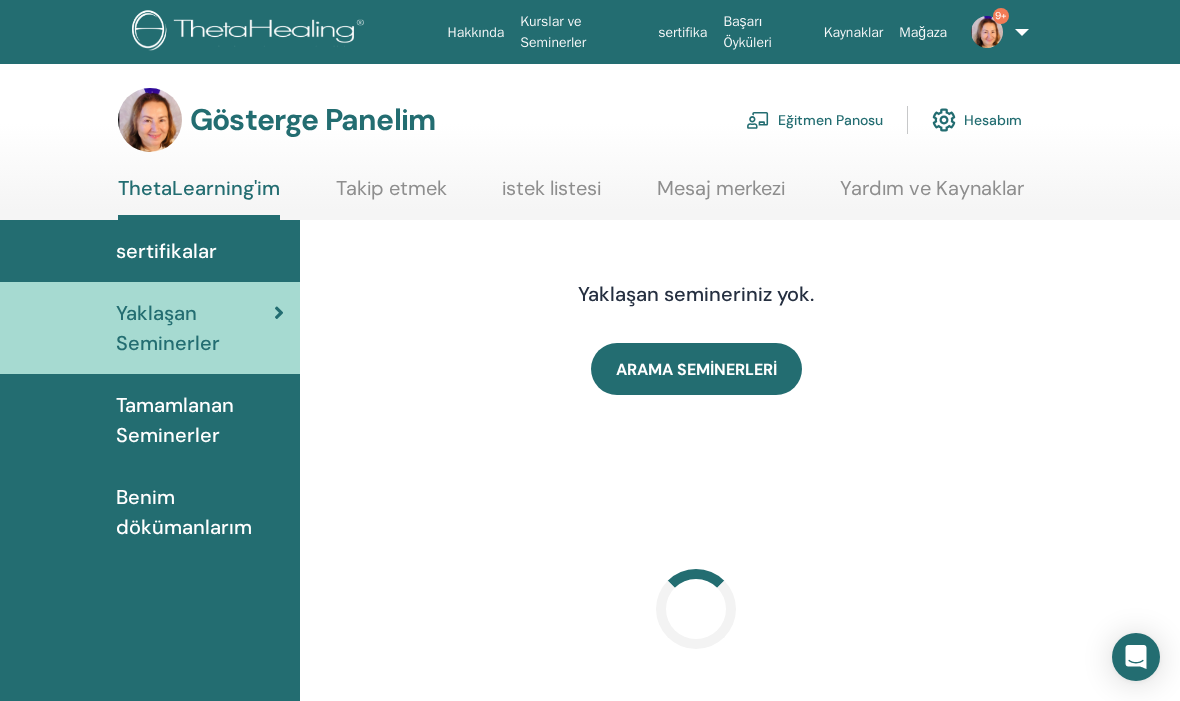 scroll, scrollTop: 0, scrollLeft: 0, axis: both 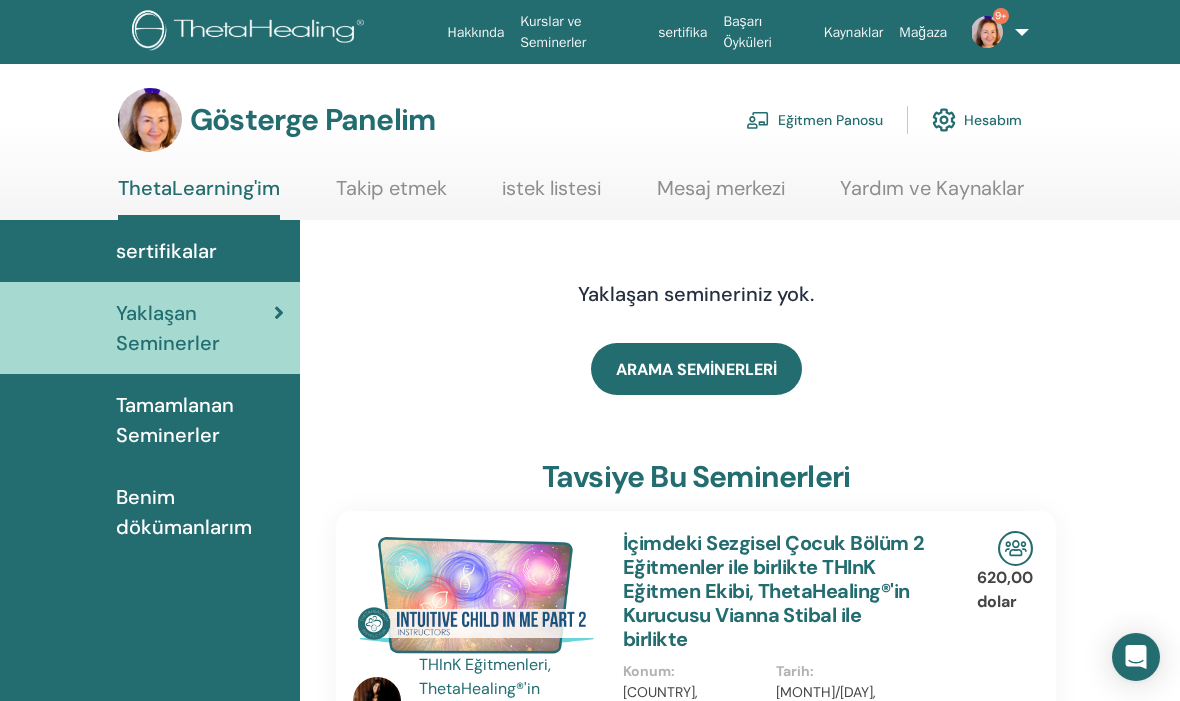 click on "Eğitmen Panosu" at bounding box center (830, 121) 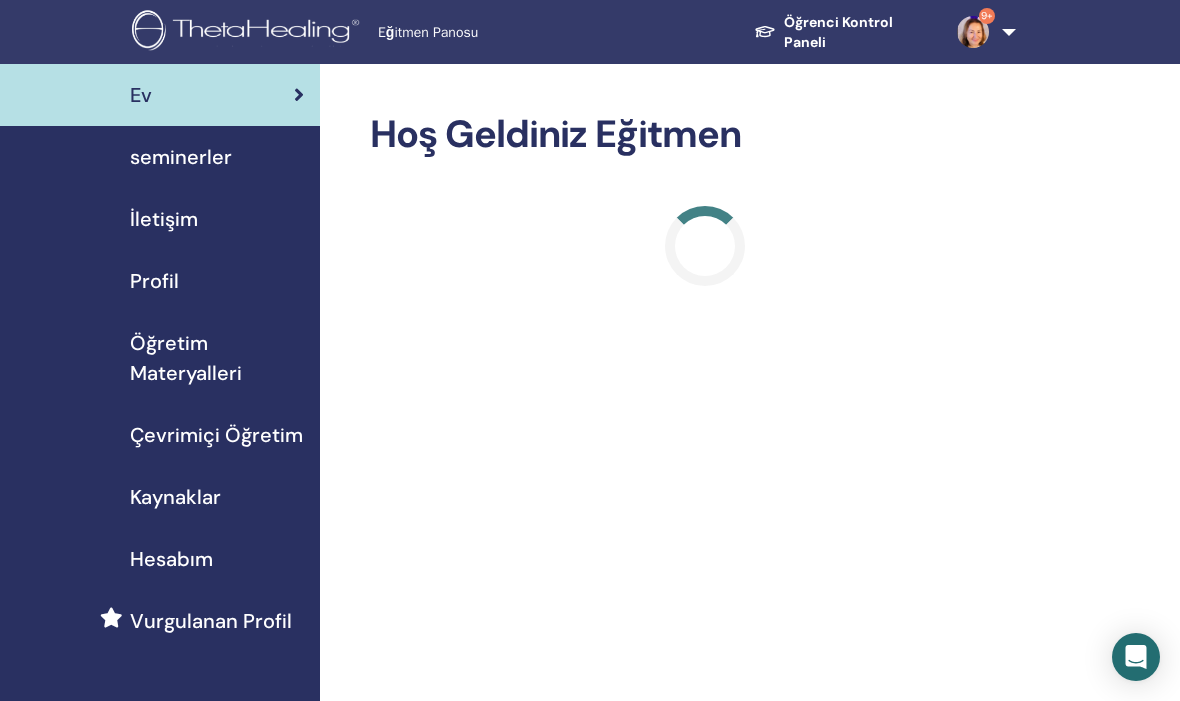 scroll, scrollTop: 0, scrollLeft: 0, axis: both 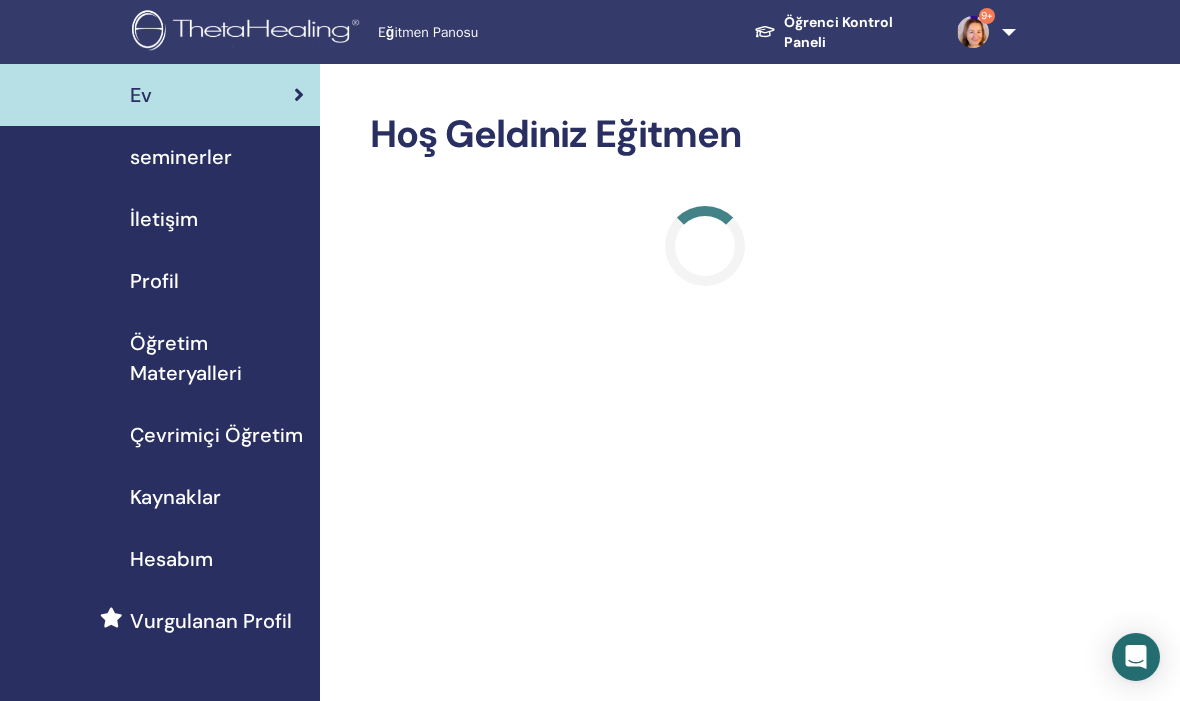 click on "Çevrimiçi Öğretim" at bounding box center [216, 435] 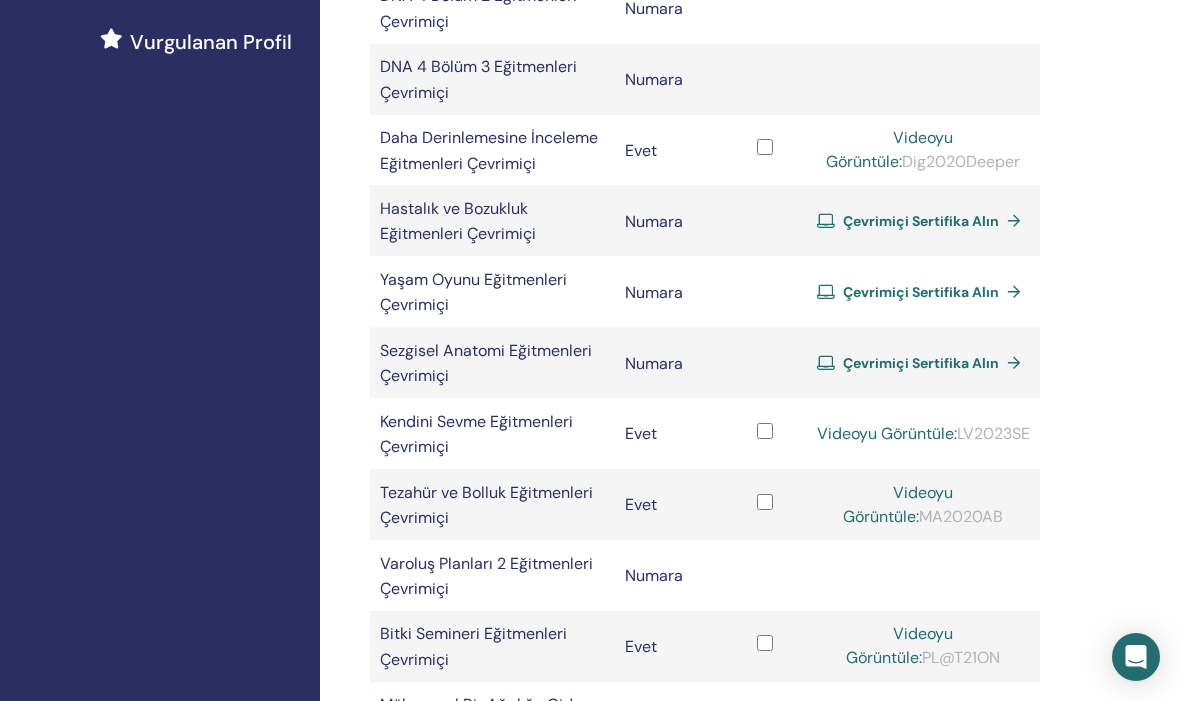 scroll, scrollTop: 608, scrollLeft: 0, axis: vertical 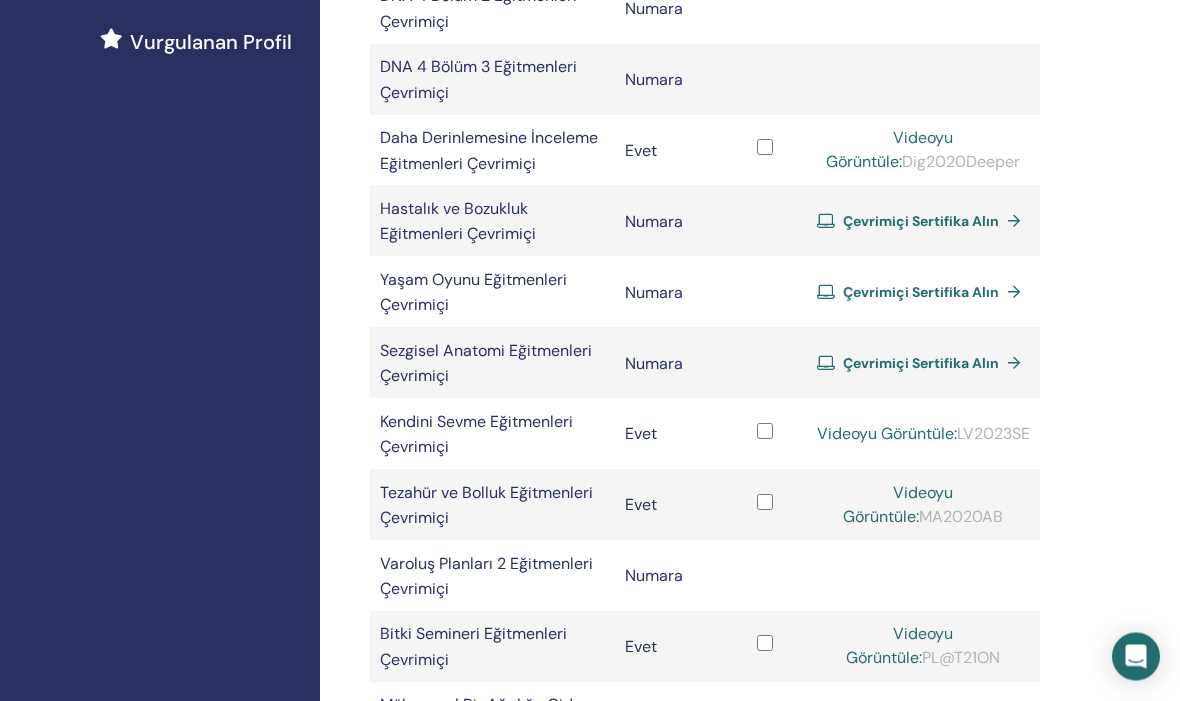 click on "Kendini Sevme Eğitmenleri Çevrimiçi" at bounding box center [476, 435] 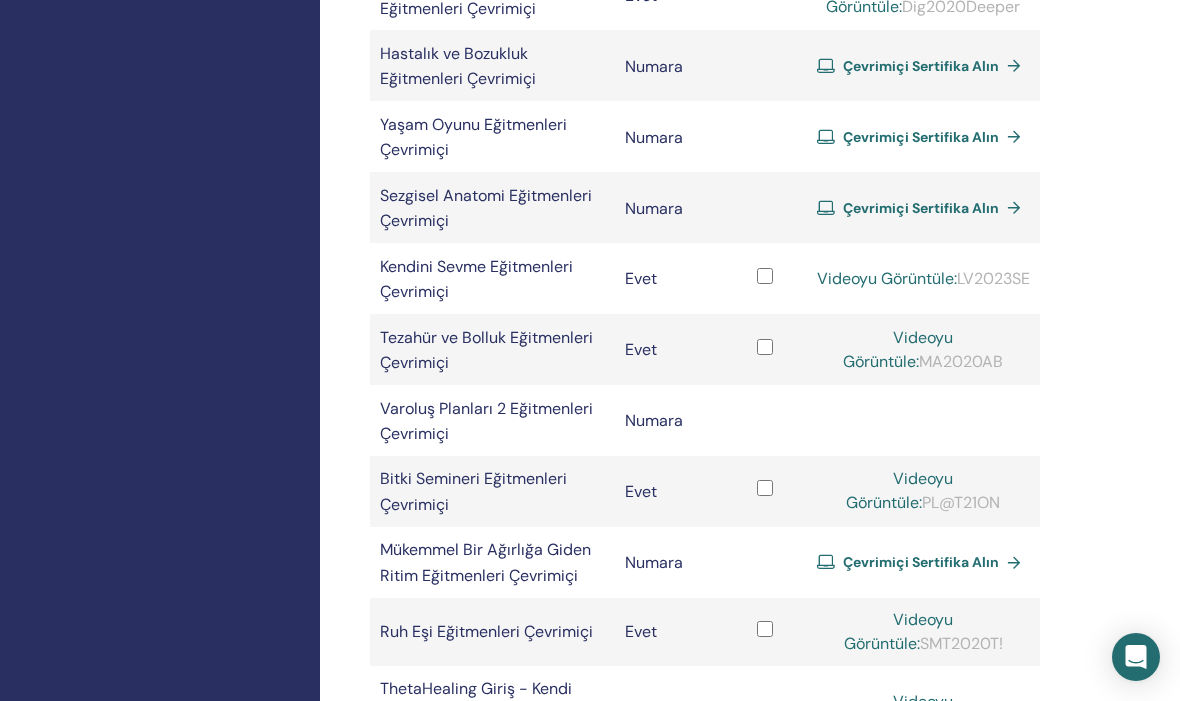 scroll, scrollTop: 758, scrollLeft: 0, axis: vertical 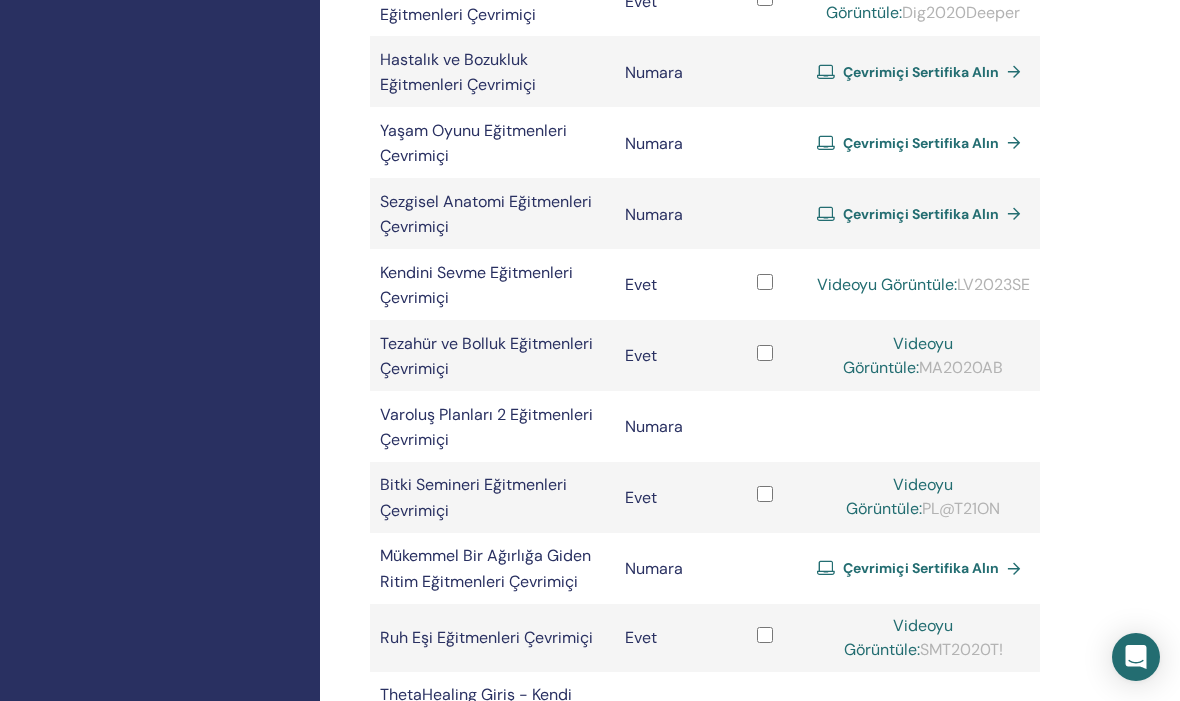 click on "Kendini Sevme Eğitmenleri Çevrimiçi" at bounding box center (476, 285) 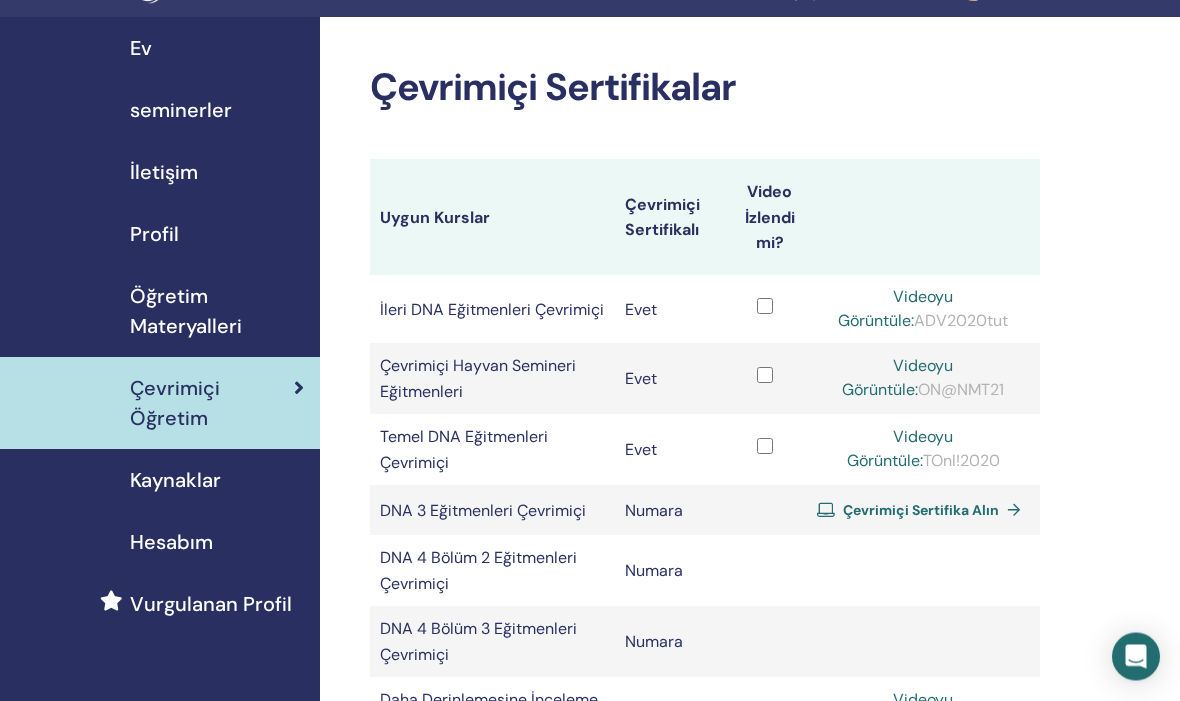 scroll, scrollTop: 47, scrollLeft: 0, axis: vertical 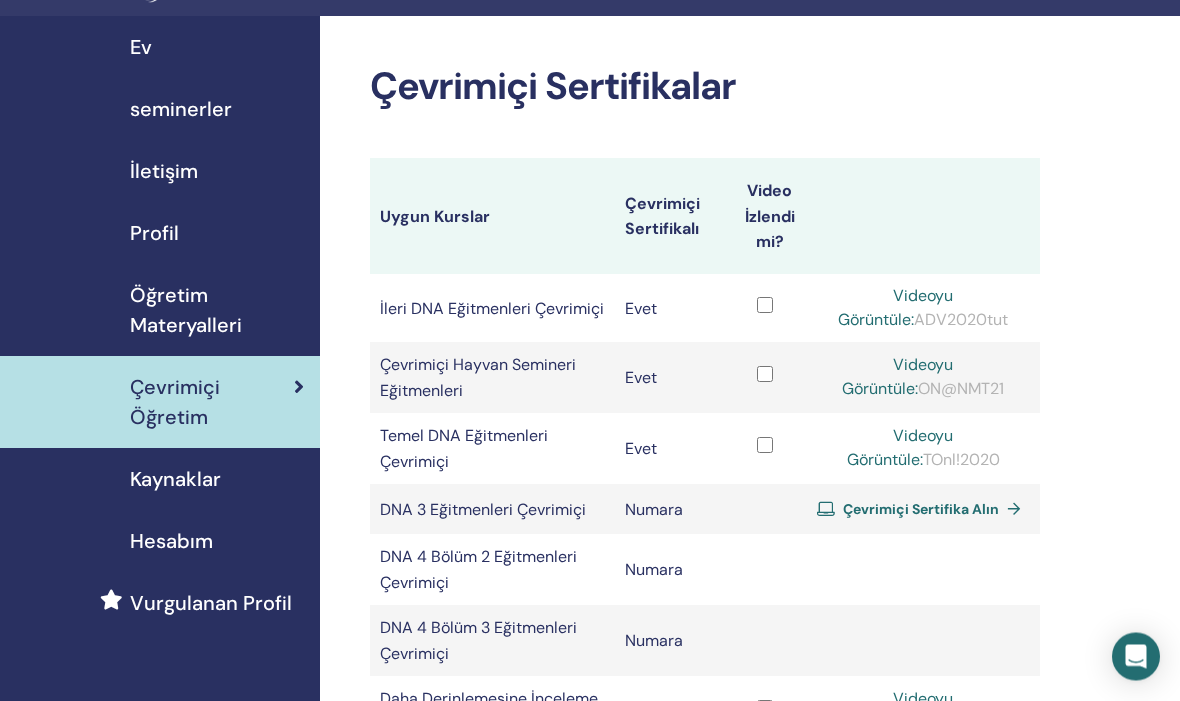 click on "seminerler" at bounding box center (181, 110) 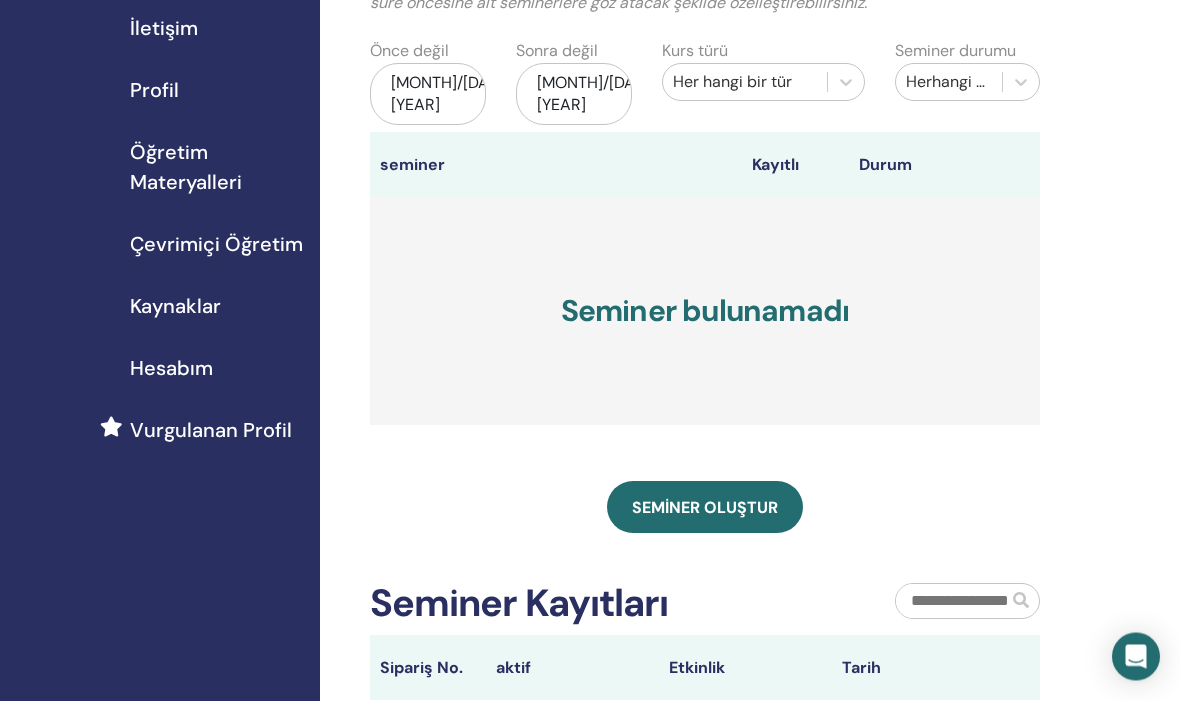 scroll, scrollTop: 191, scrollLeft: 0, axis: vertical 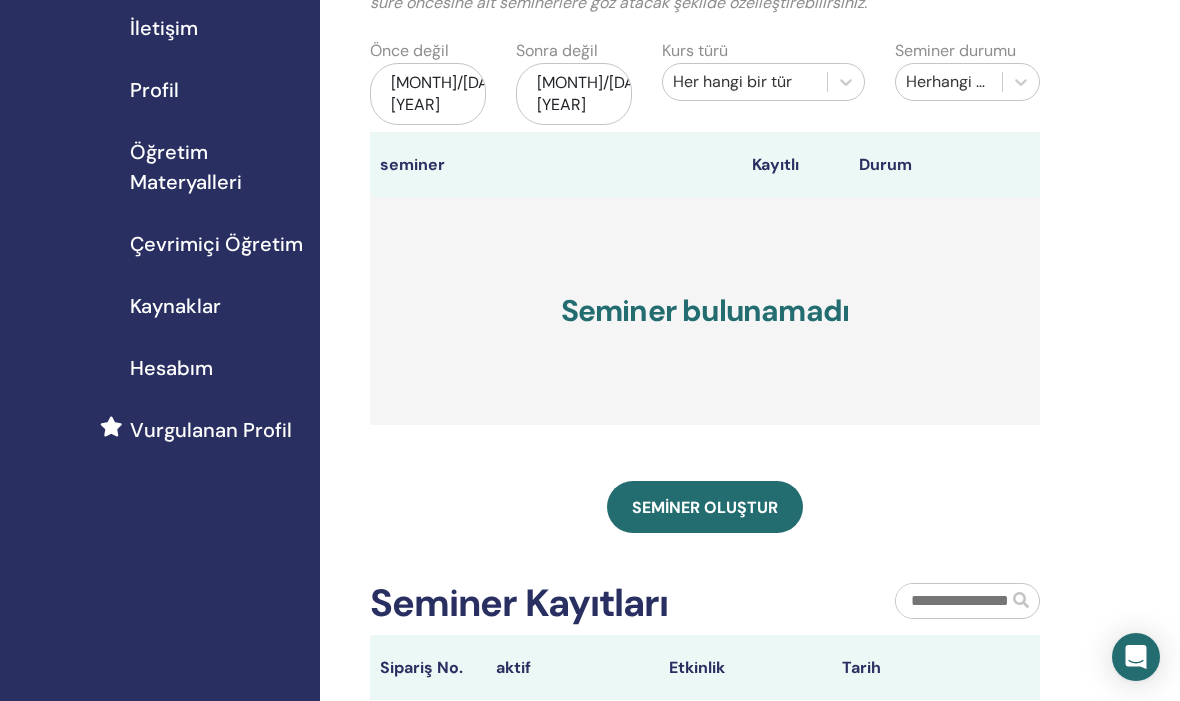 click on "Seminer oluştur" at bounding box center (705, 507) 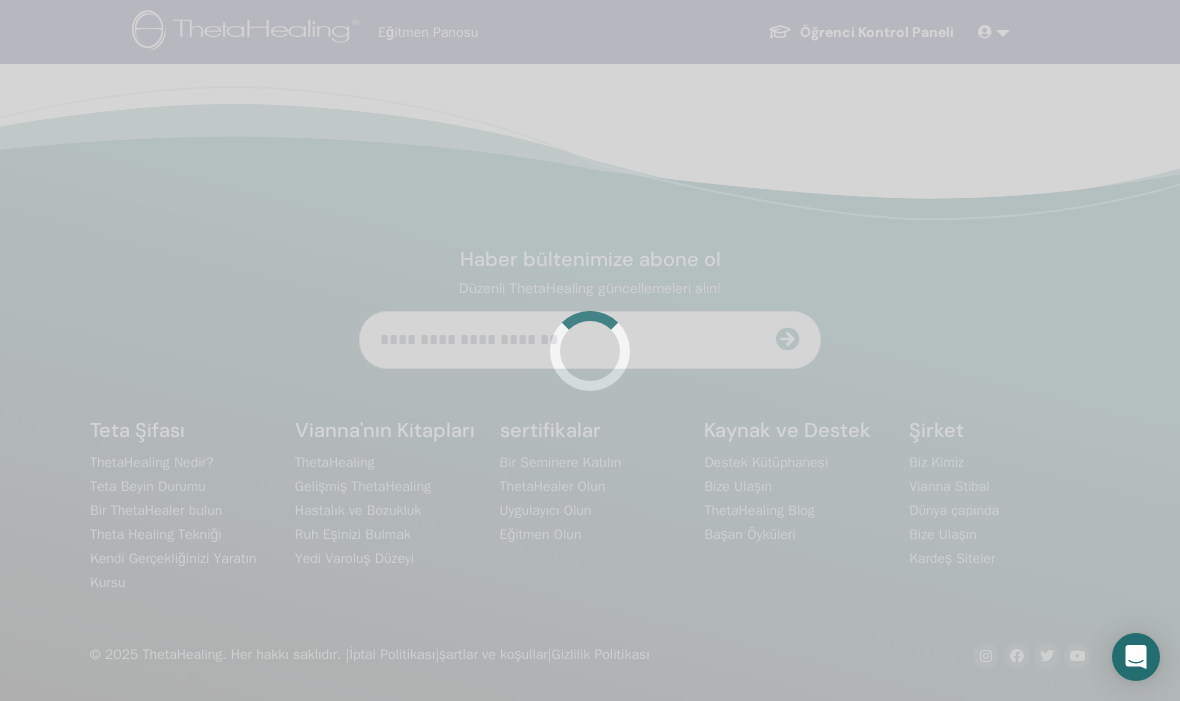 scroll, scrollTop: 0, scrollLeft: 0, axis: both 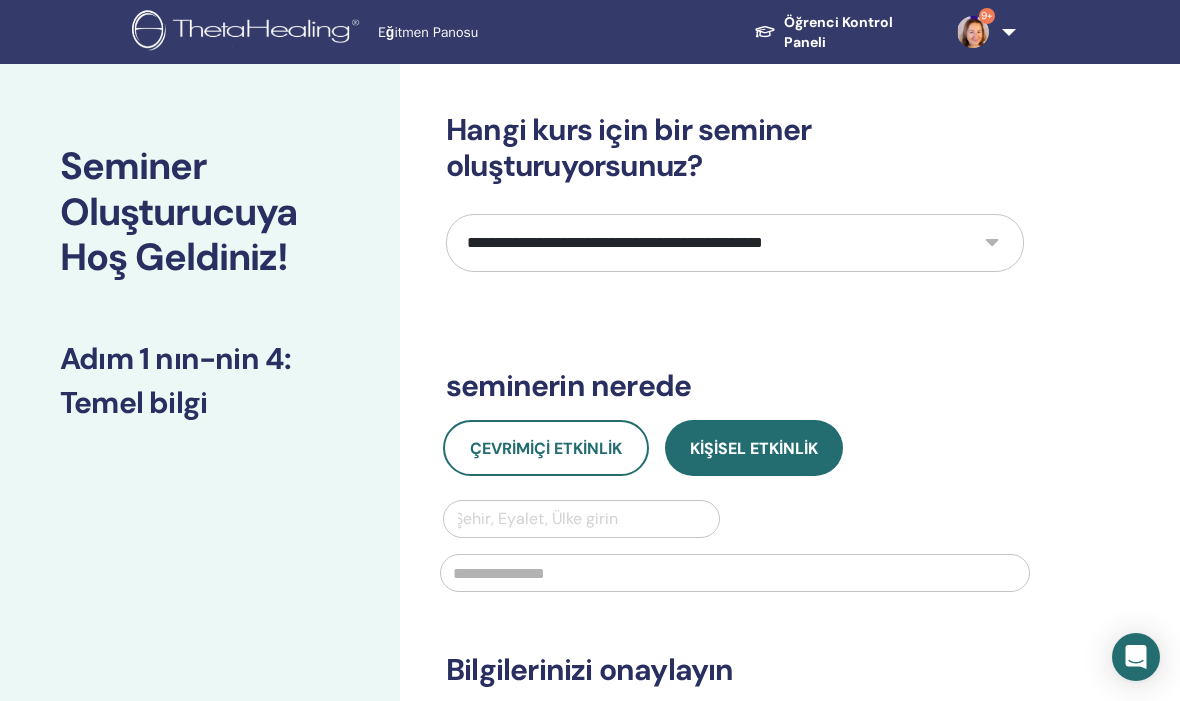 click on "**********" at bounding box center [735, 243] 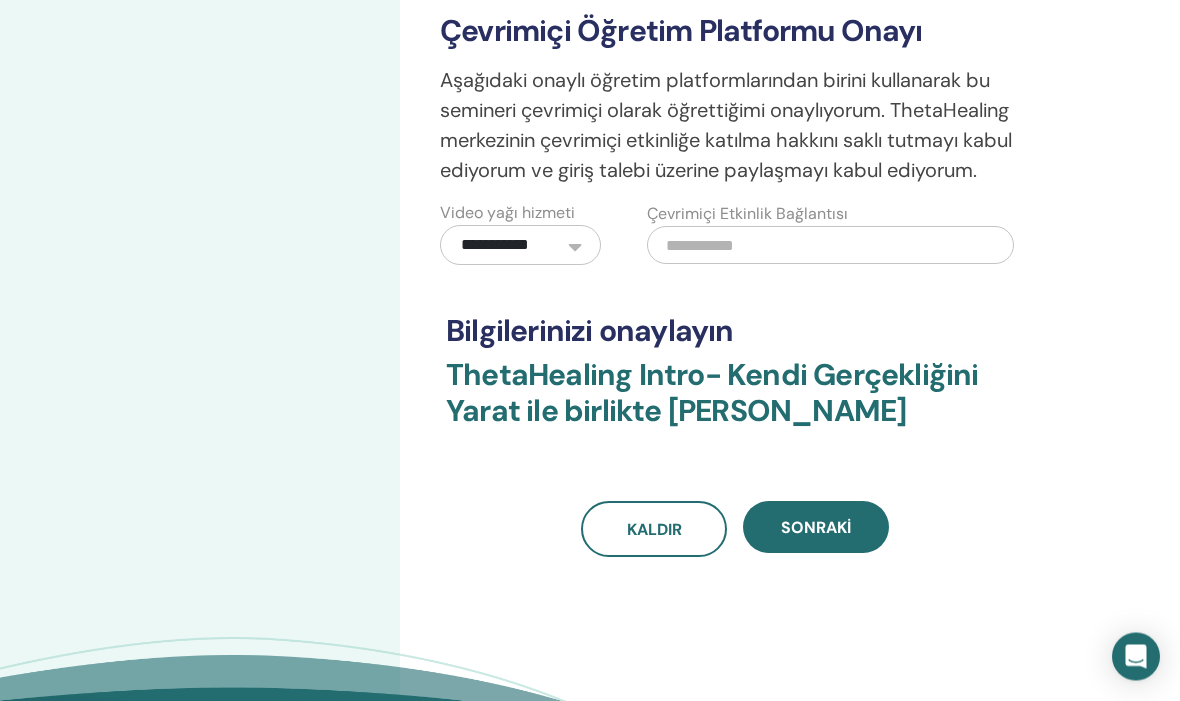 scroll, scrollTop: 573, scrollLeft: 0, axis: vertical 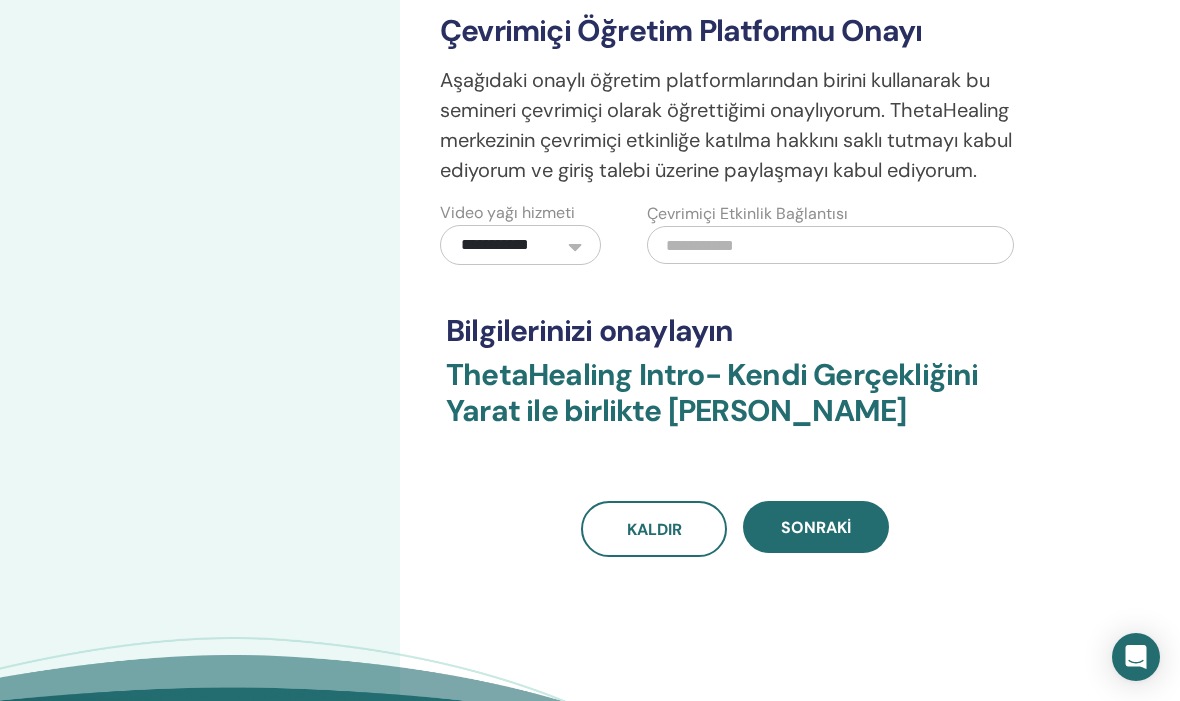 click on "Sonraki" at bounding box center [816, 527] 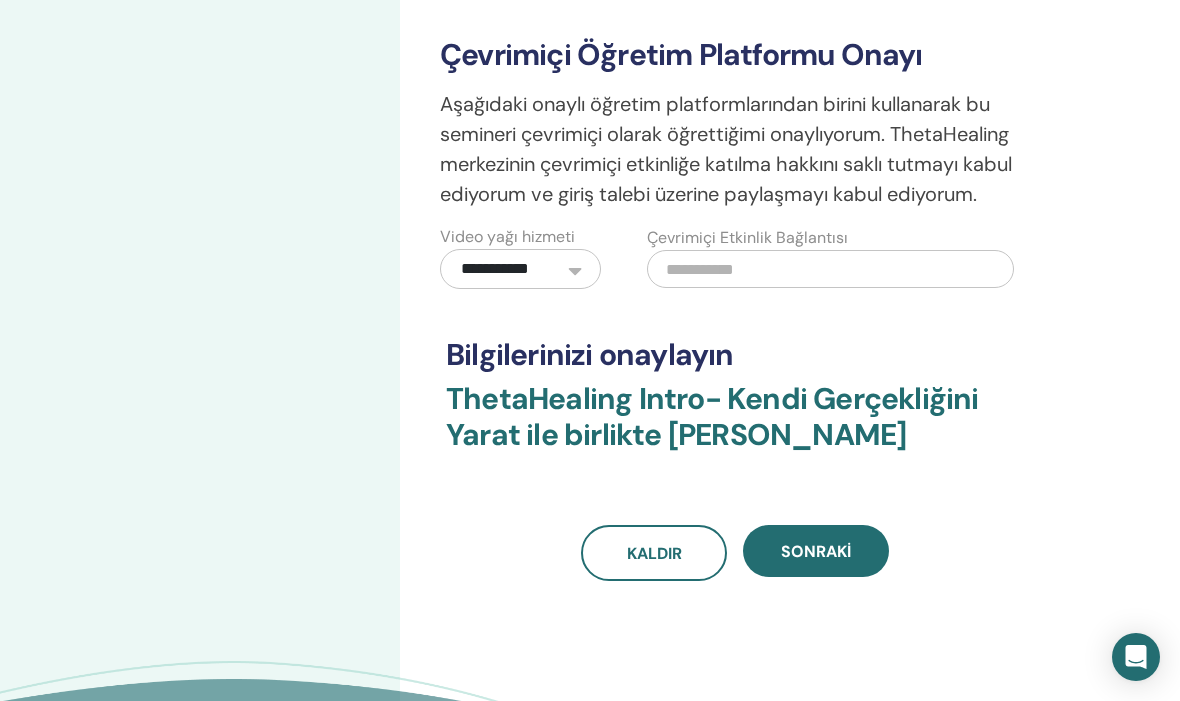 click on "**********" at bounding box center [520, 269] 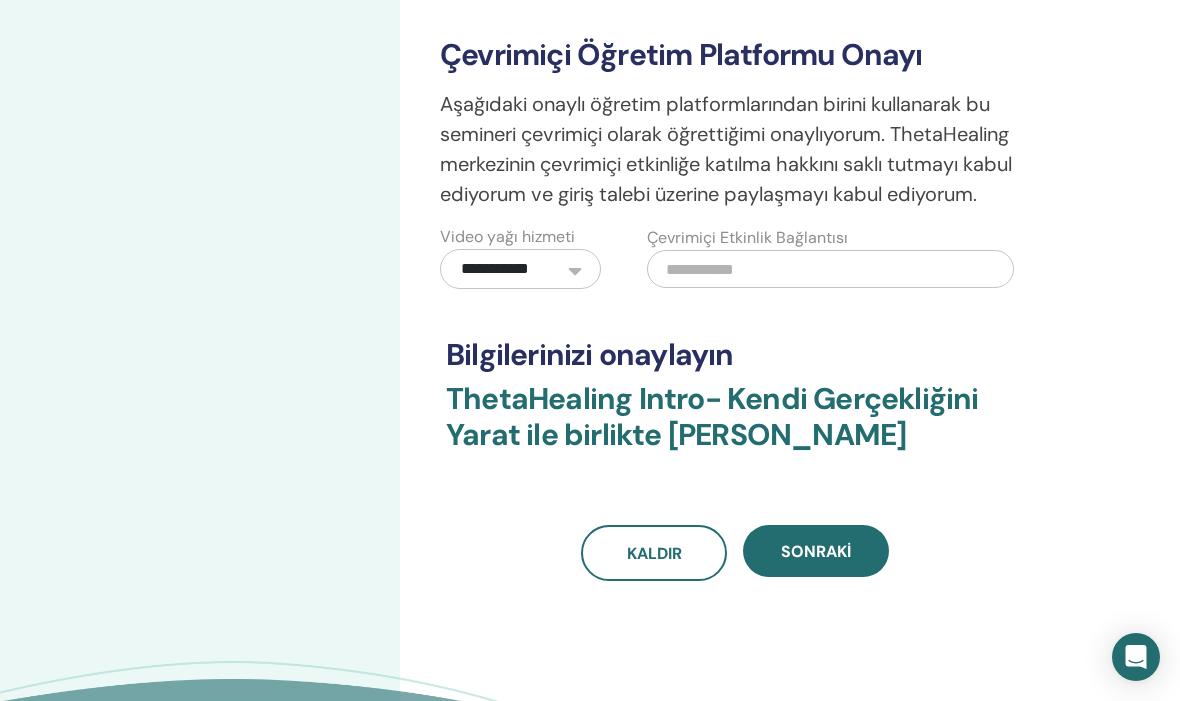 scroll, scrollTop: 550, scrollLeft: 0, axis: vertical 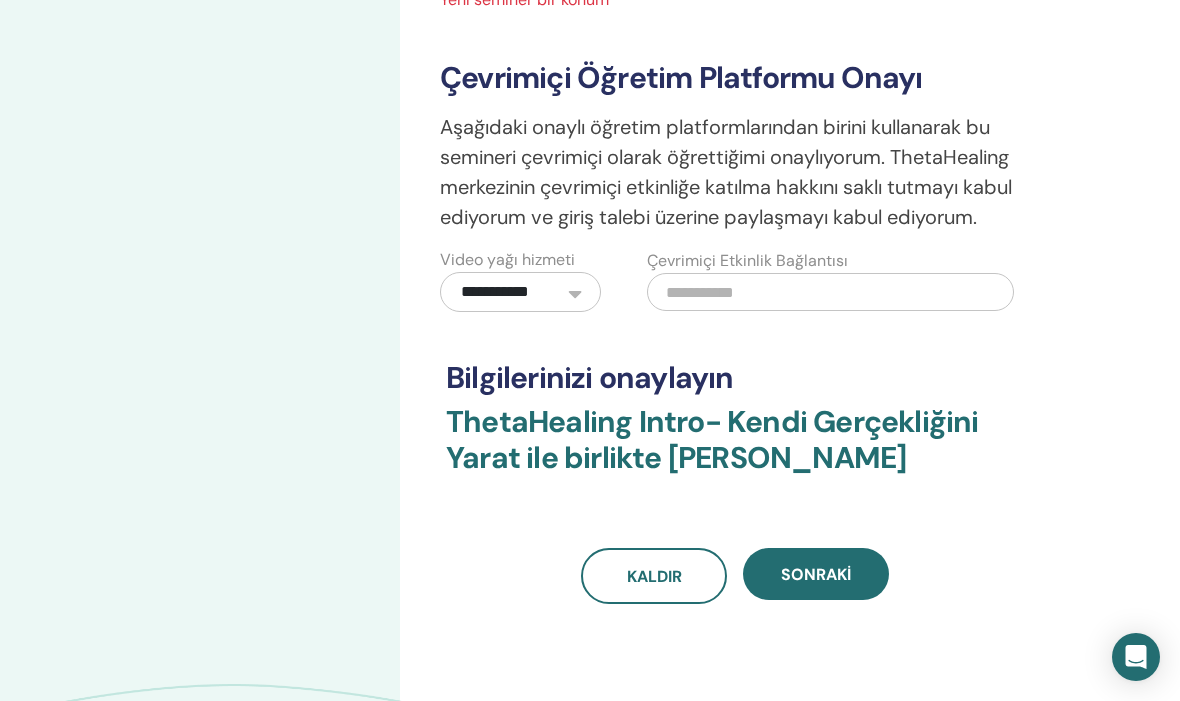click on "ThetaHealing Intro- Kendi Gerçekliğini Yarat" at bounding box center (712, 439) 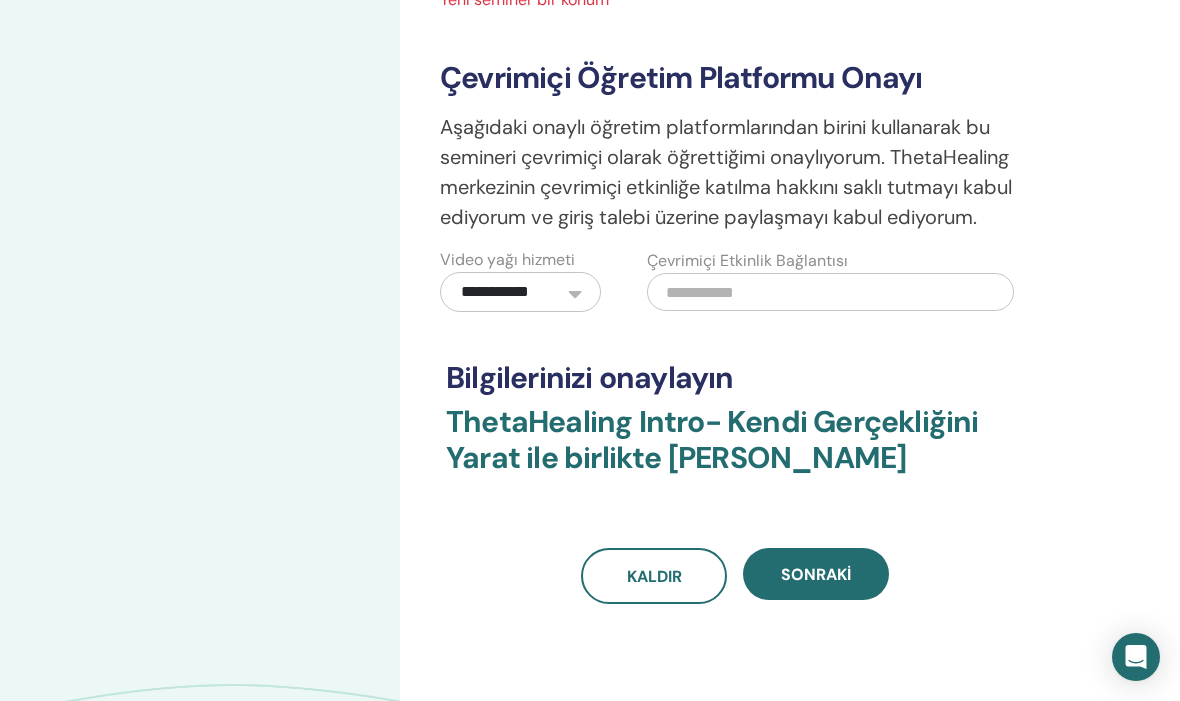 click on "ThetaHealing Intro- Kendi Gerçekliğini Yarat" at bounding box center (712, 439) 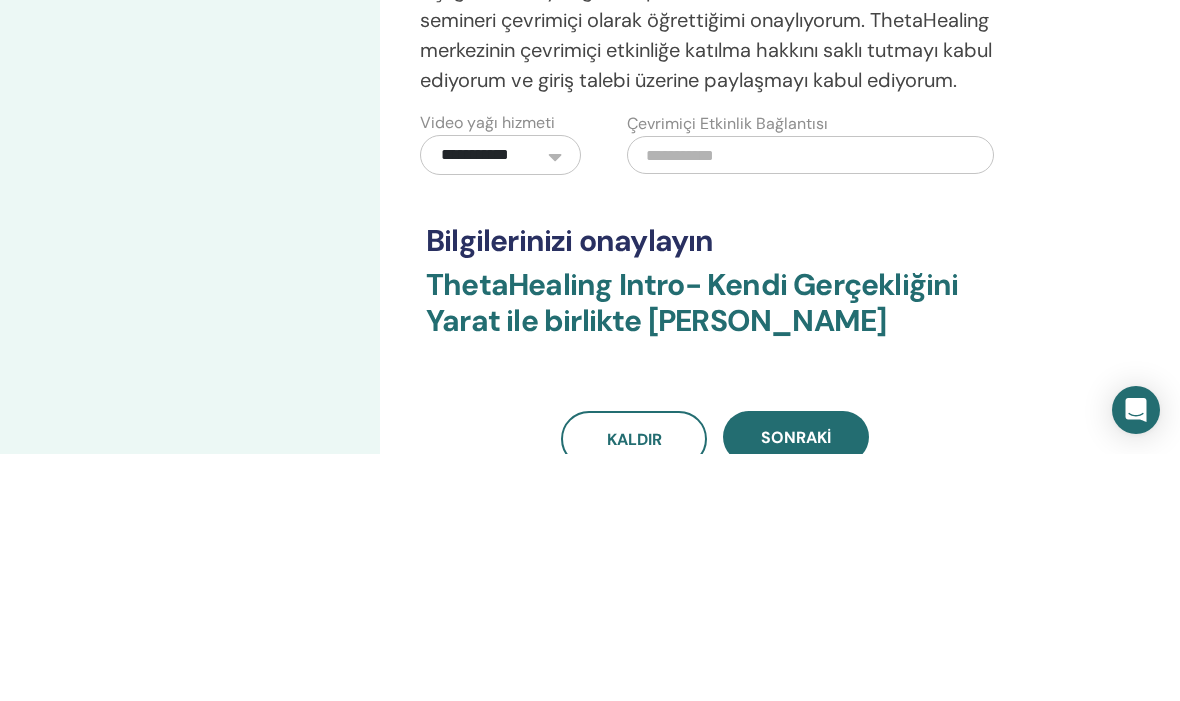 scroll, scrollTop: 409, scrollLeft: 20, axis: both 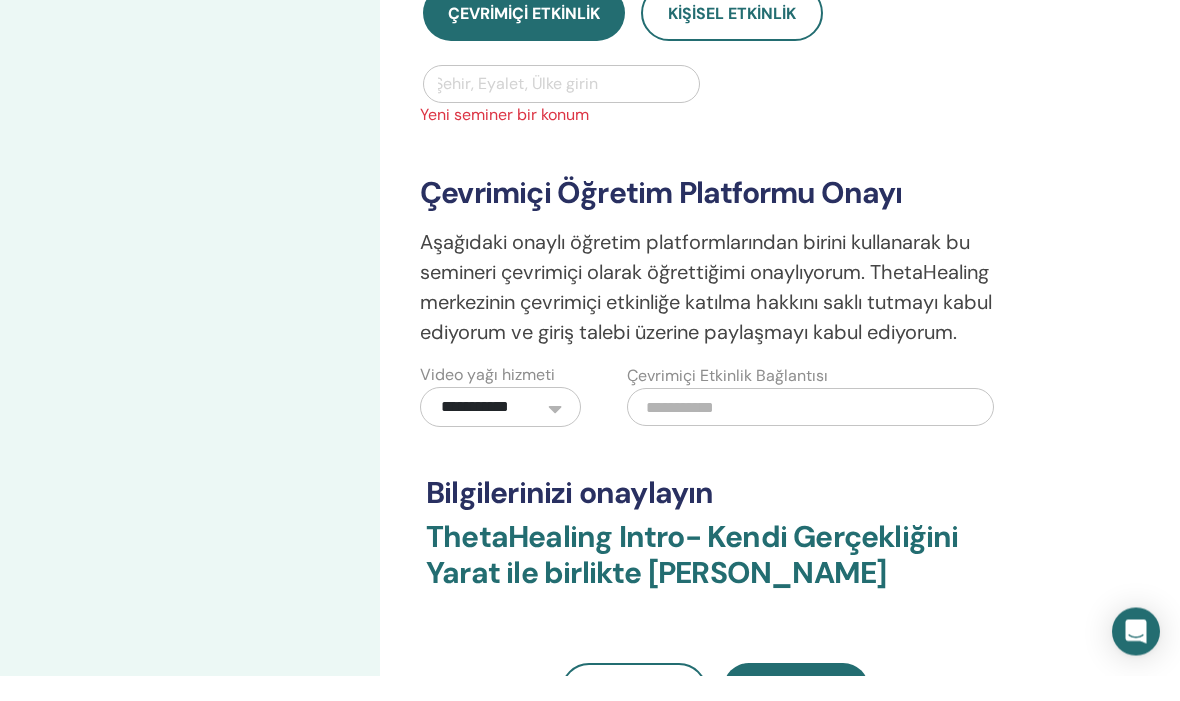 click on "Yeni seminer bir konum" at bounding box center [715, 141] 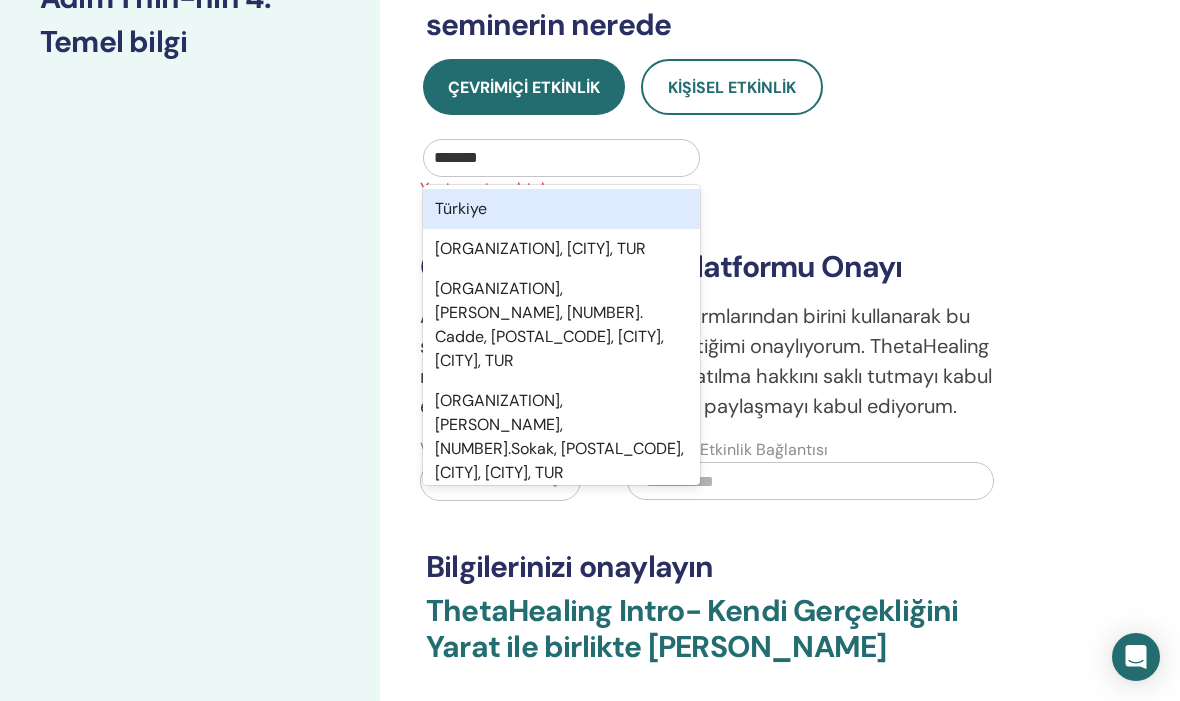 scroll, scrollTop: 331, scrollLeft: 20, axis: both 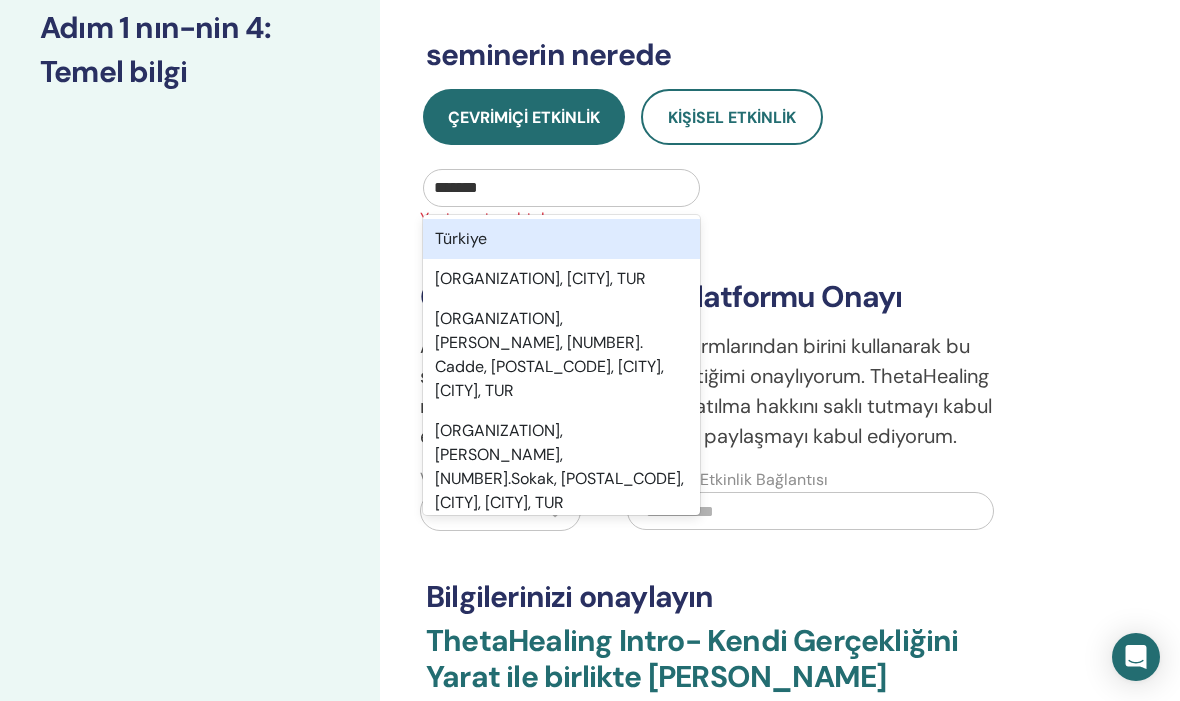 click on "Türkiye" at bounding box center [561, 239] 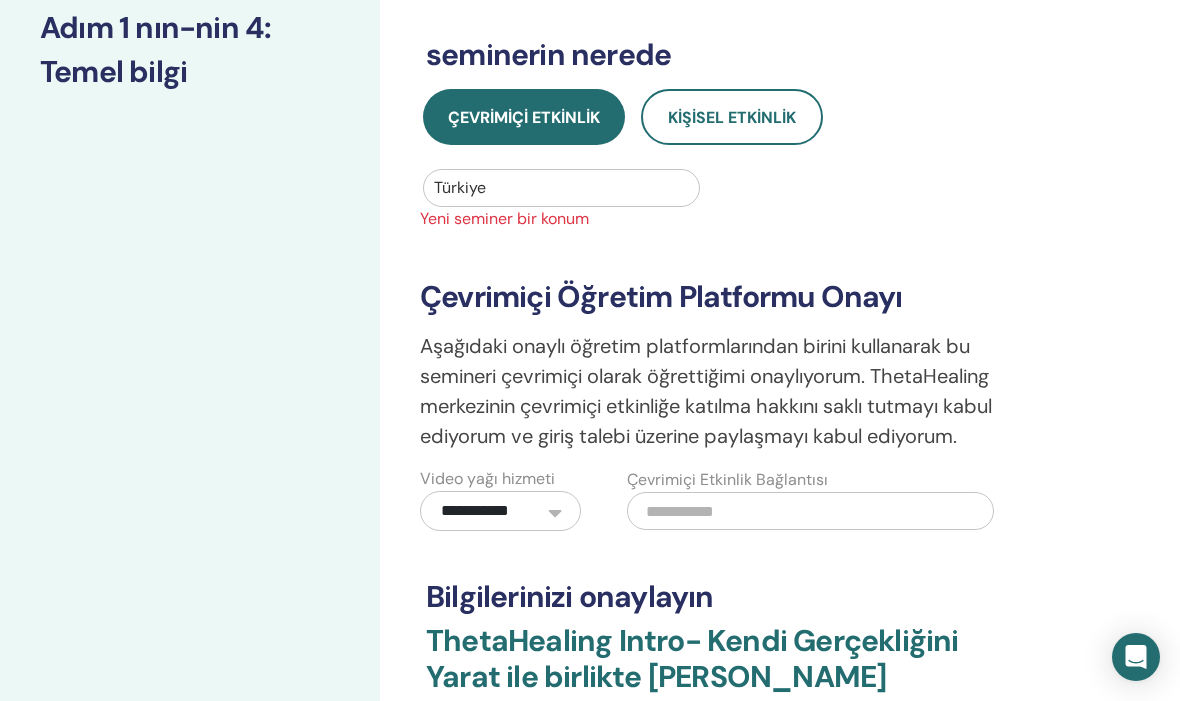 type 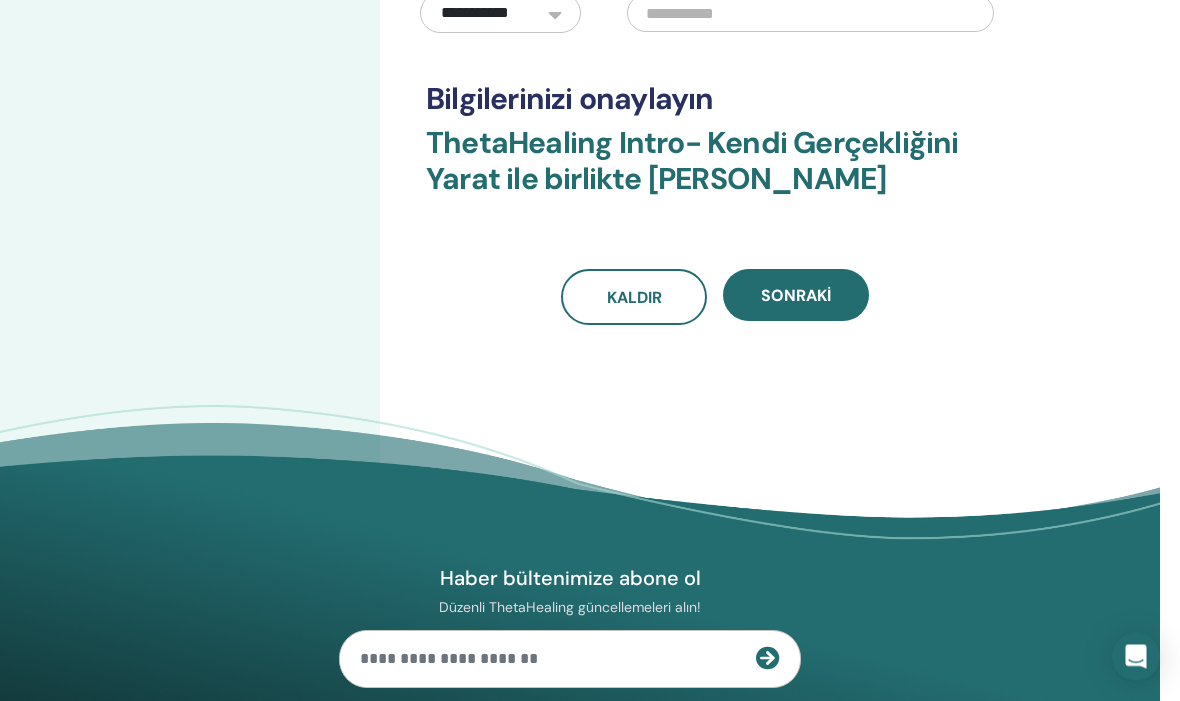 scroll, scrollTop: 484, scrollLeft: 20, axis: both 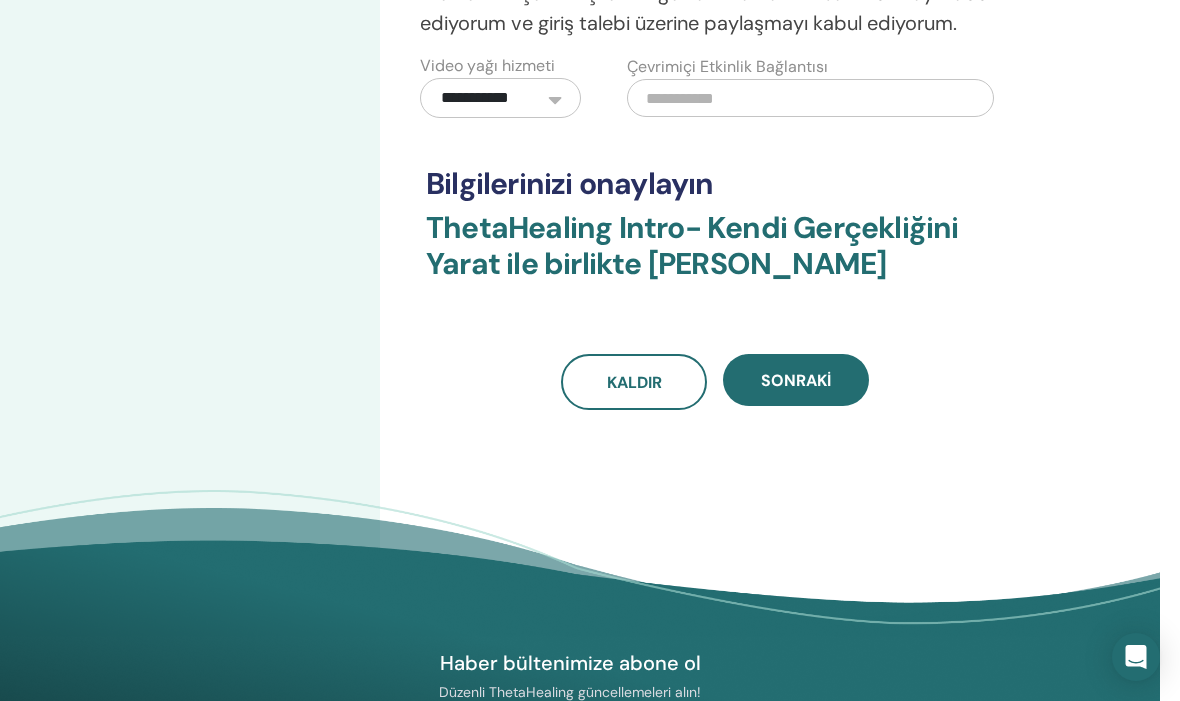 click on "Sonraki" at bounding box center (796, 380) 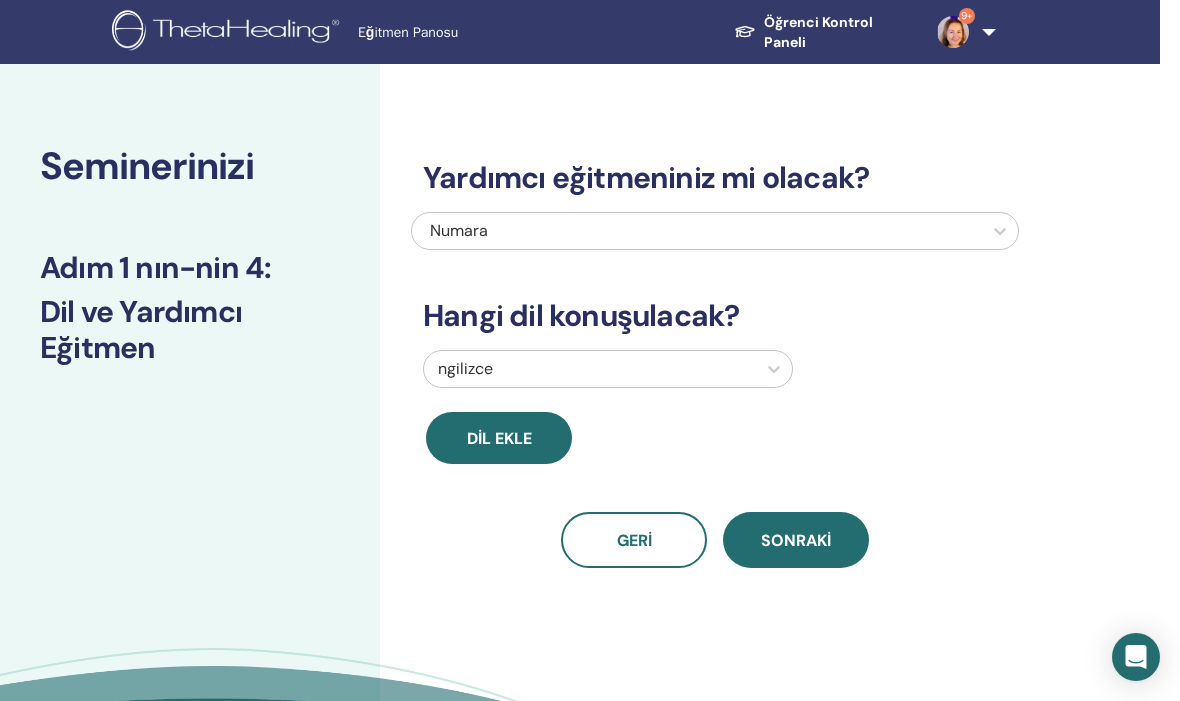scroll, scrollTop: 4, scrollLeft: 20, axis: both 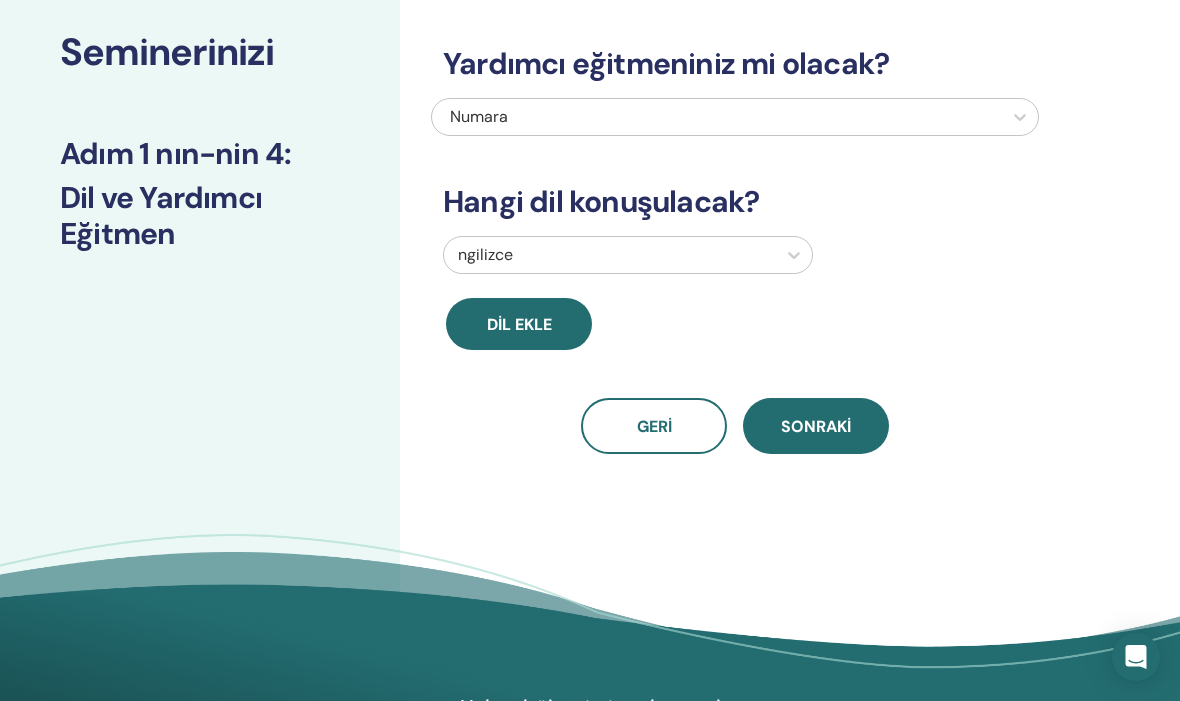 click on "Yardımcı eğitmeniniz mi olacak? Numara Hangi dil konuşulacak? İngilizce Dil ekle Geri Sonraki" at bounding box center (800, 342) 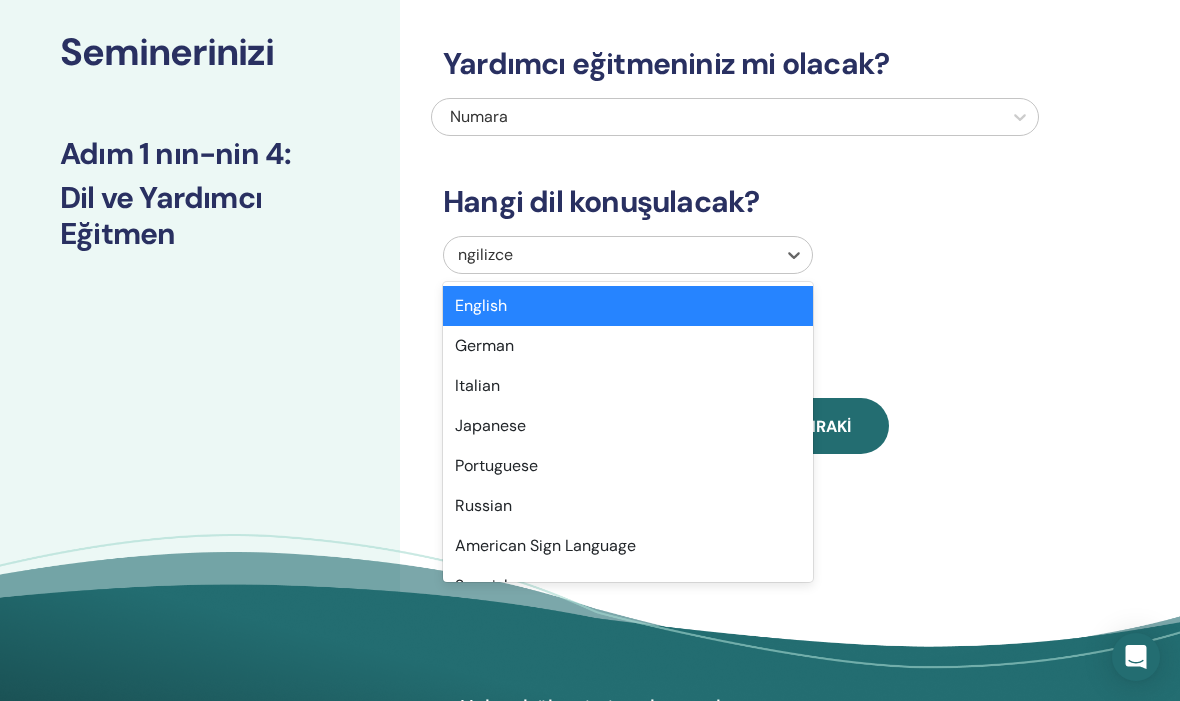 scroll, scrollTop: 113, scrollLeft: 0, axis: vertical 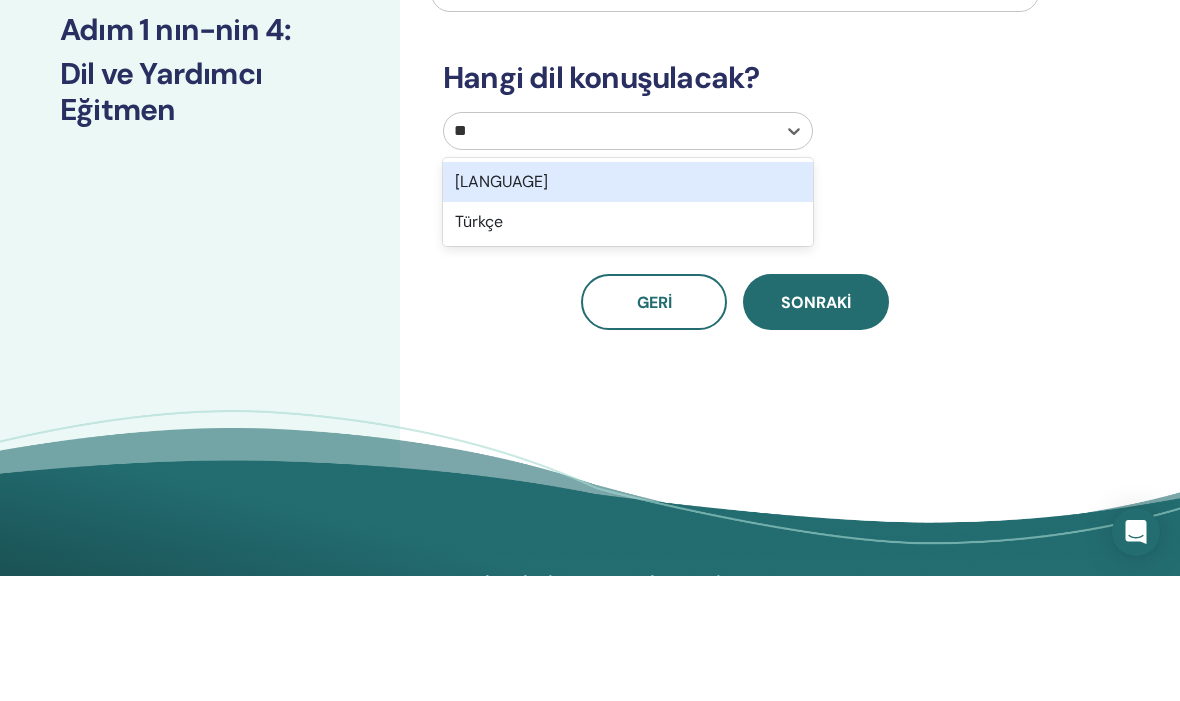 type on "***" 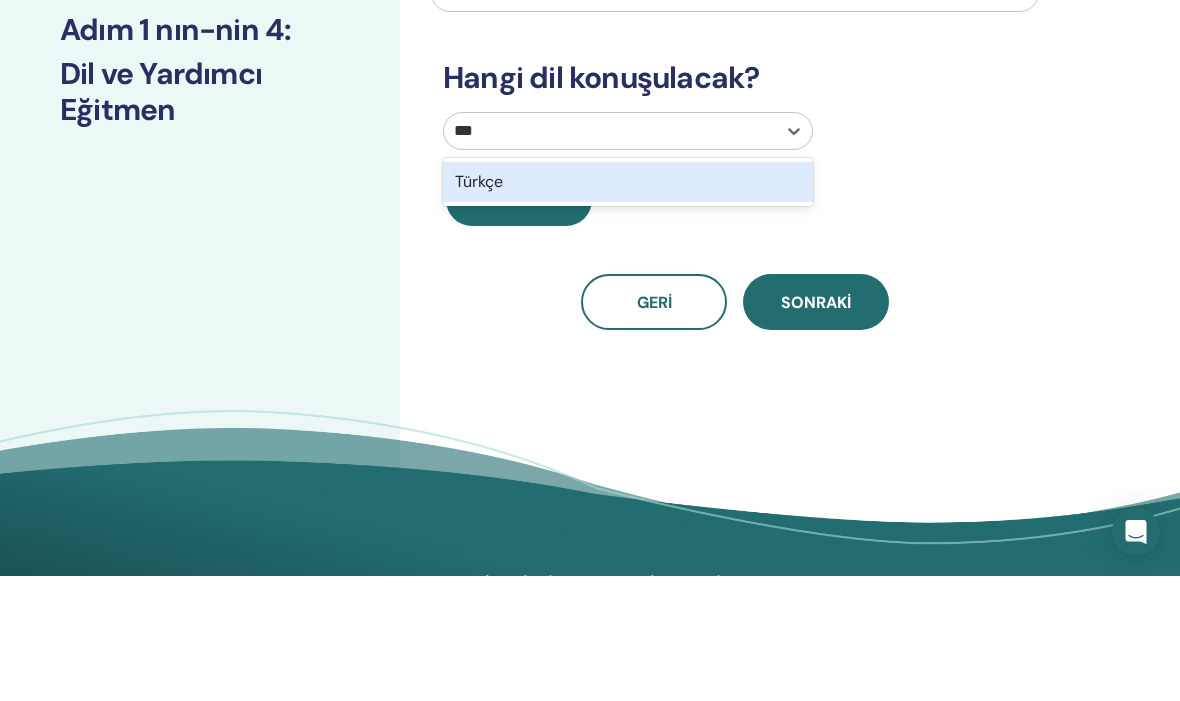 click on "Türkçe" at bounding box center [628, 307] 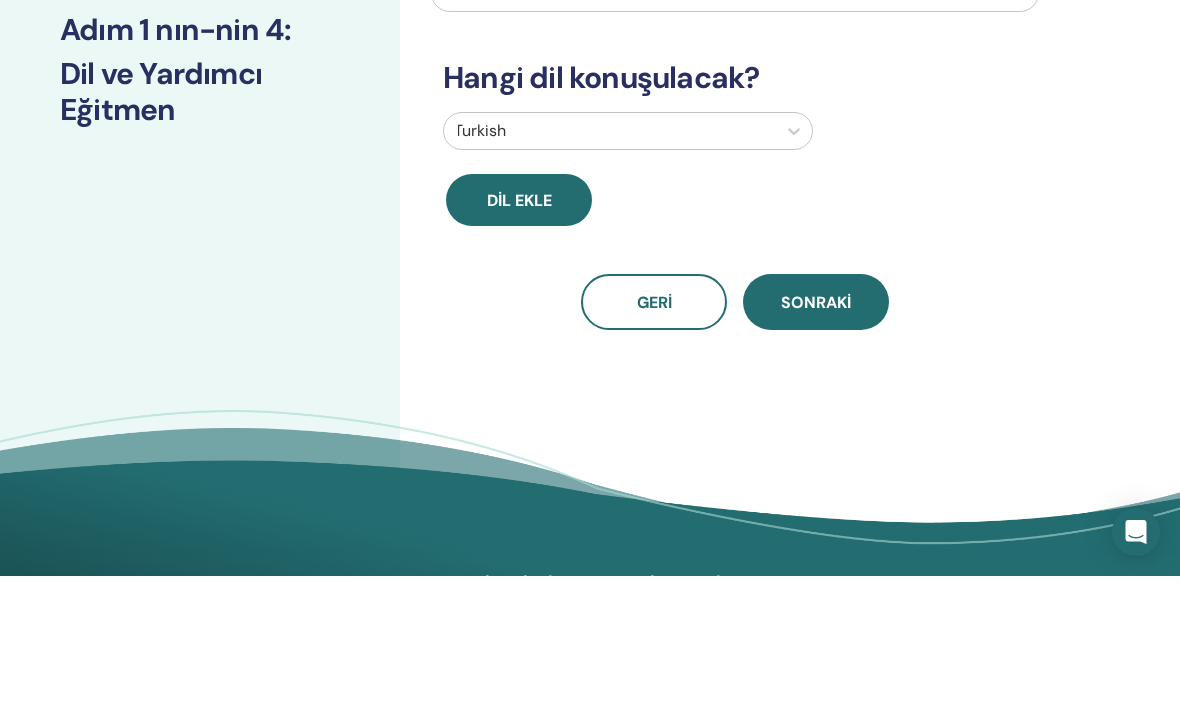 scroll, scrollTop: 239, scrollLeft: 0, axis: vertical 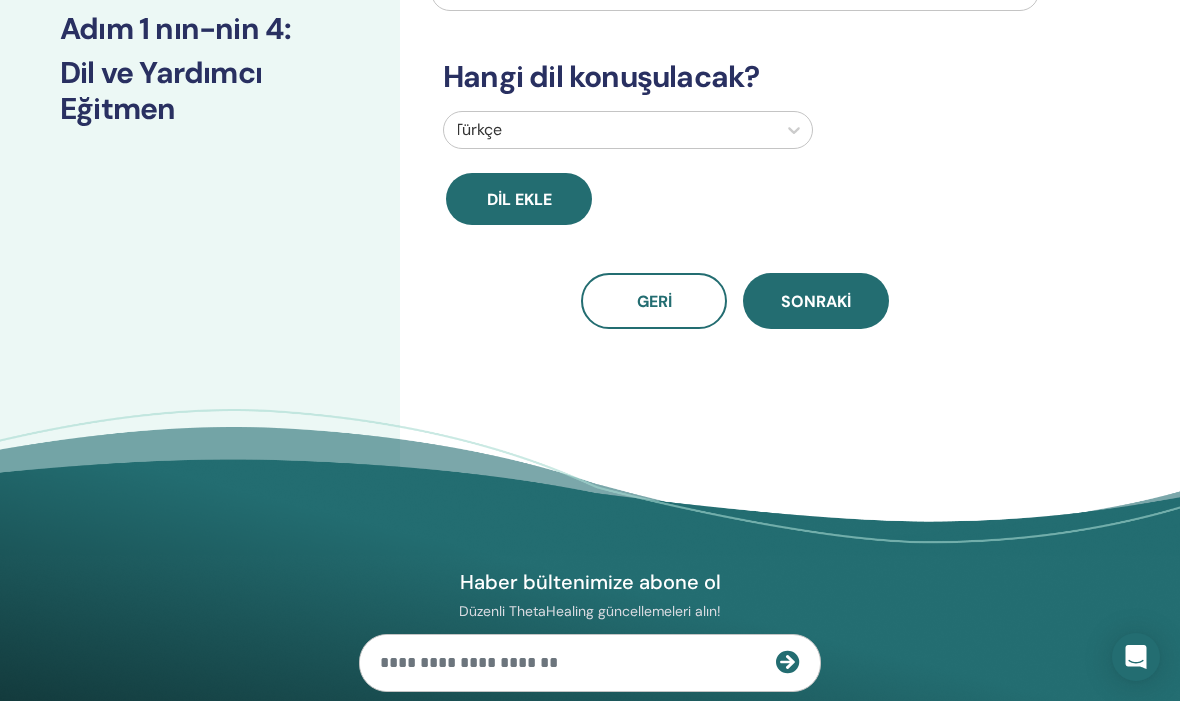 click on "Sonraki" at bounding box center [816, 301] 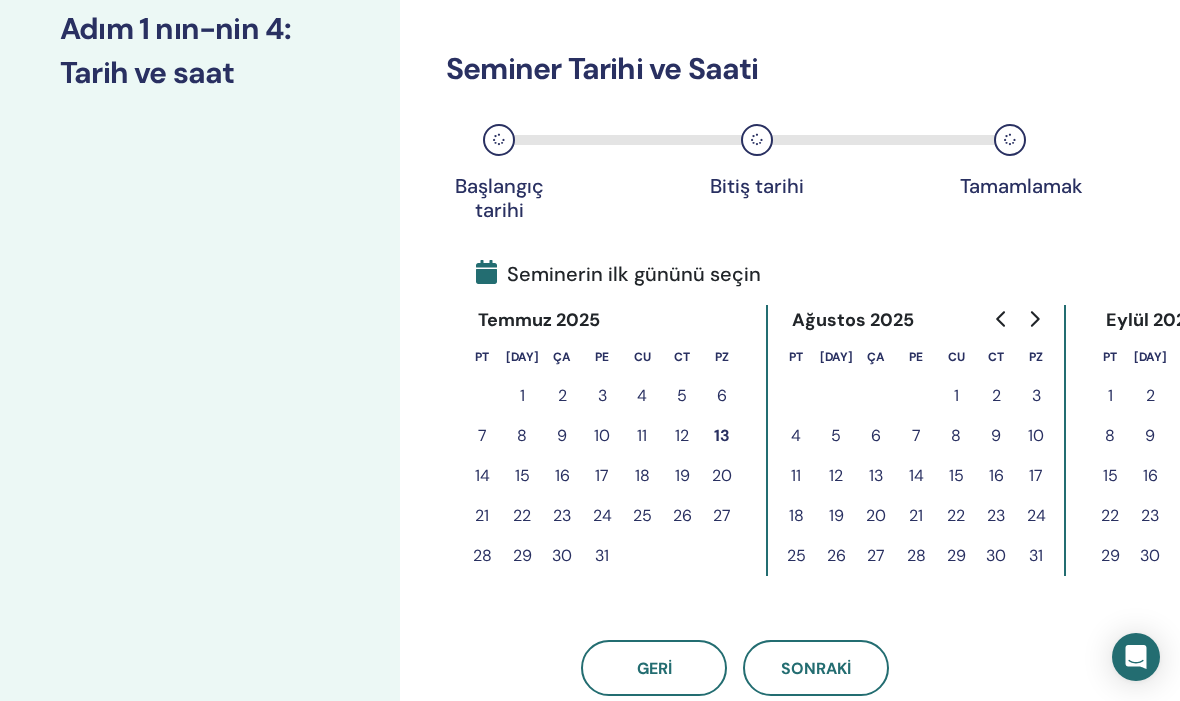 click on "19" at bounding box center [682, 475] 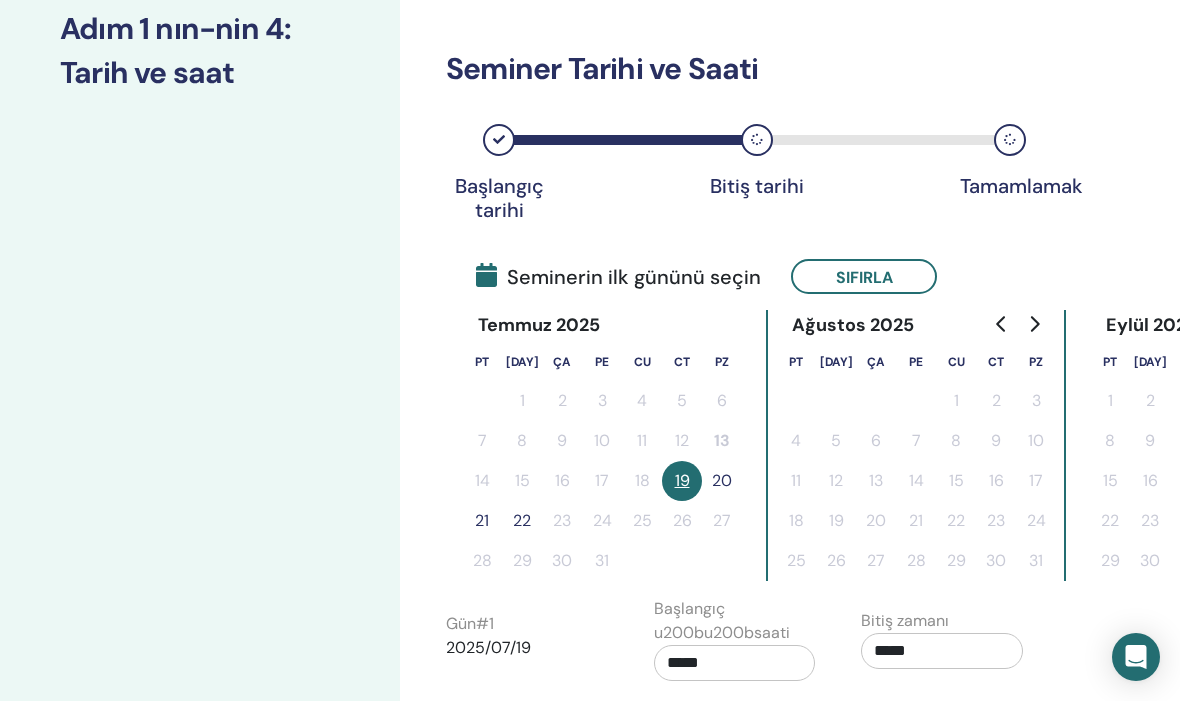 click on "20" at bounding box center [722, 480] 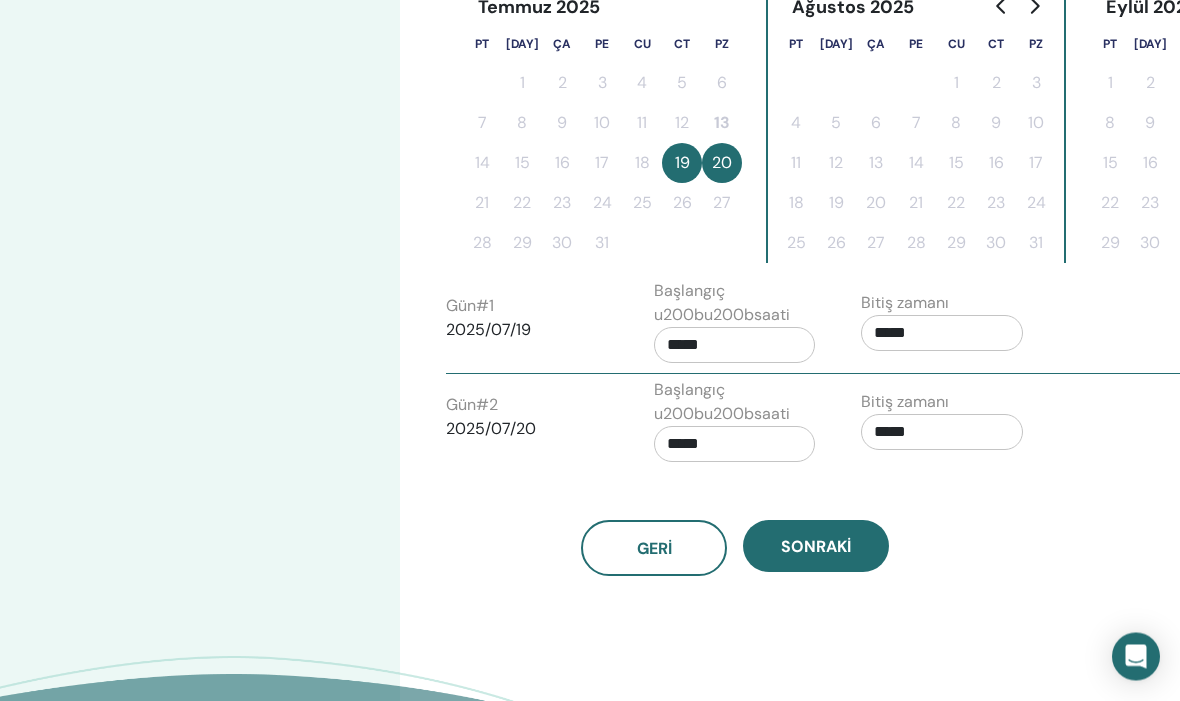 scroll, scrollTop: 557, scrollLeft: 0, axis: vertical 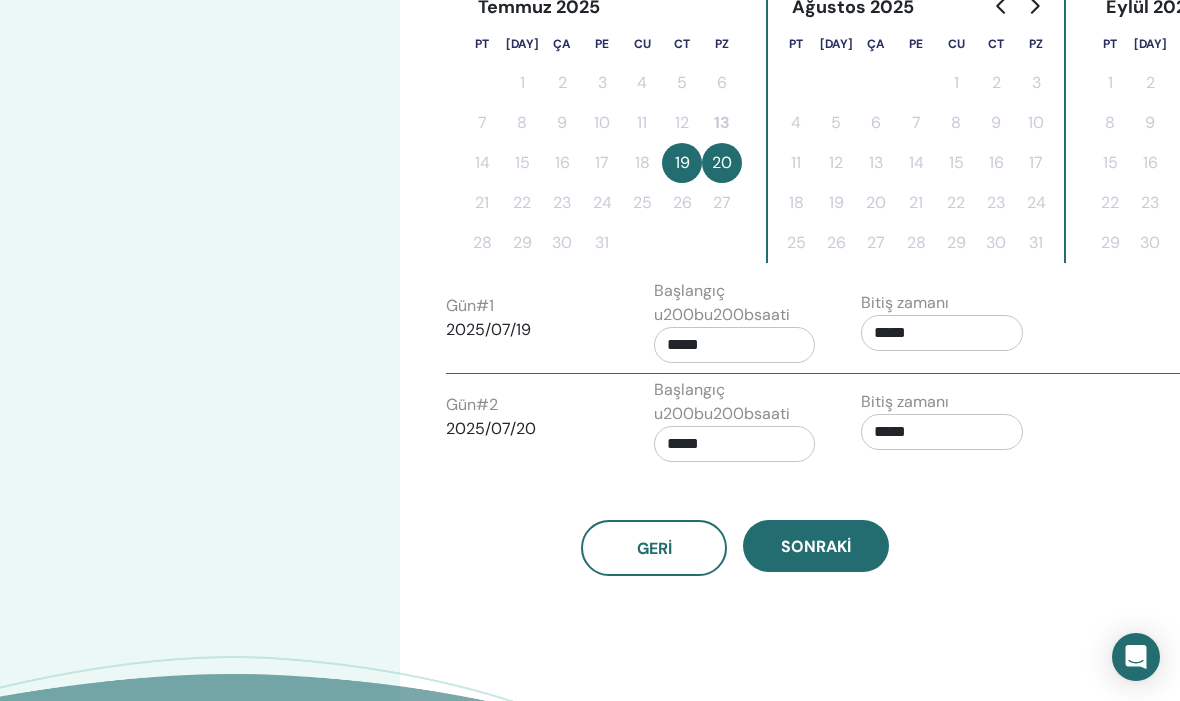 click on "*****" at bounding box center [735, 345] 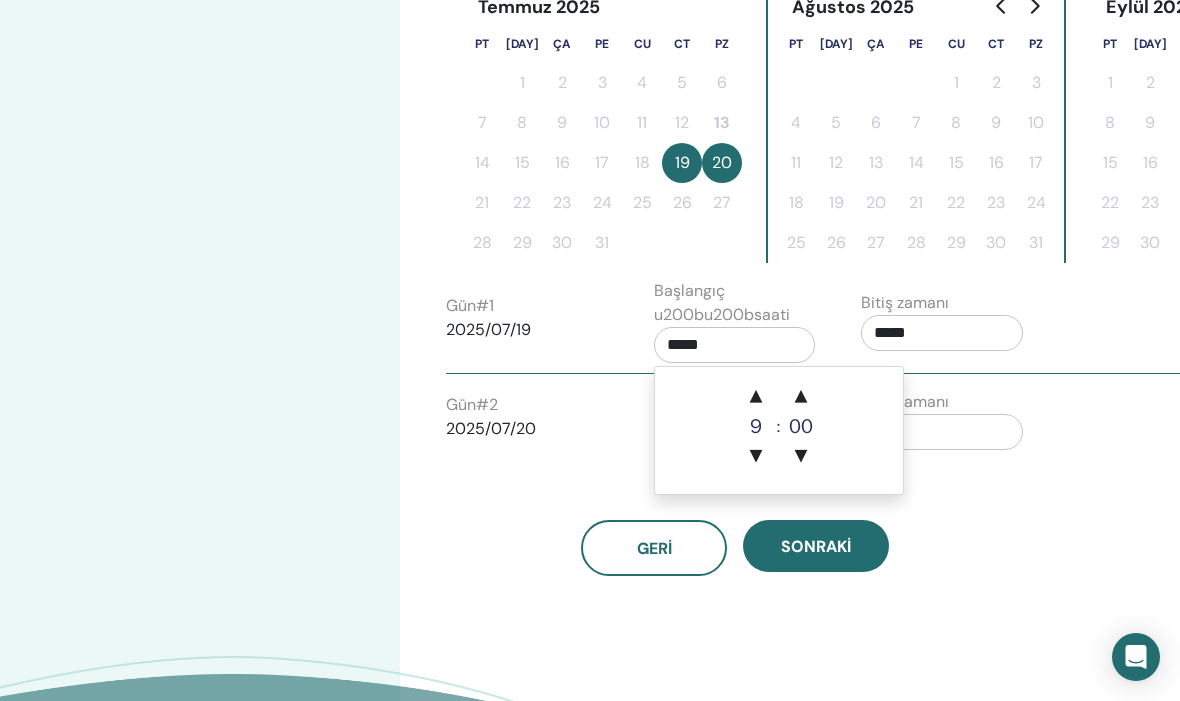 scroll, scrollTop: 556, scrollLeft: 144, axis: both 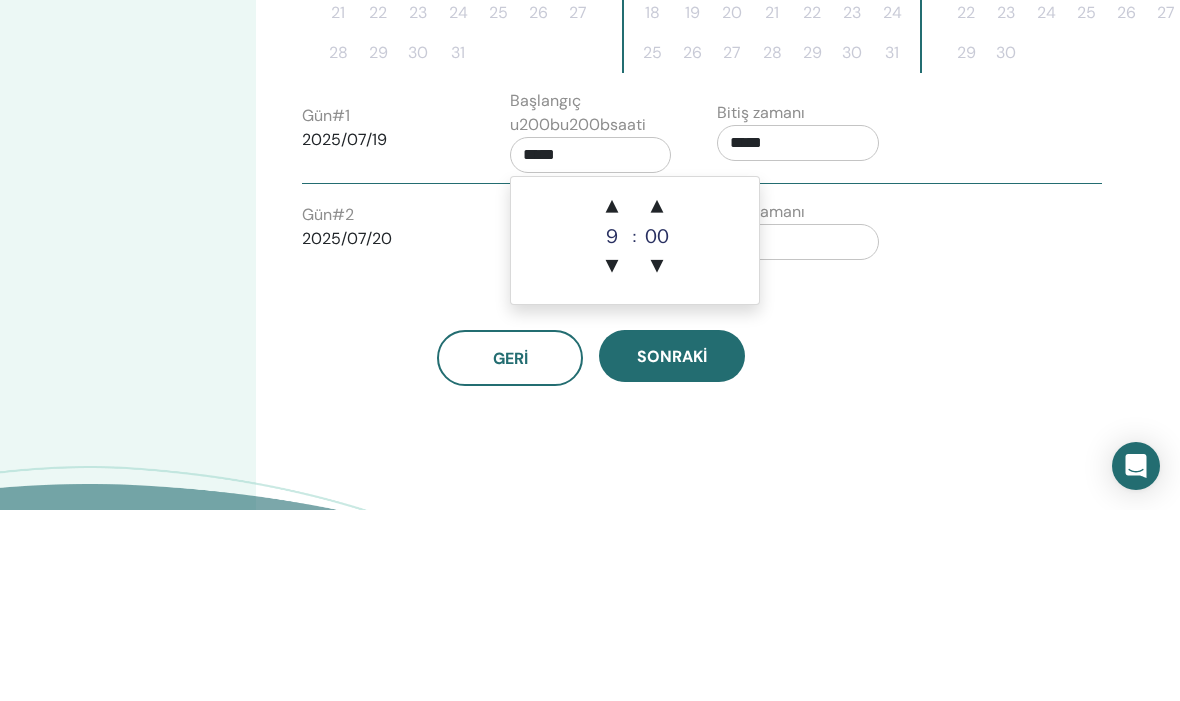 click on "▲" at bounding box center [657, 398] 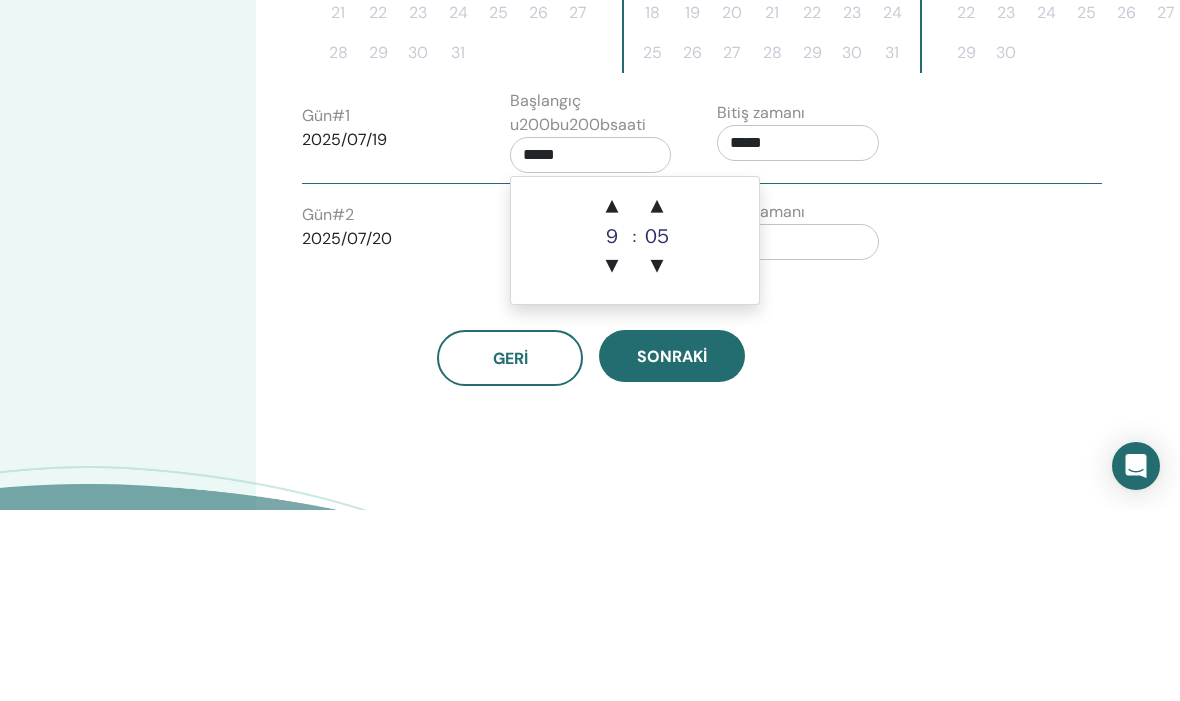 scroll, scrollTop: 748, scrollLeft: 144, axis: both 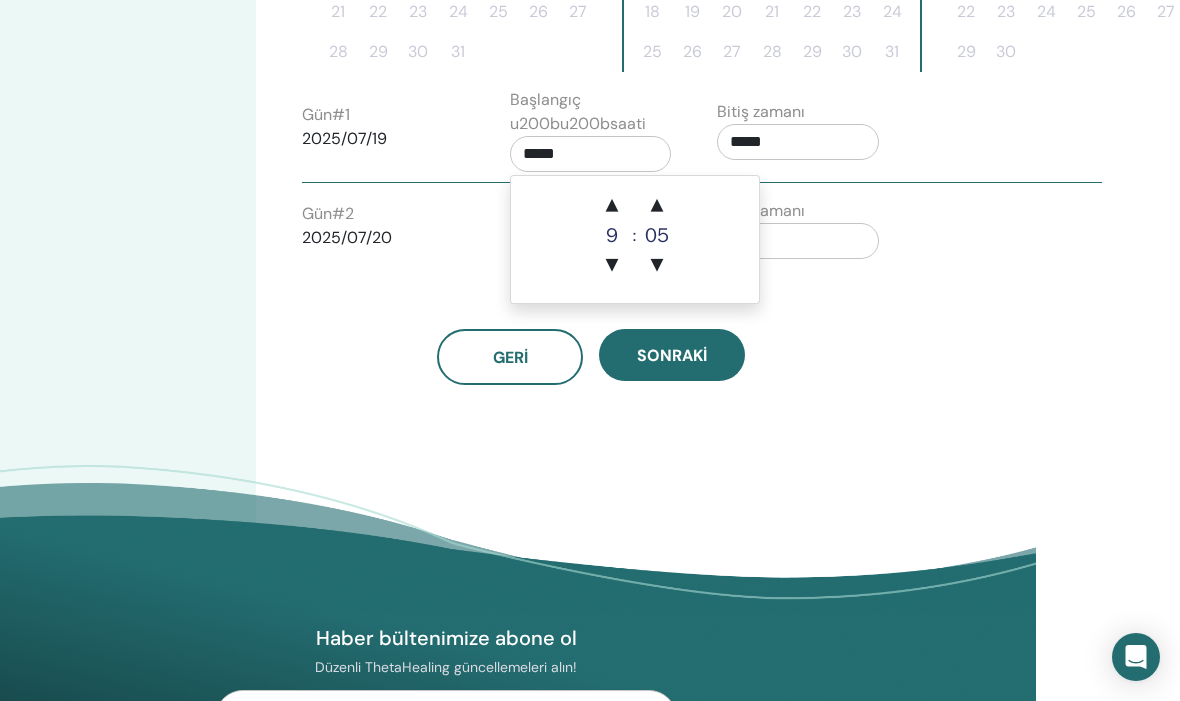 click on "▲" at bounding box center (657, 206) 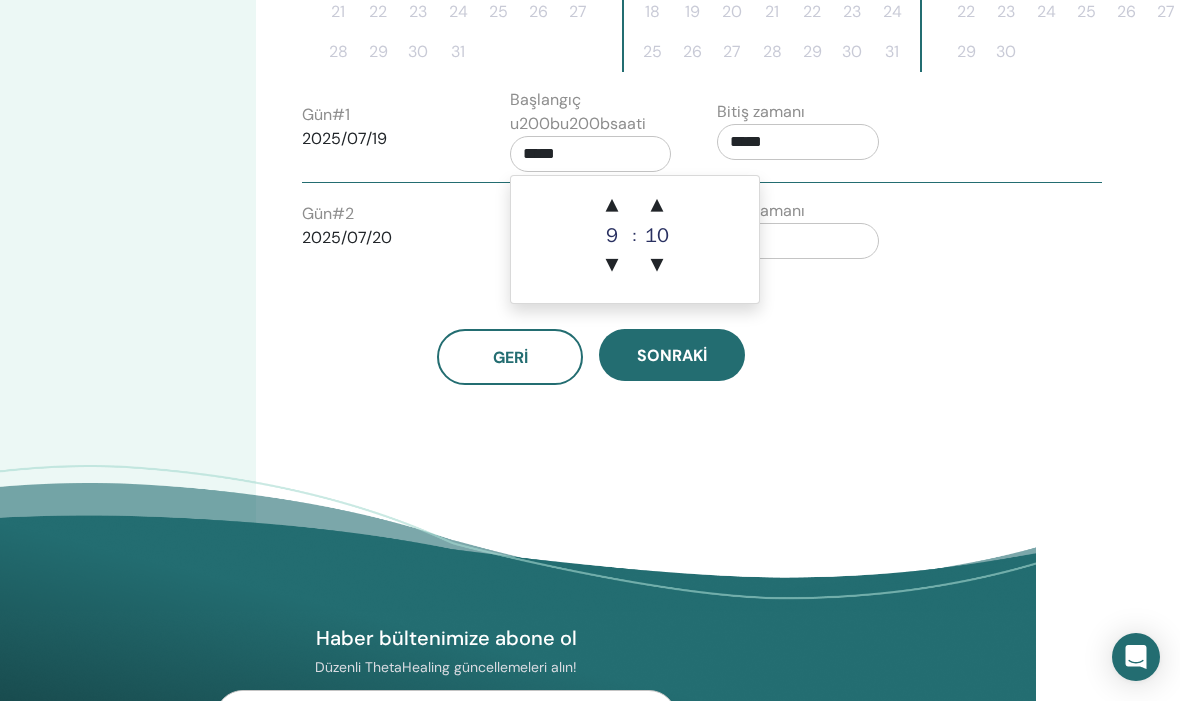 click on "▲" at bounding box center (657, 206) 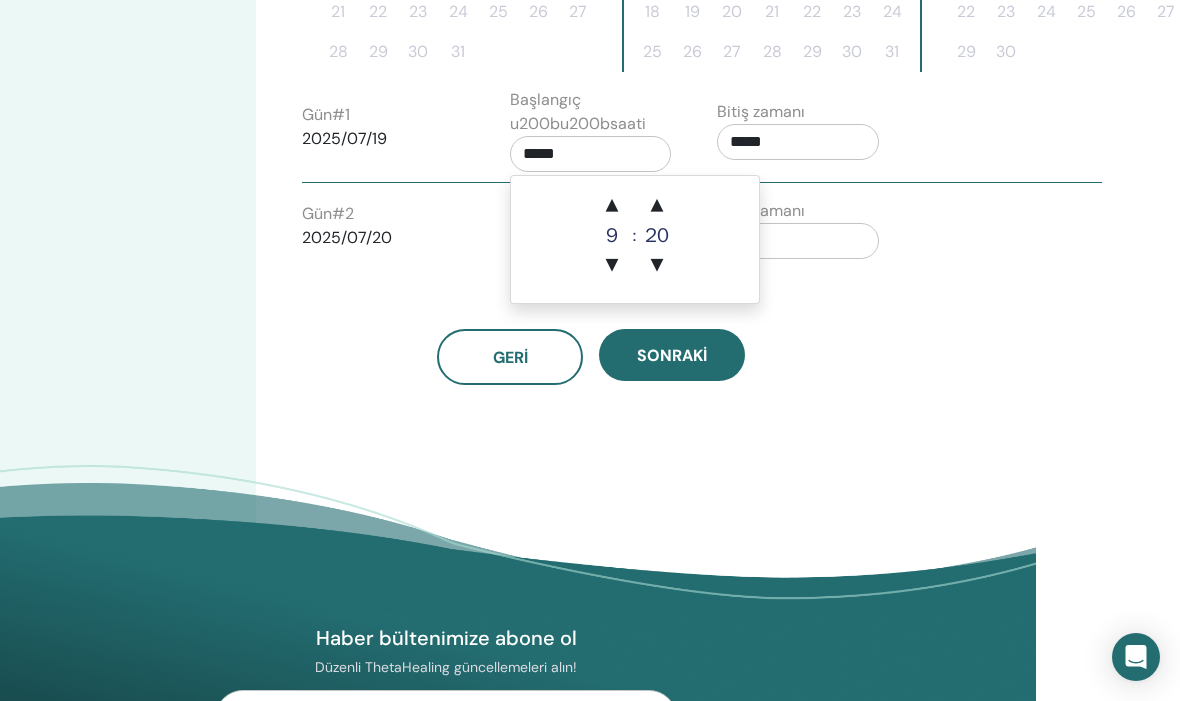 click on "▲" at bounding box center (657, 206) 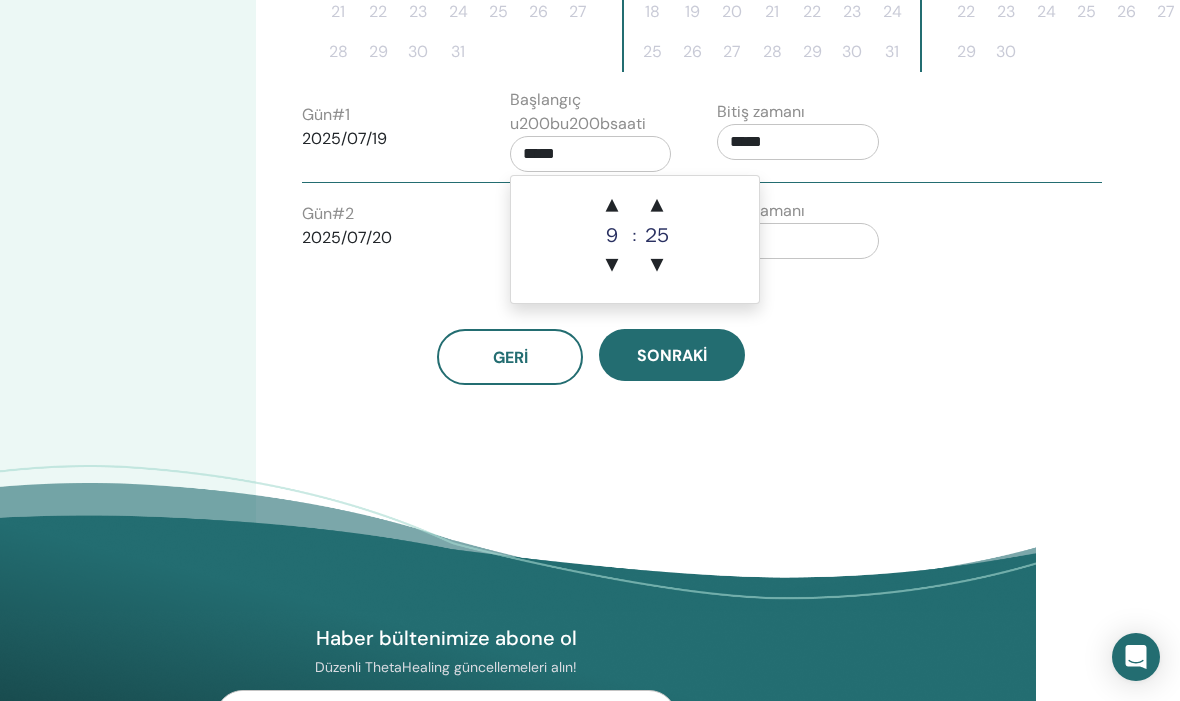 click on "▲" at bounding box center (657, 206) 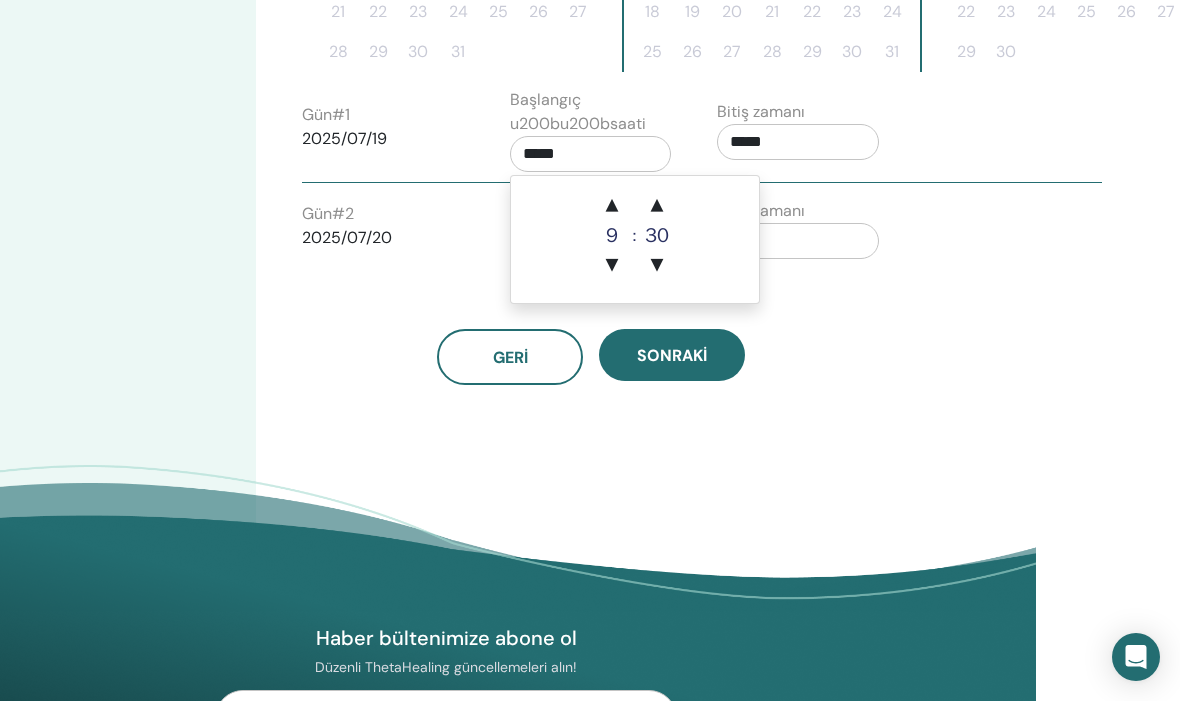 click on "*****" at bounding box center [591, 154] 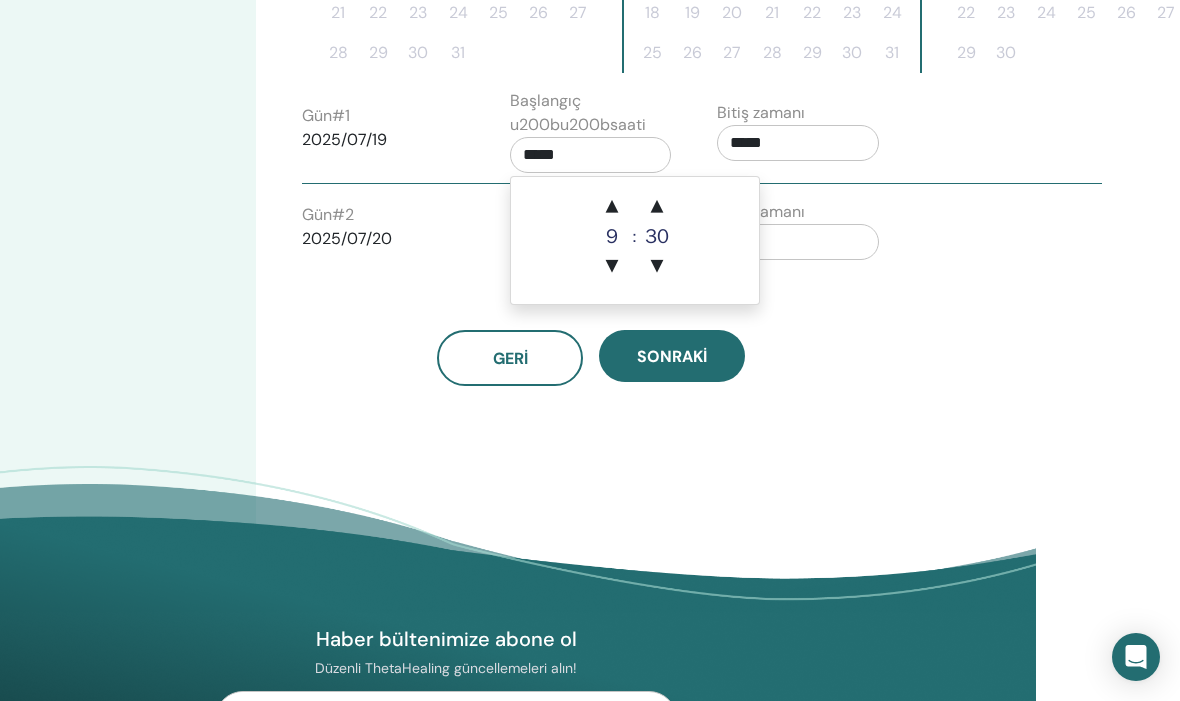 click on "▲" at bounding box center [657, 207] 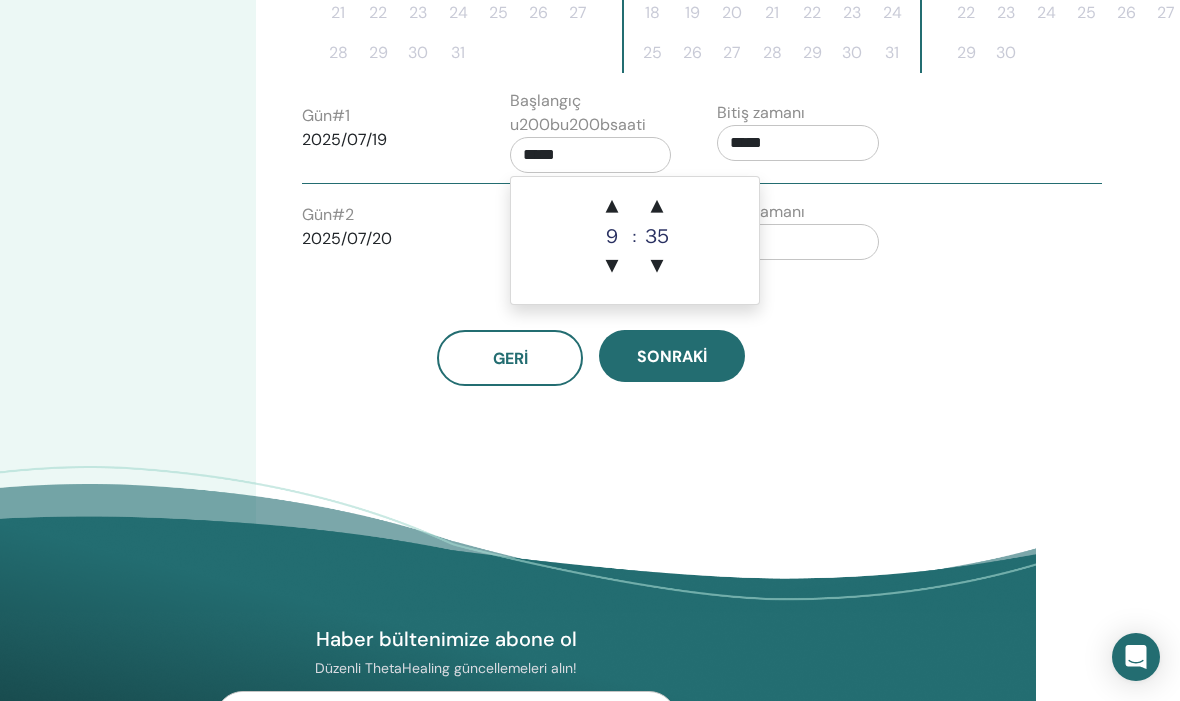 scroll, scrollTop: 748, scrollLeft: 144, axis: both 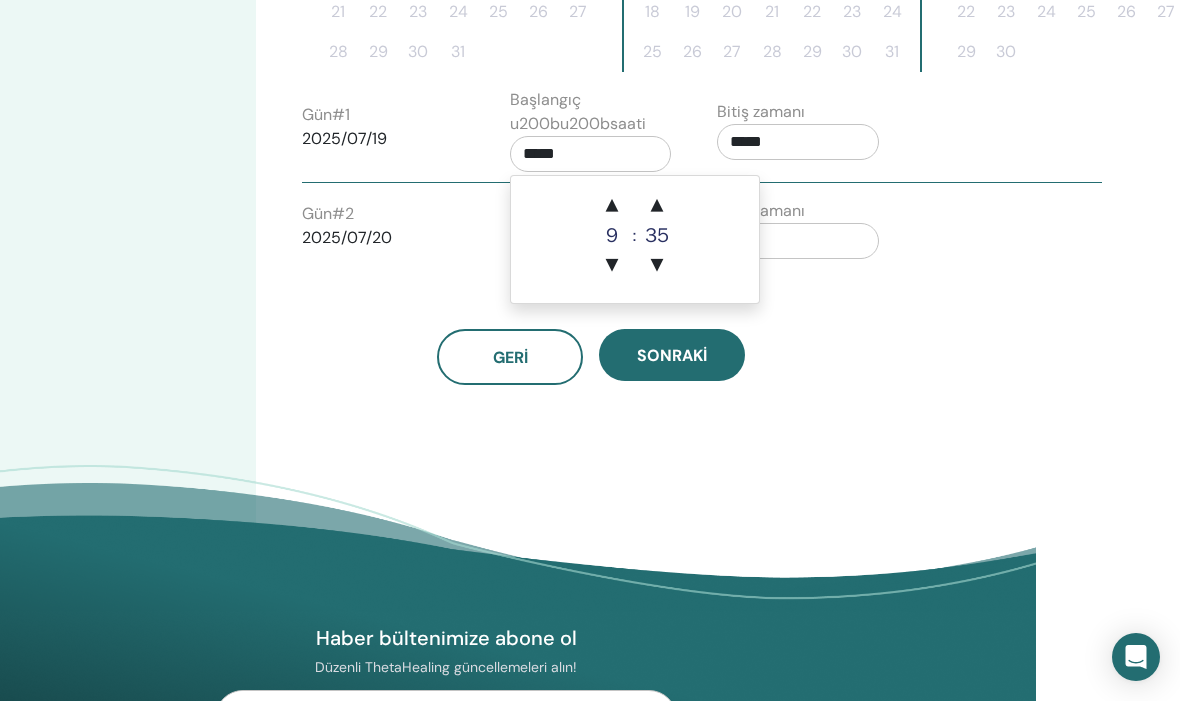 click on "▲" at bounding box center [657, 206] 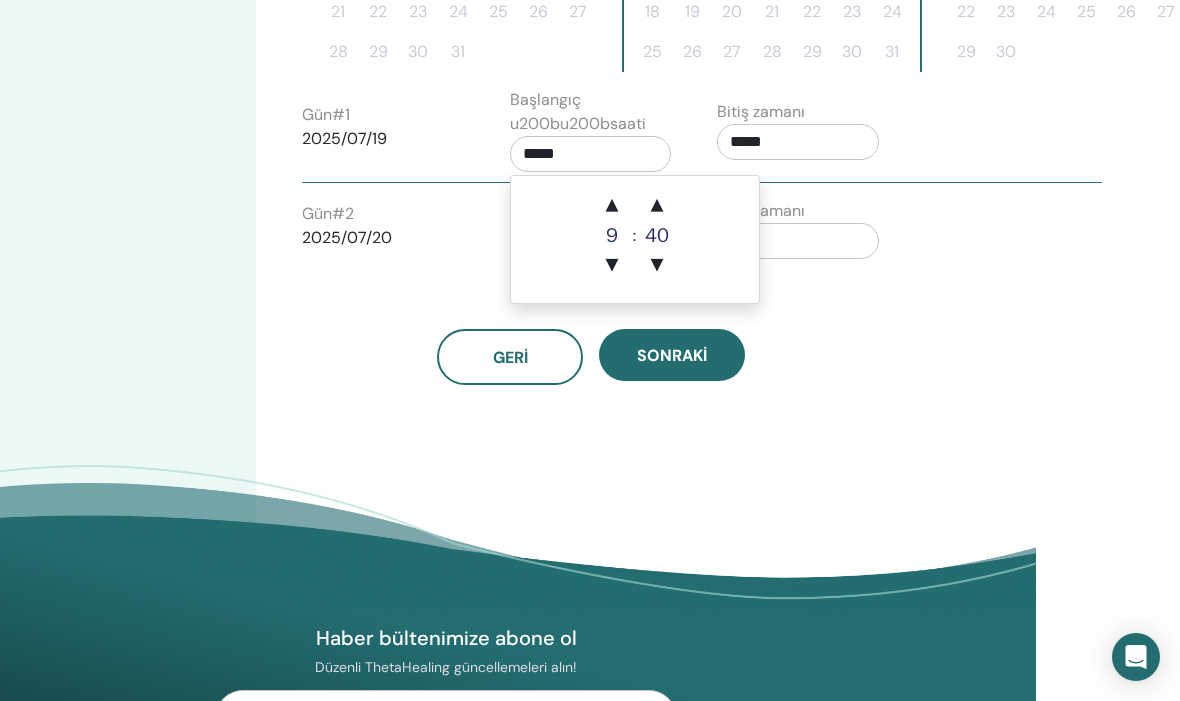 click on "▲" at bounding box center (657, 206) 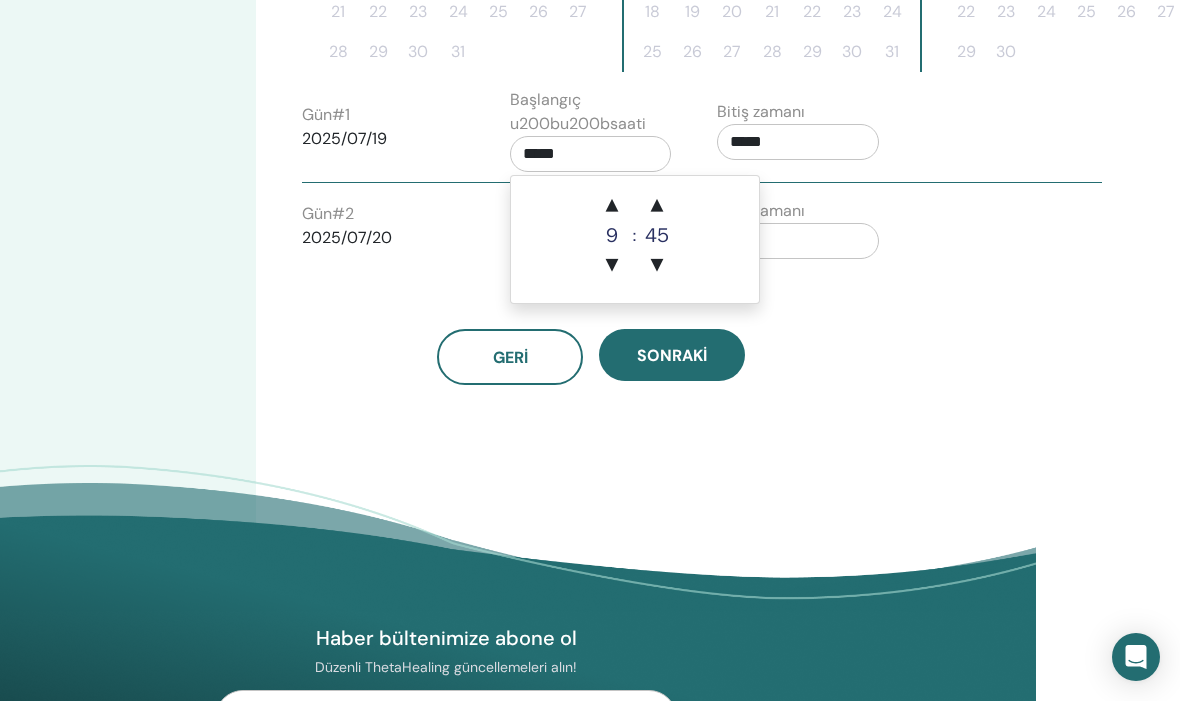 click on "▲" at bounding box center [657, 206] 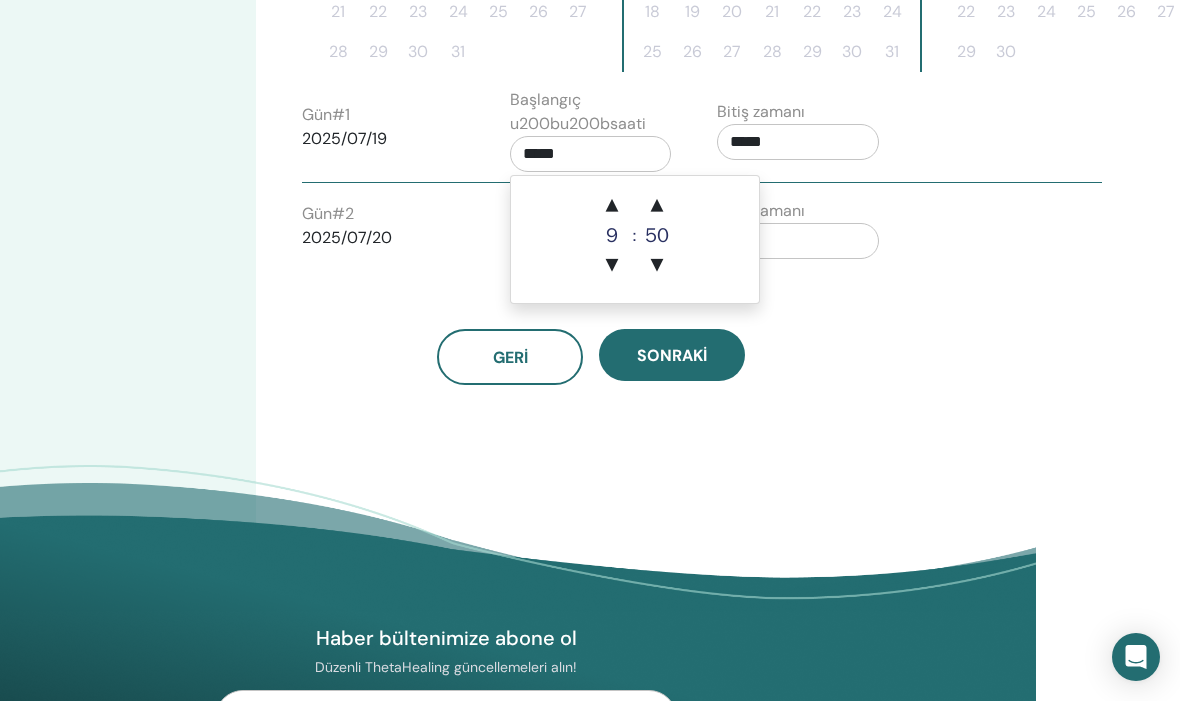 click on "▲" at bounding box center (657, 206) 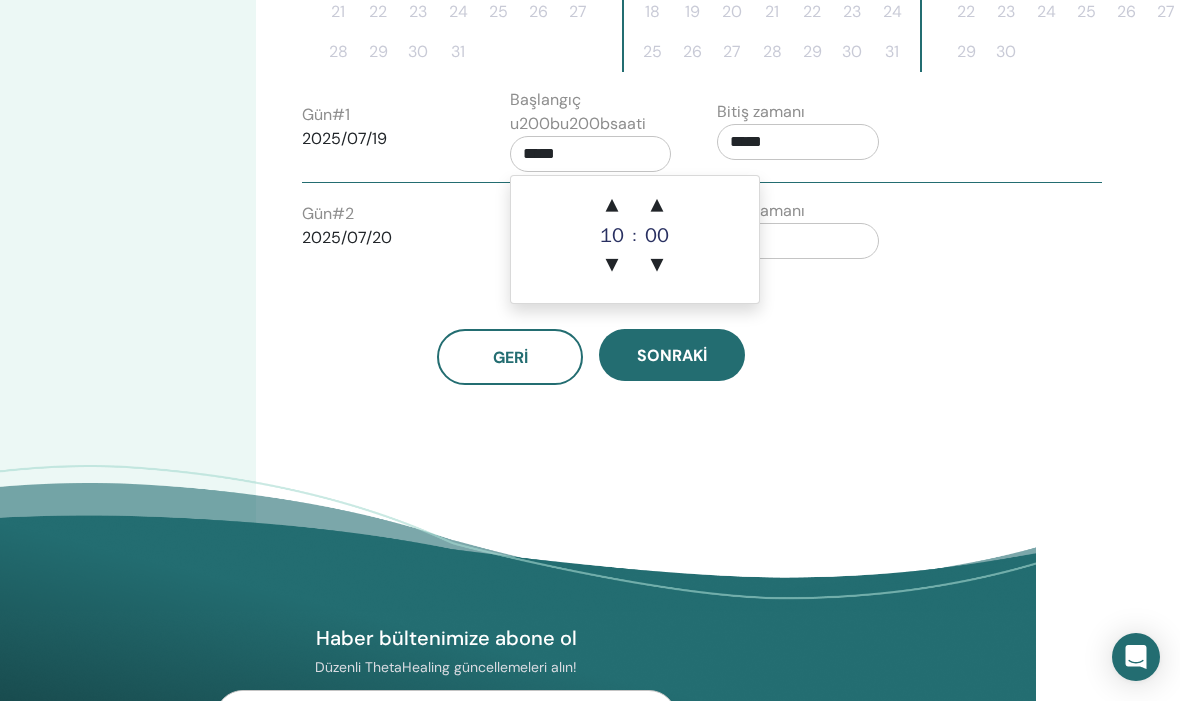 click on "▲" at bounding box center [657, 206] 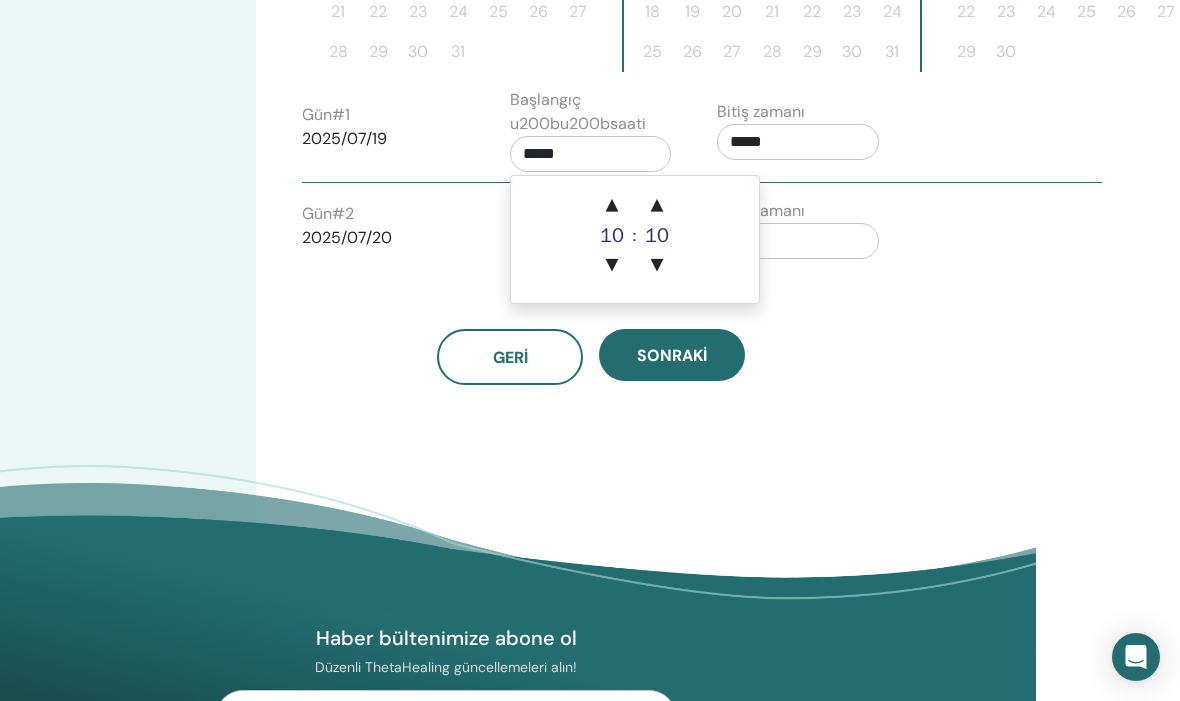 click on "▲" at bounding box center (657, 206) 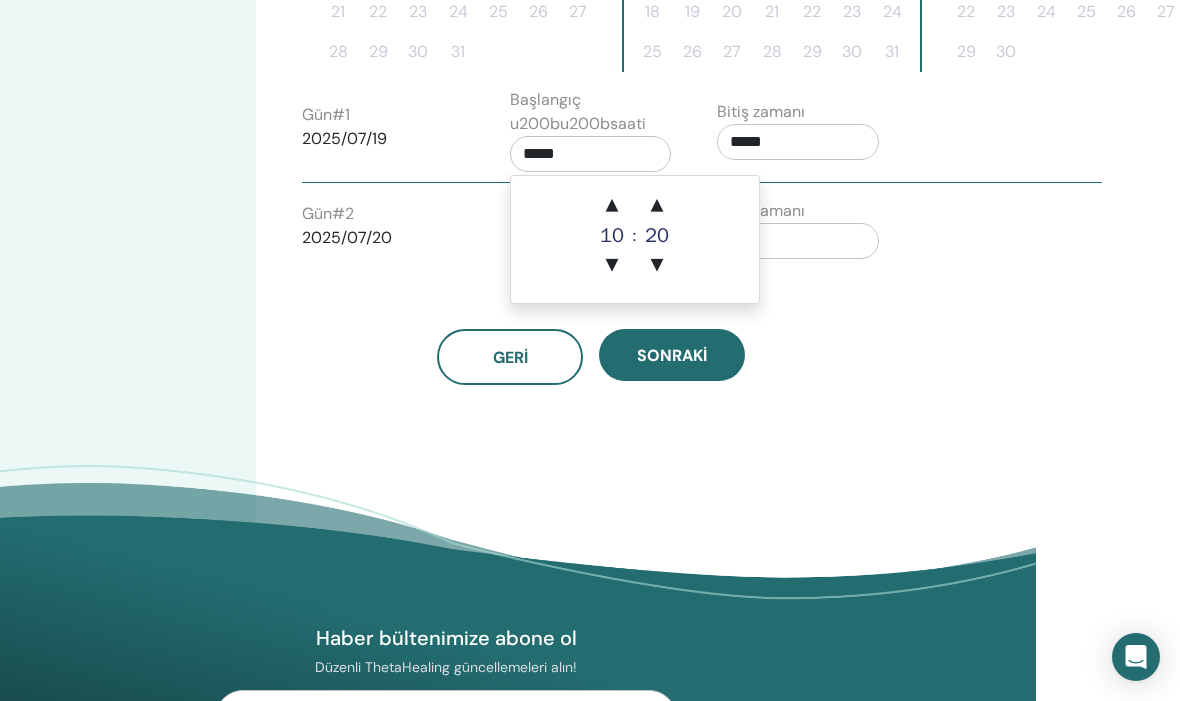 click on "▲ 10 ▼ : ▲ 20 ▼" at bounding box center (635, 239) 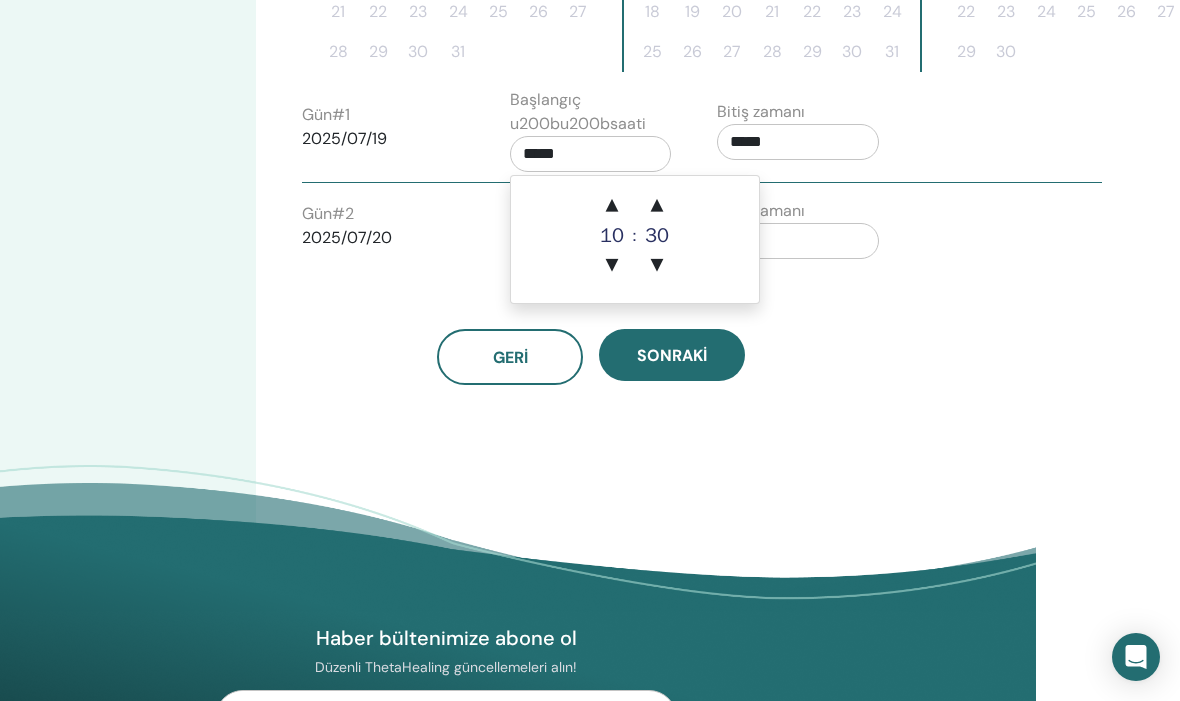 click on "▲" at bounding box center (657, 206) 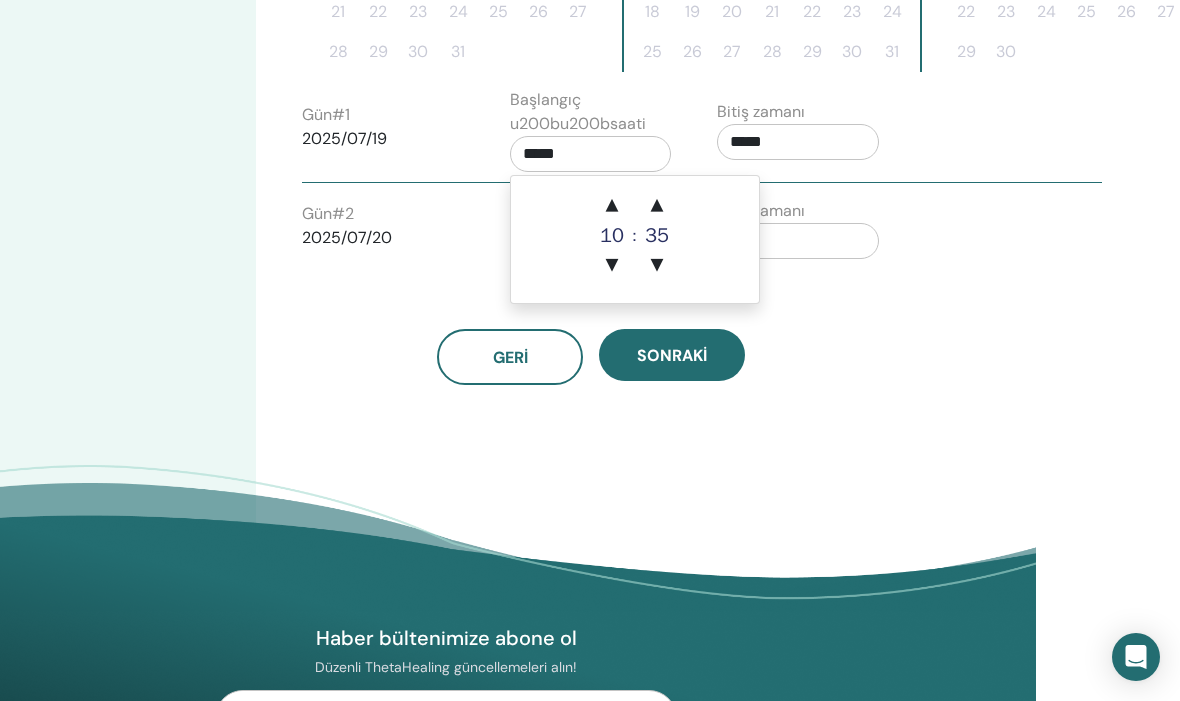 click on "▲" at bounding box center [657, 206] 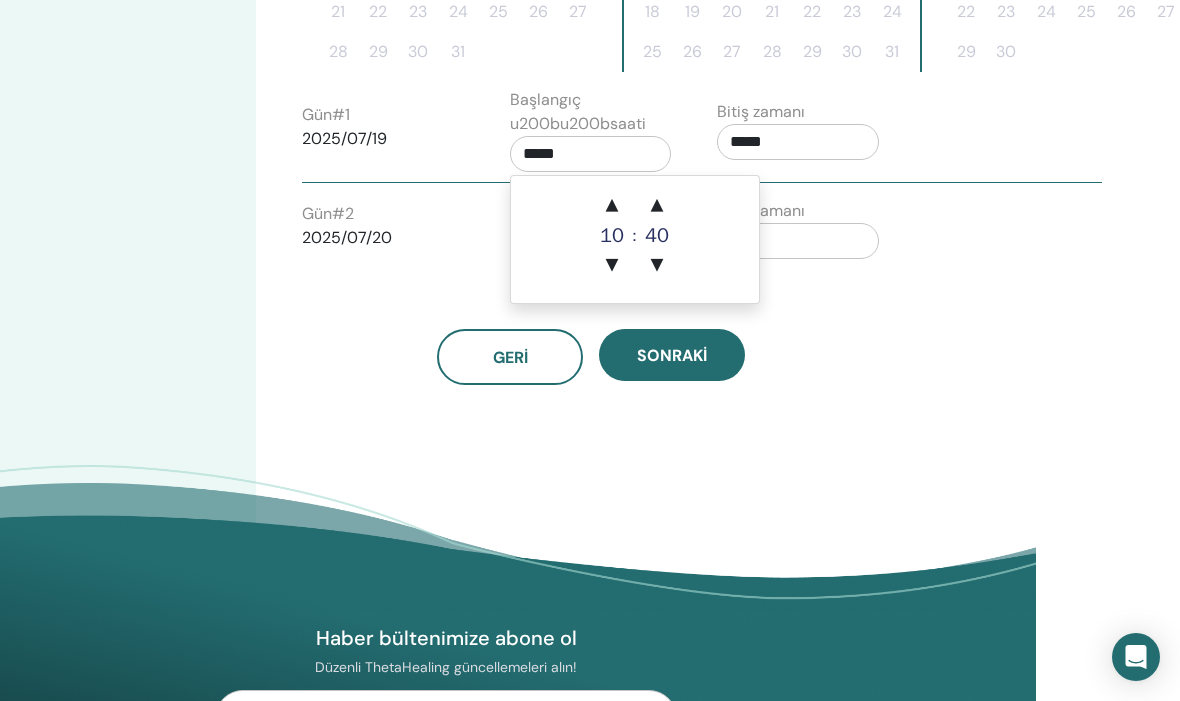 click on "▲" at bounding box center [657, 206] 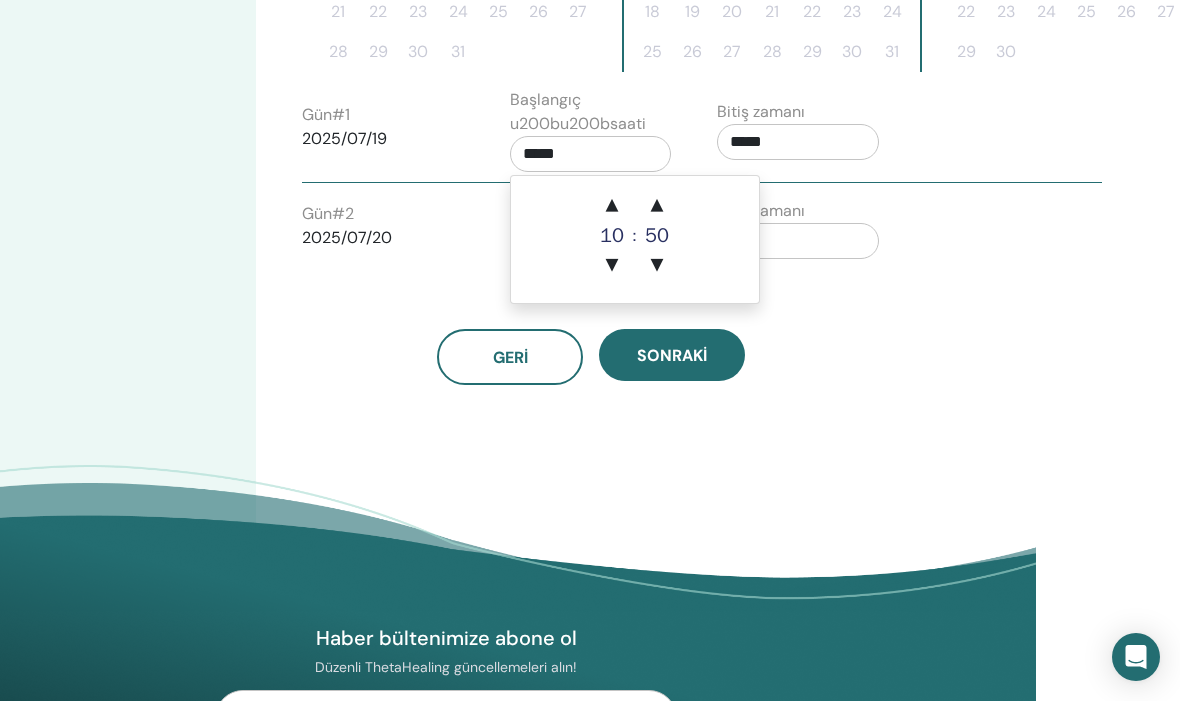 click on "▲" at bounding box center (657, 206) 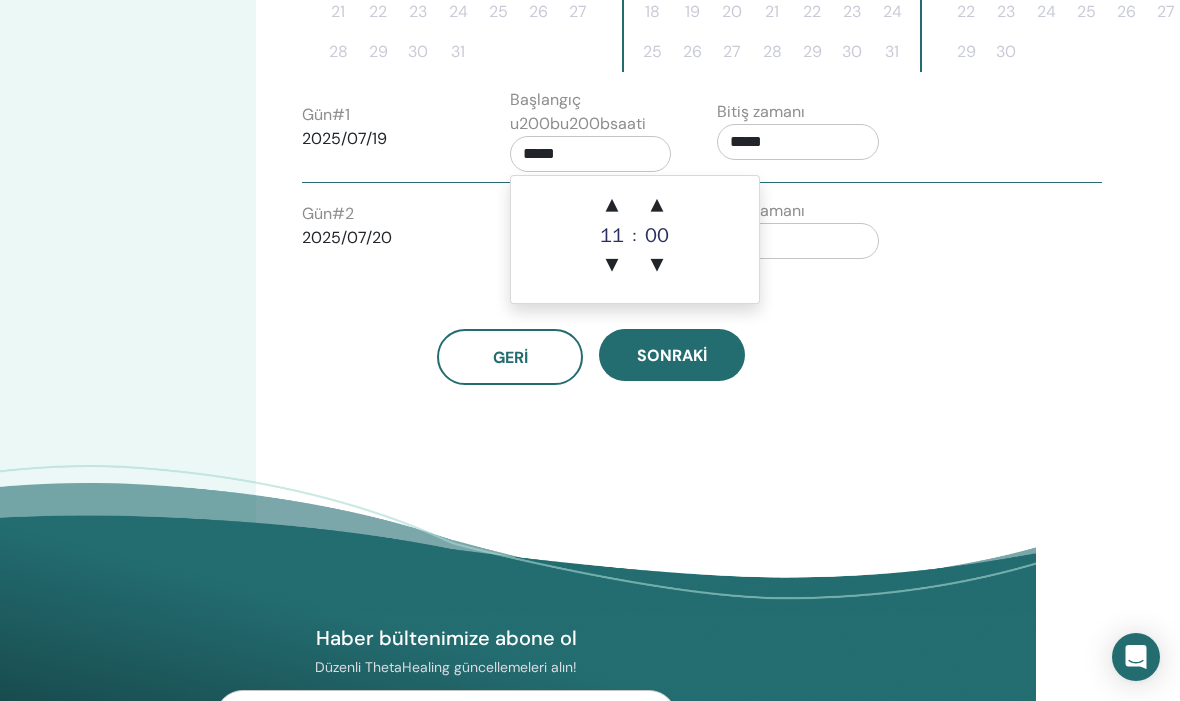 click on "▲ 11 ▼ : ▲ 00 ▼" at bounding box center (635, 239) 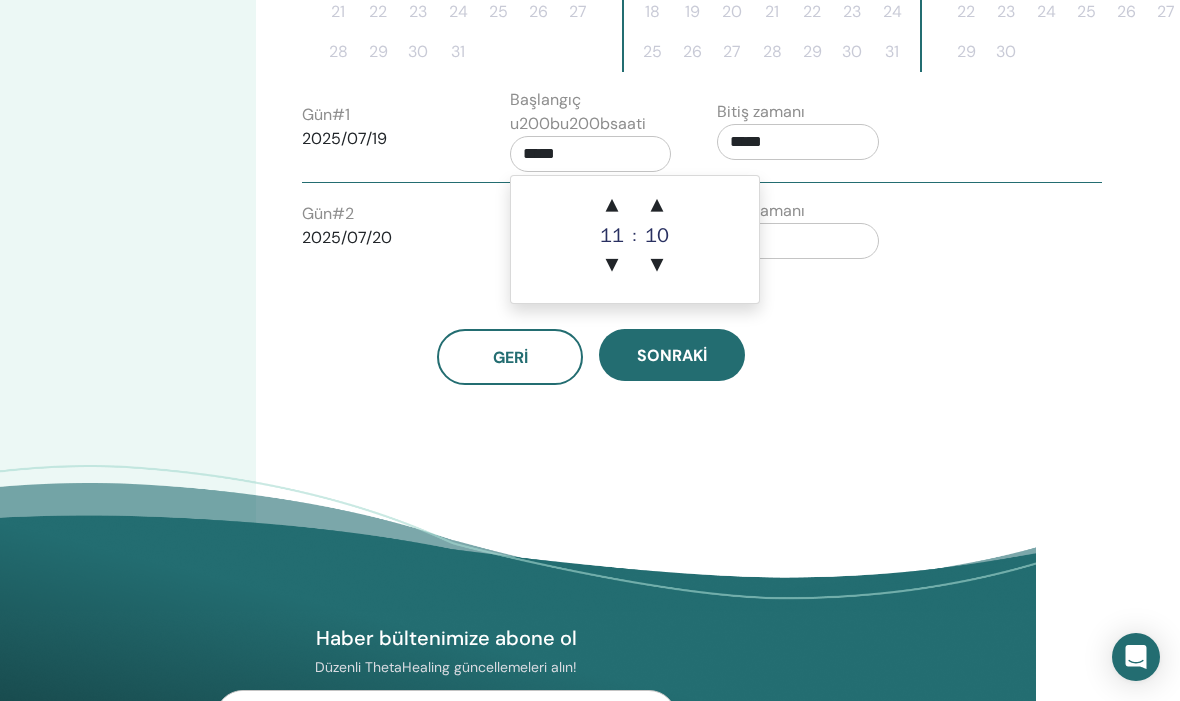 click on "▲" at bounding box center [657, 206] 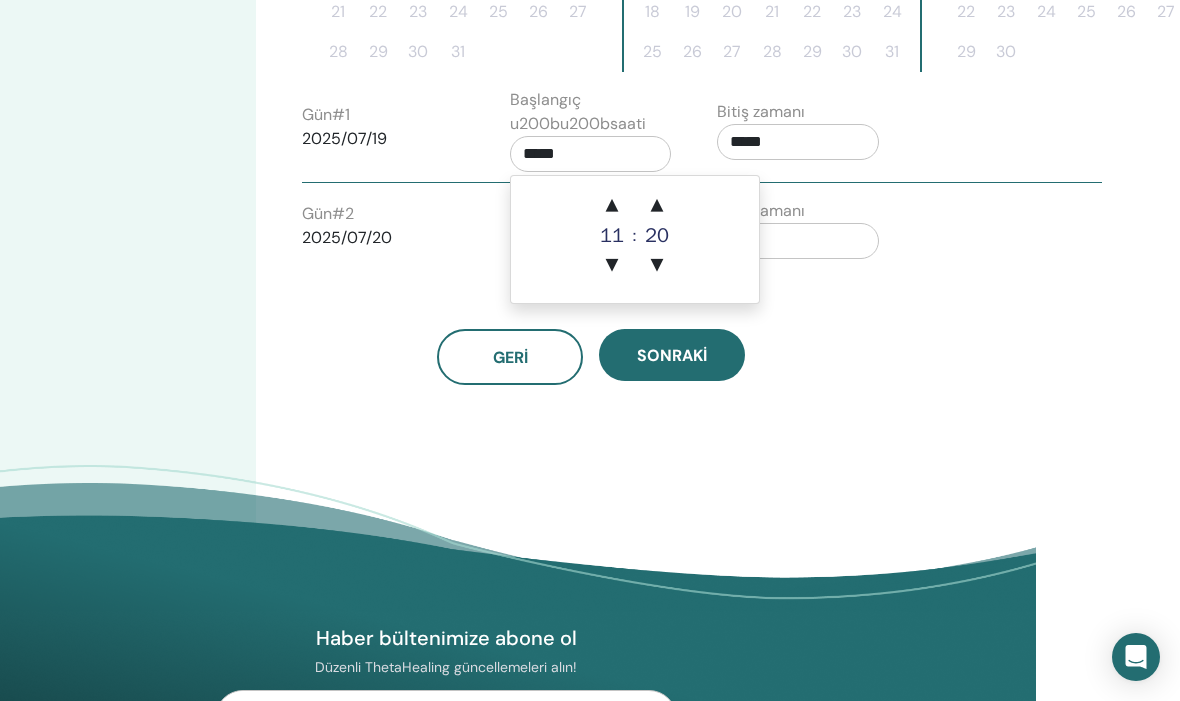 click on "▲ 11 ▼ : ▲ 20 ▼" at bounding box center [635, 239] 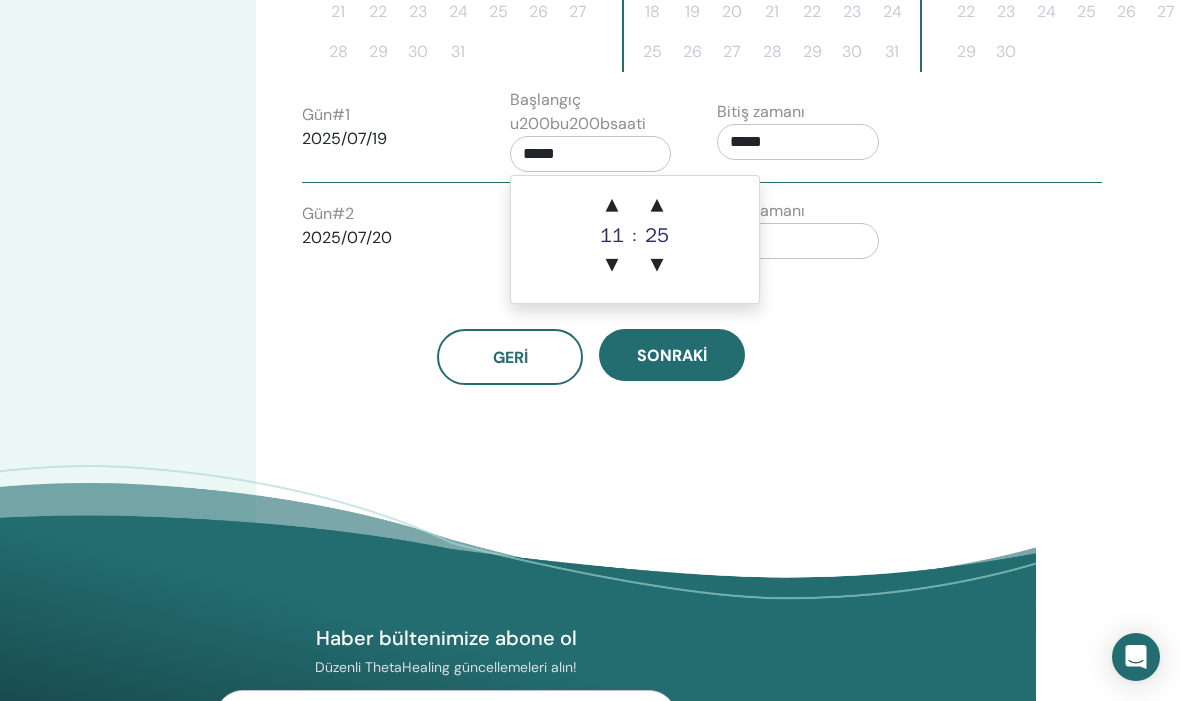 click on "▲" at bounding box center (657, 206) 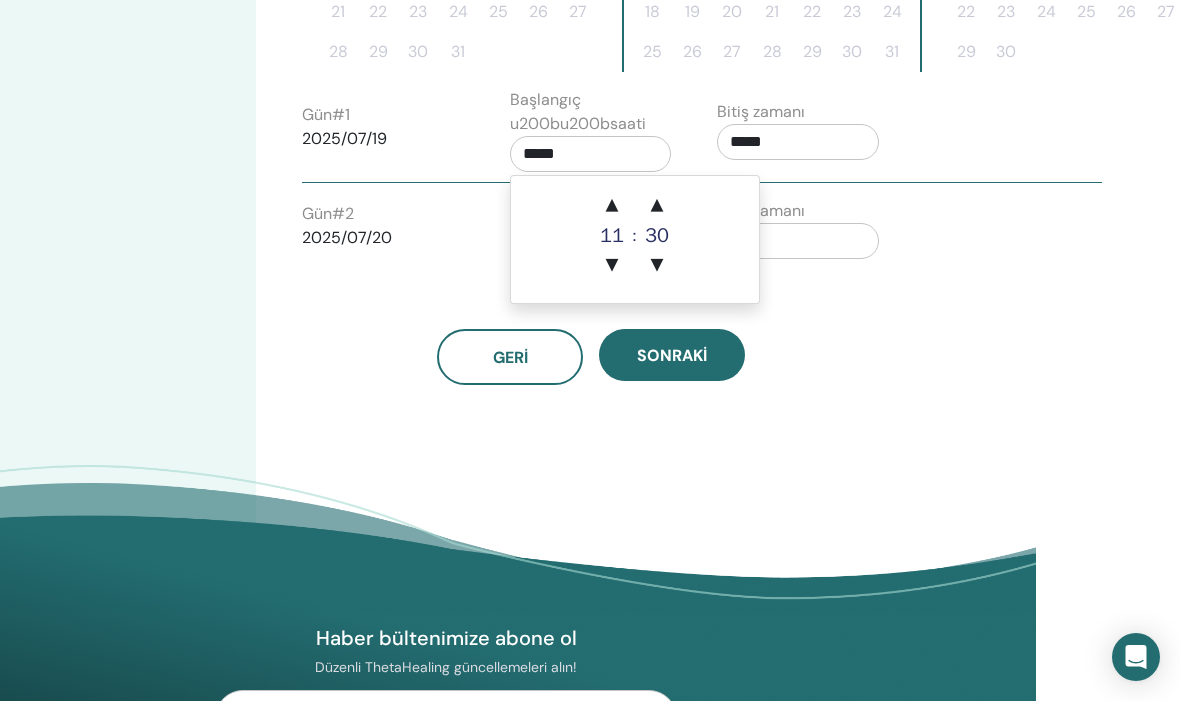 click on "▲" at bounding box center [657, 206] 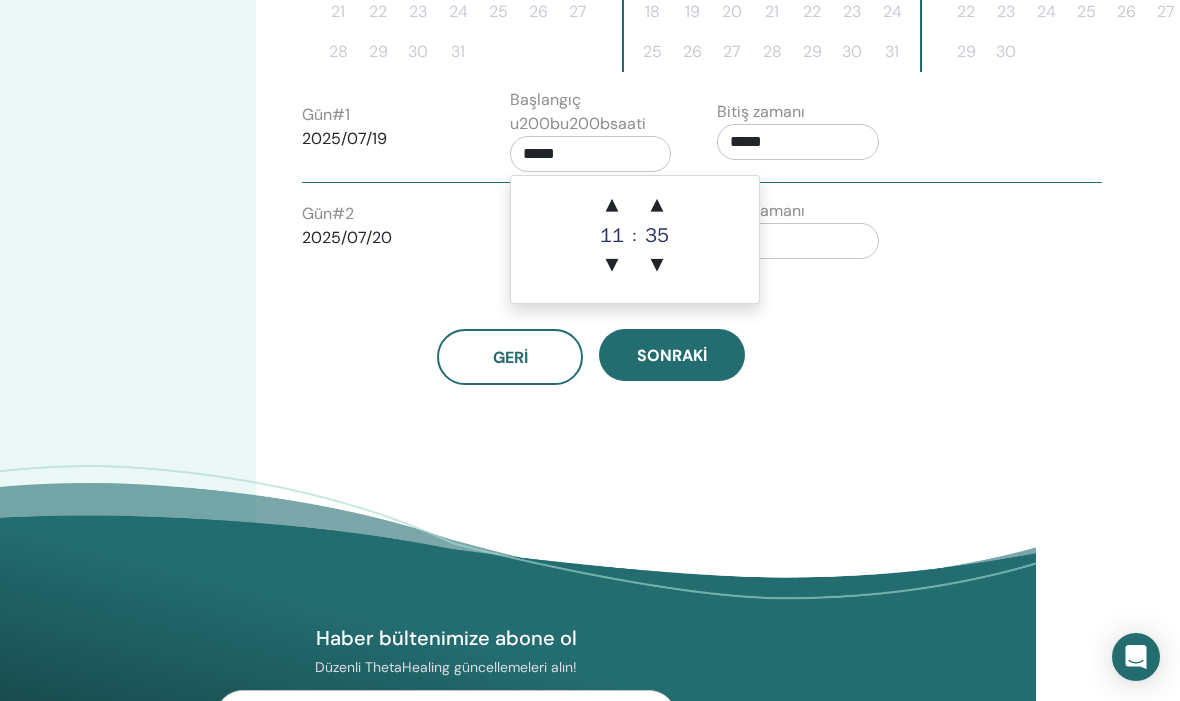click on "▲" at bounding box center (657, 206) 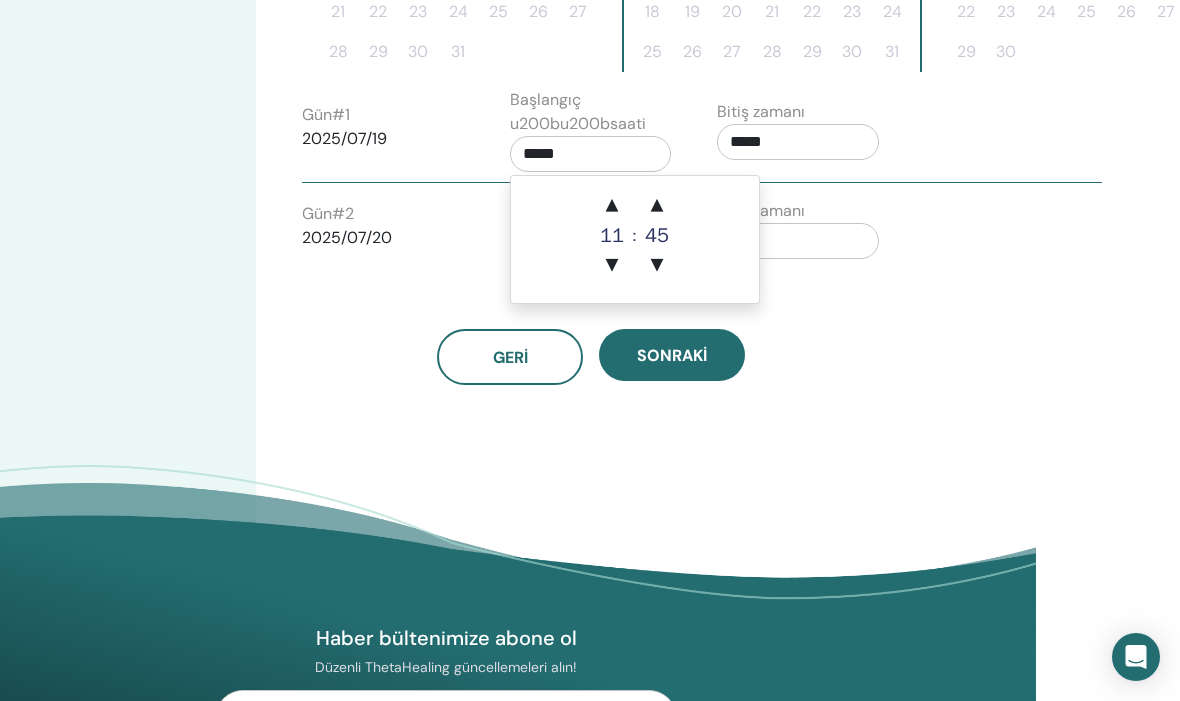 click on "▲" at bounding box center (657, 206) 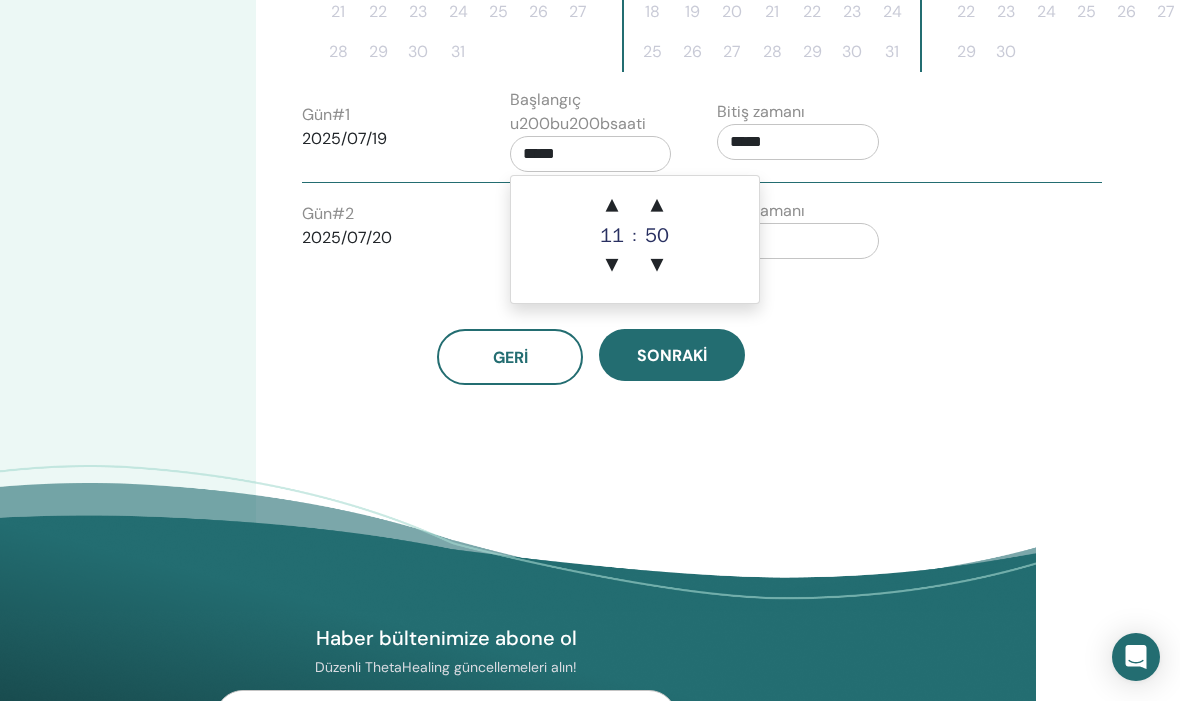 click on "▲" at bounding box center (657, 206) 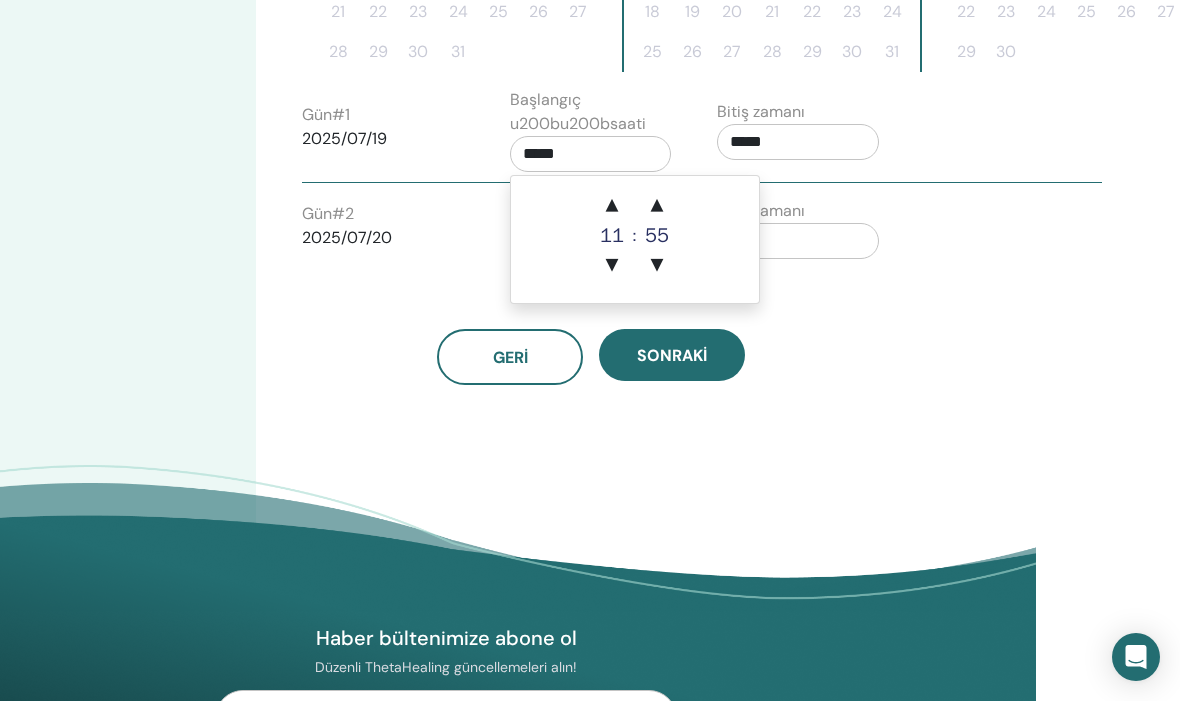 click on "▲" at bounding box center [657, 206] 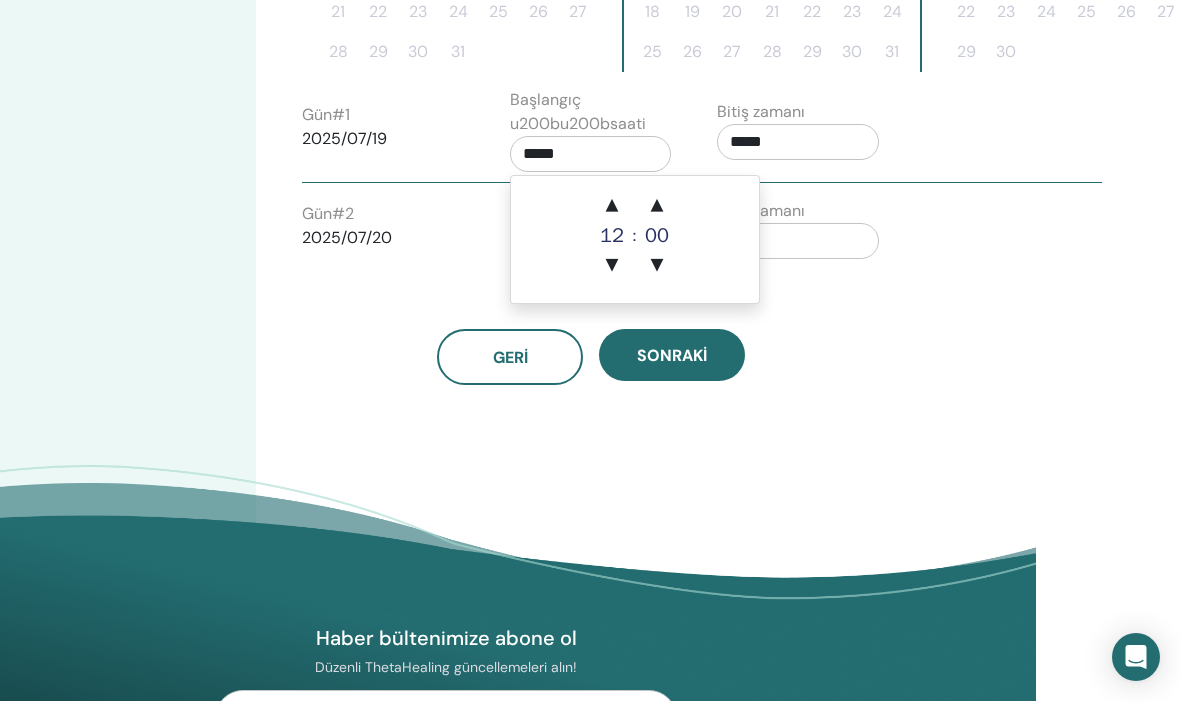 click on "▲" at bounding box center [657, 206] 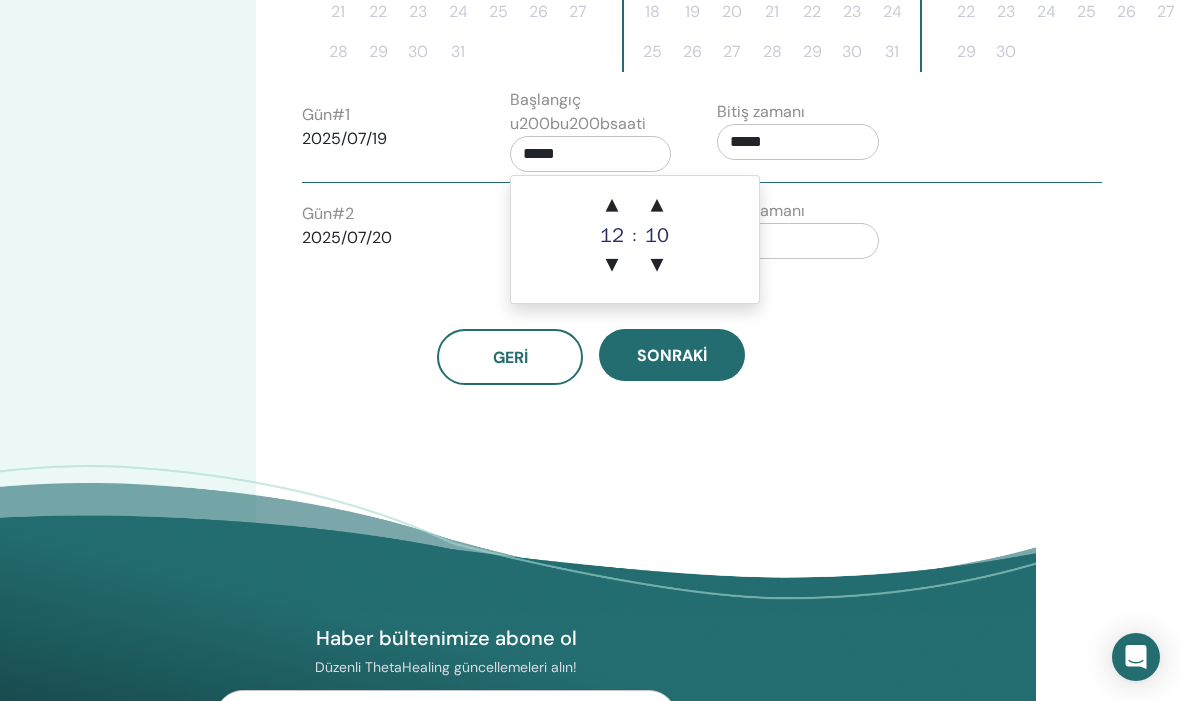 click on "▲" at bounding box center (657, 206) 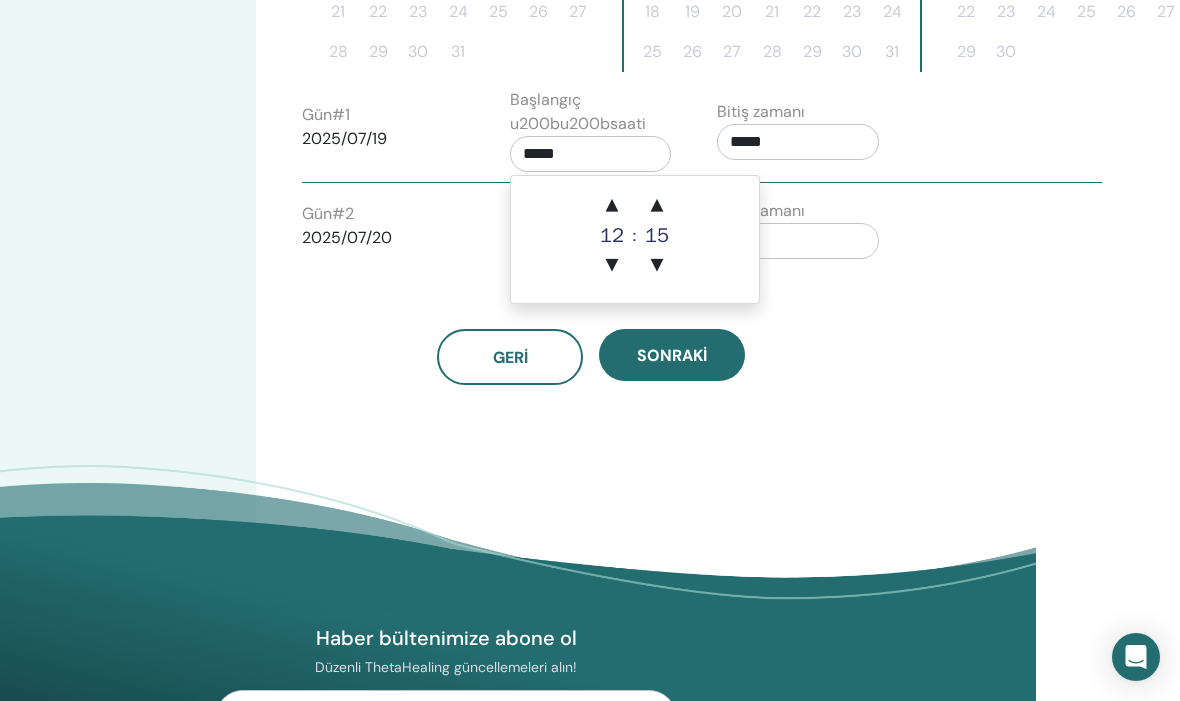 click on "▲" at bounding box center [657, 206] 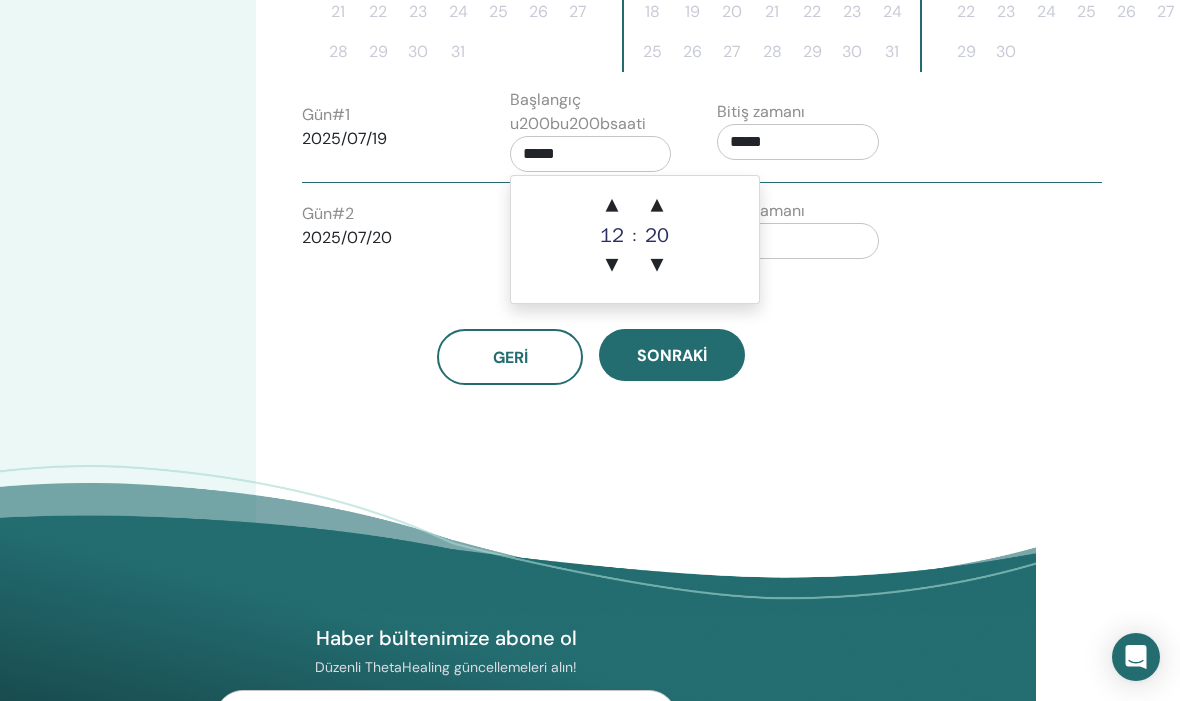 click on "▲" at bounding box center [657, 206] 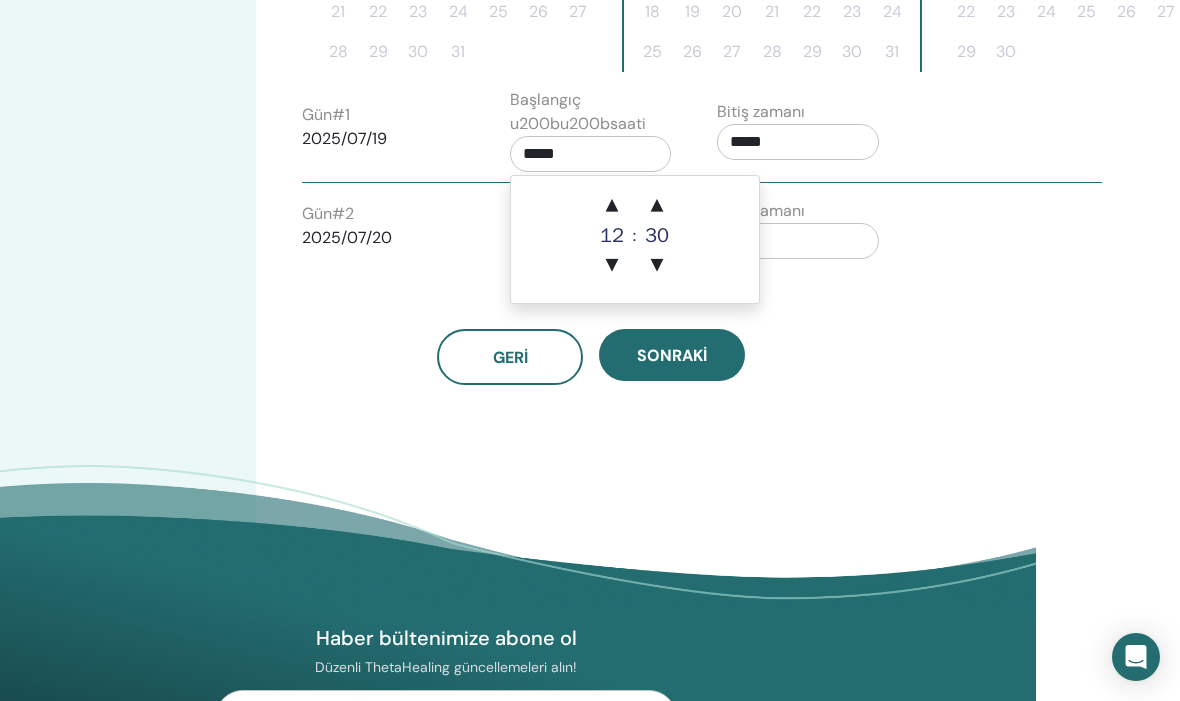 click on "▲" at bounding box center (657, 206) 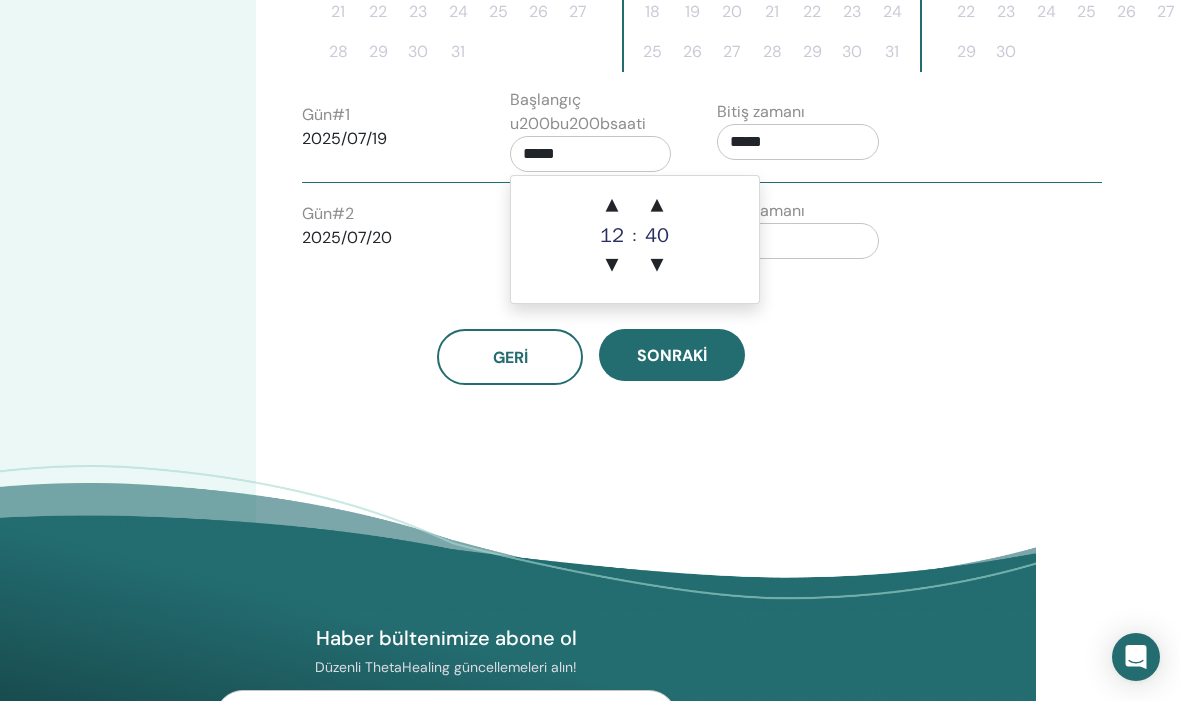 click on "▲" at bounding box center [657, 206] 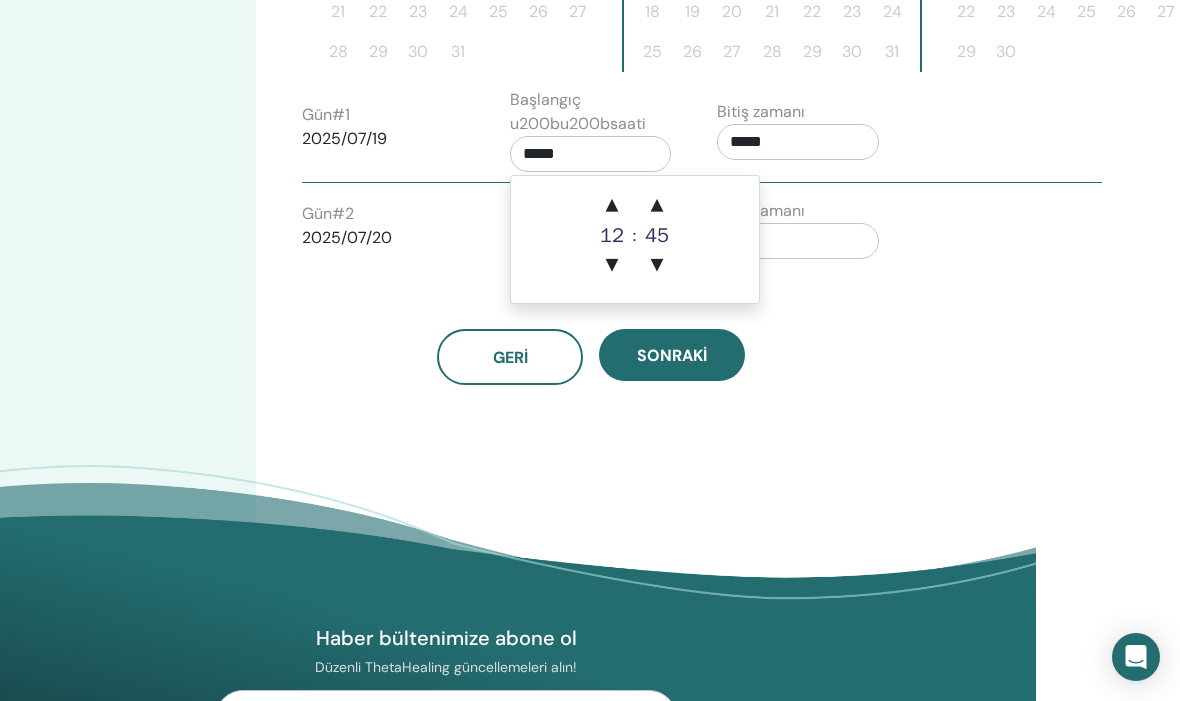 click on "▲" at bounding box center (657, 206) 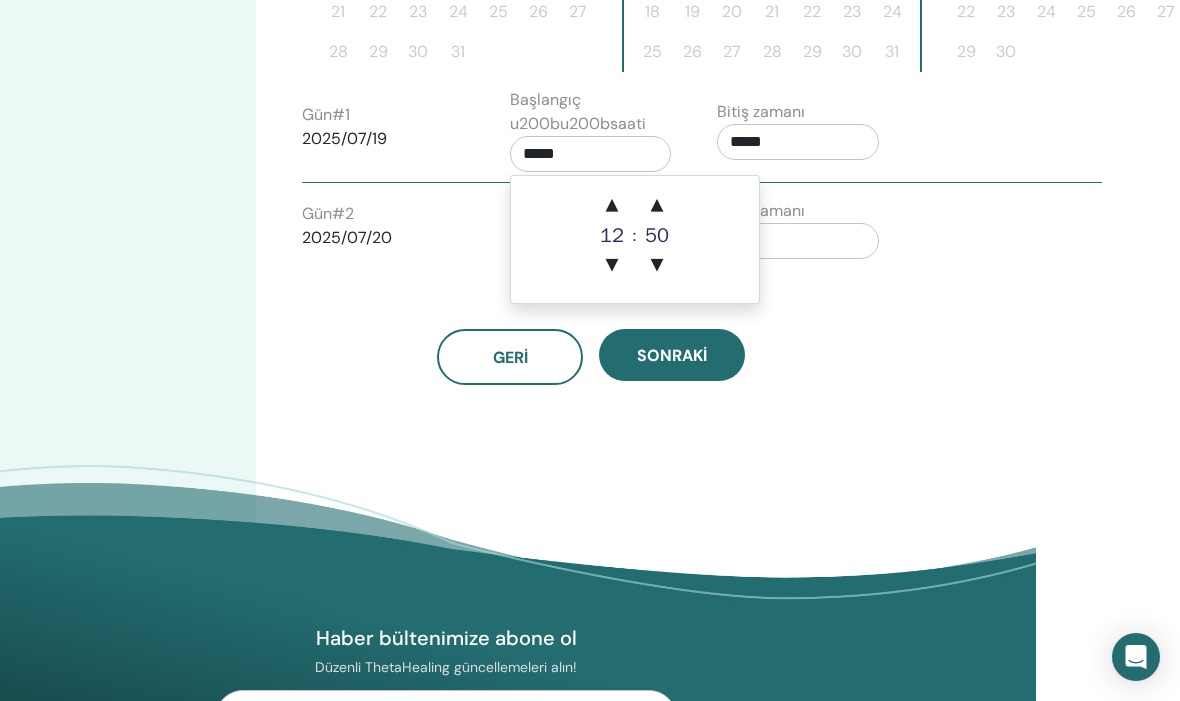 click on "▲" at bounding box center (657, 206) 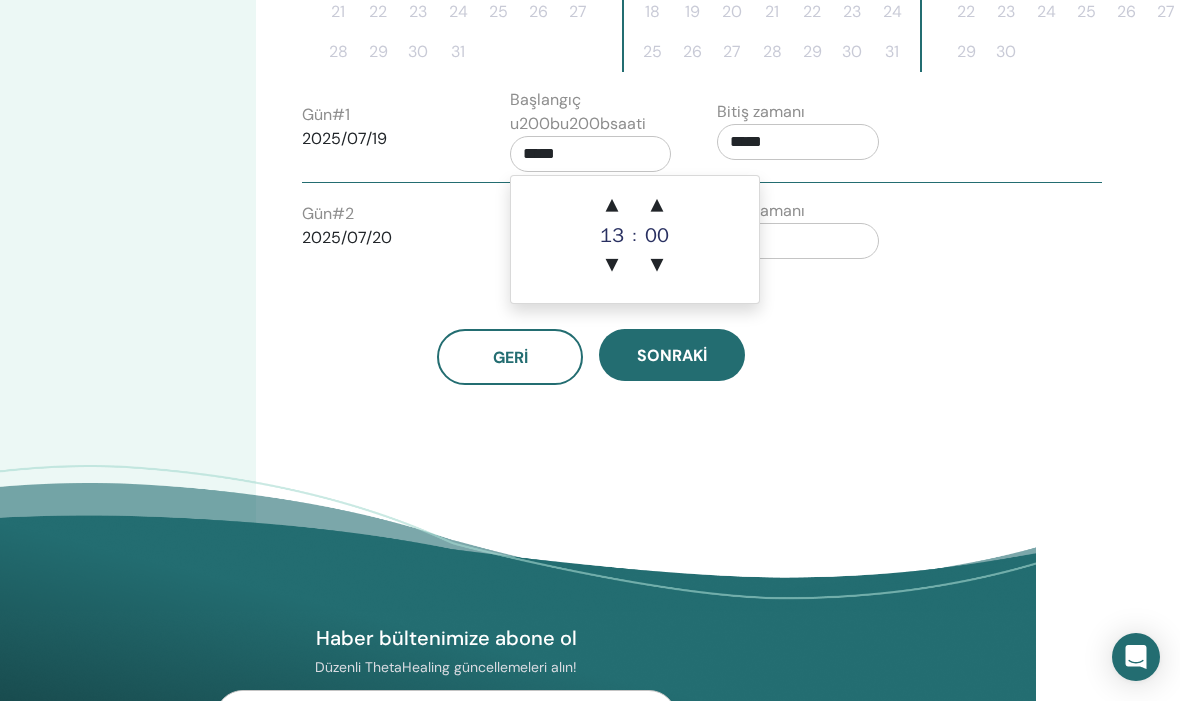 click on "▲" at bounding box center (657, 206) 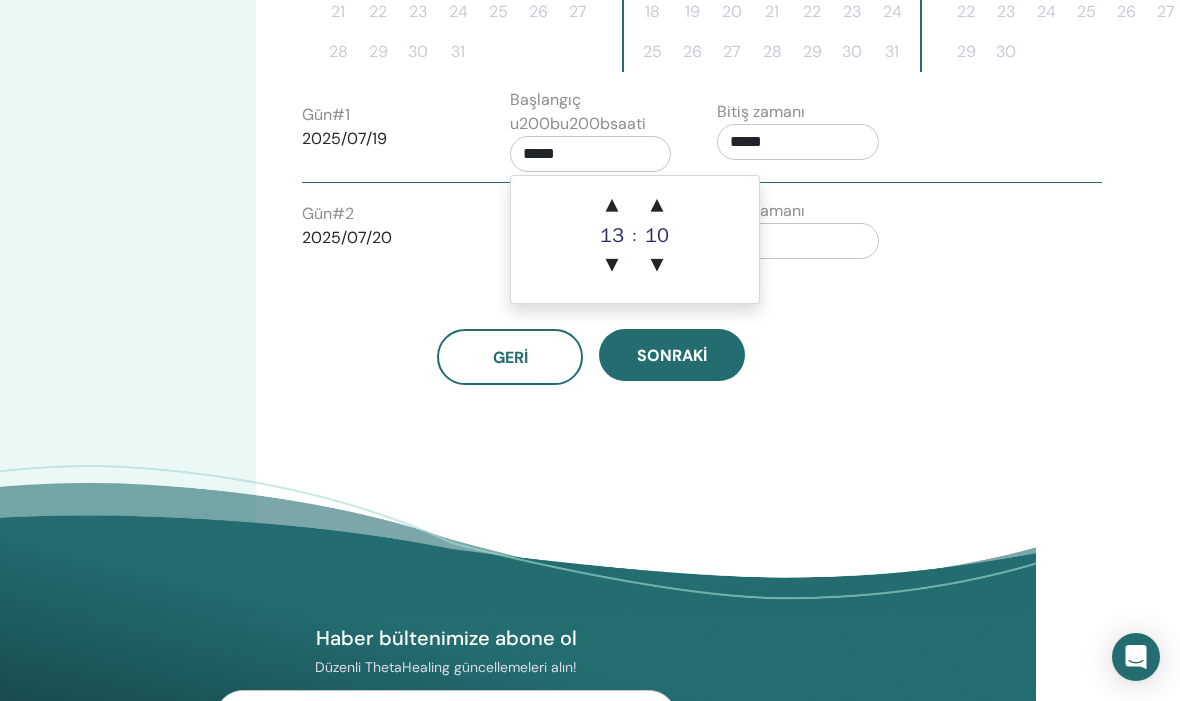 click on "▲" at bounding box center (657, 206) 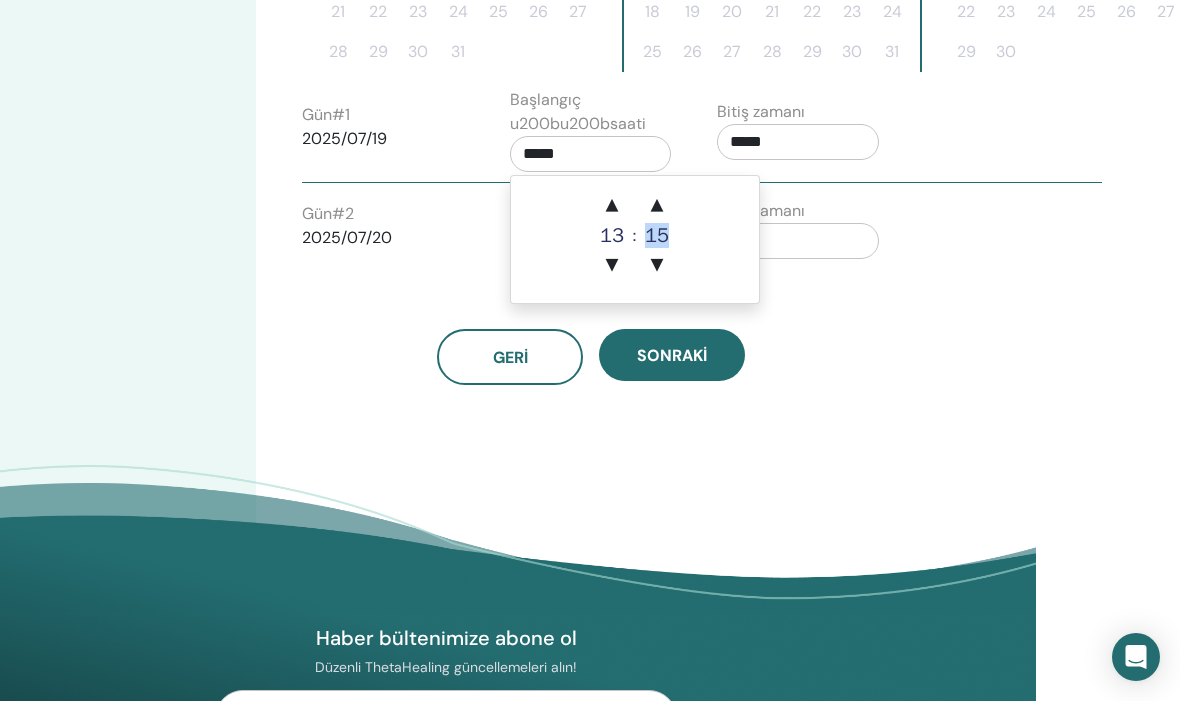 click on "▲ 13 ▼ : ▲ 15 ▼" at bounding box center (635, 239) 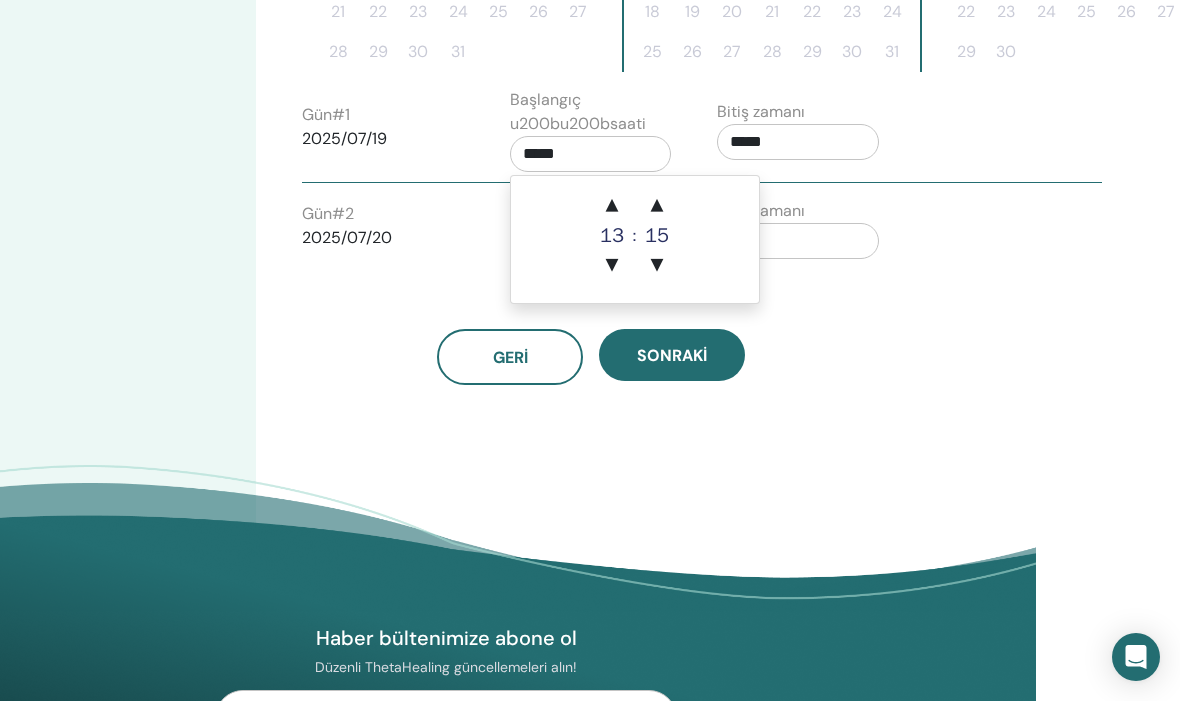 click on "▲" at bounding box center [657, 206] 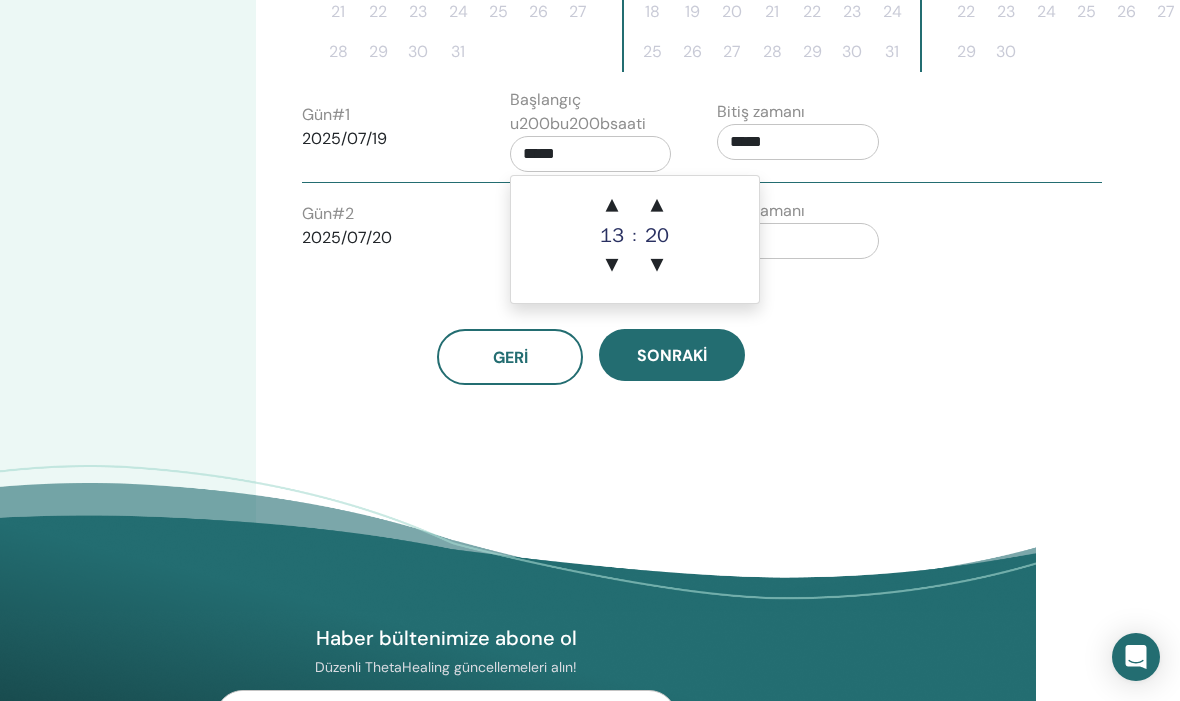 click on "20" at bounding box center [657, 235] 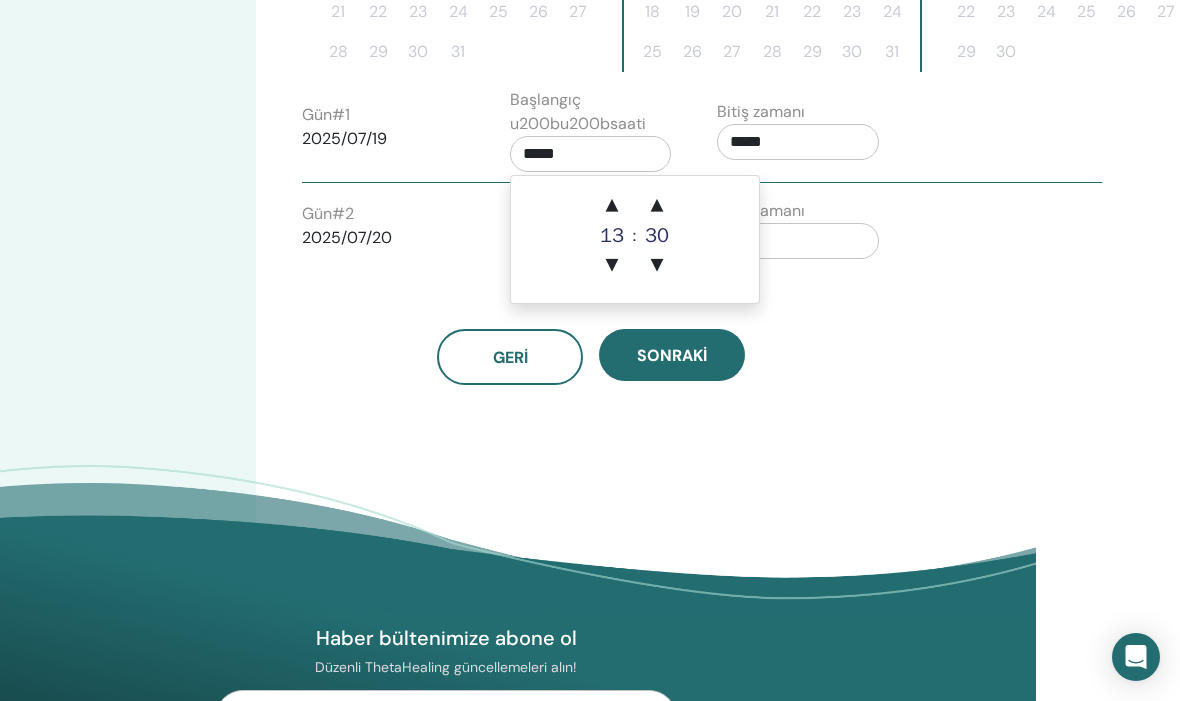 click on "▲" at bounding box center (657, 206) 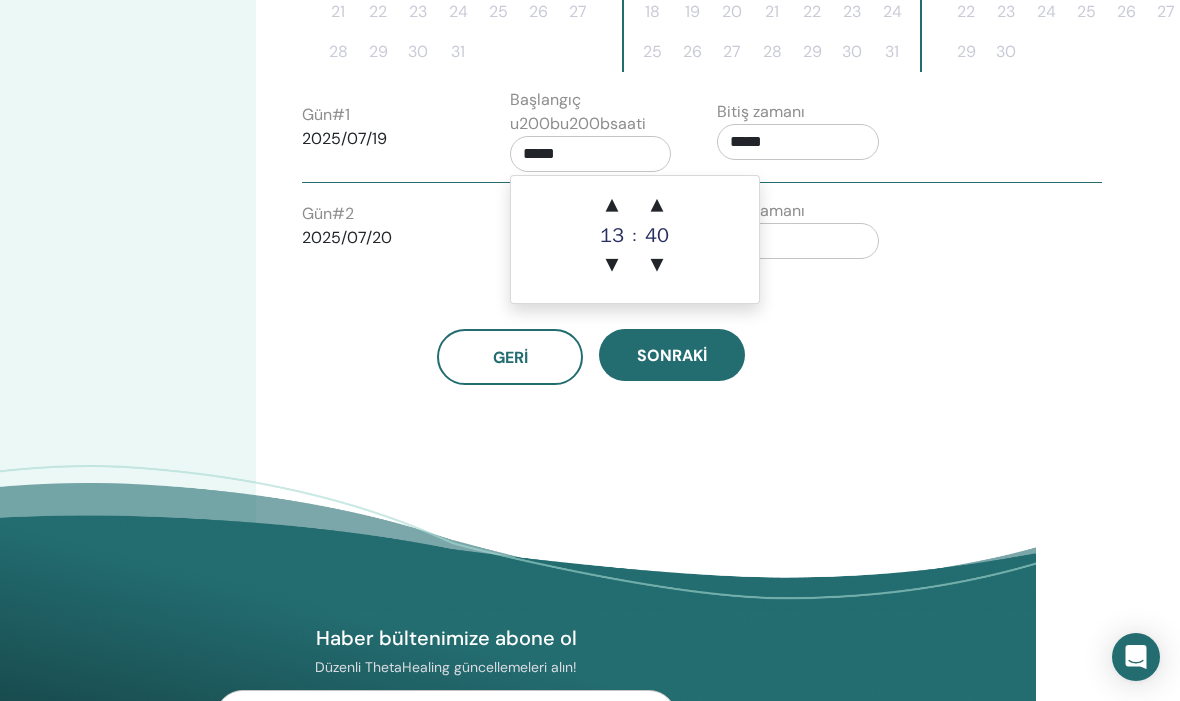 click on "▲" at bounding box center [657, 206] 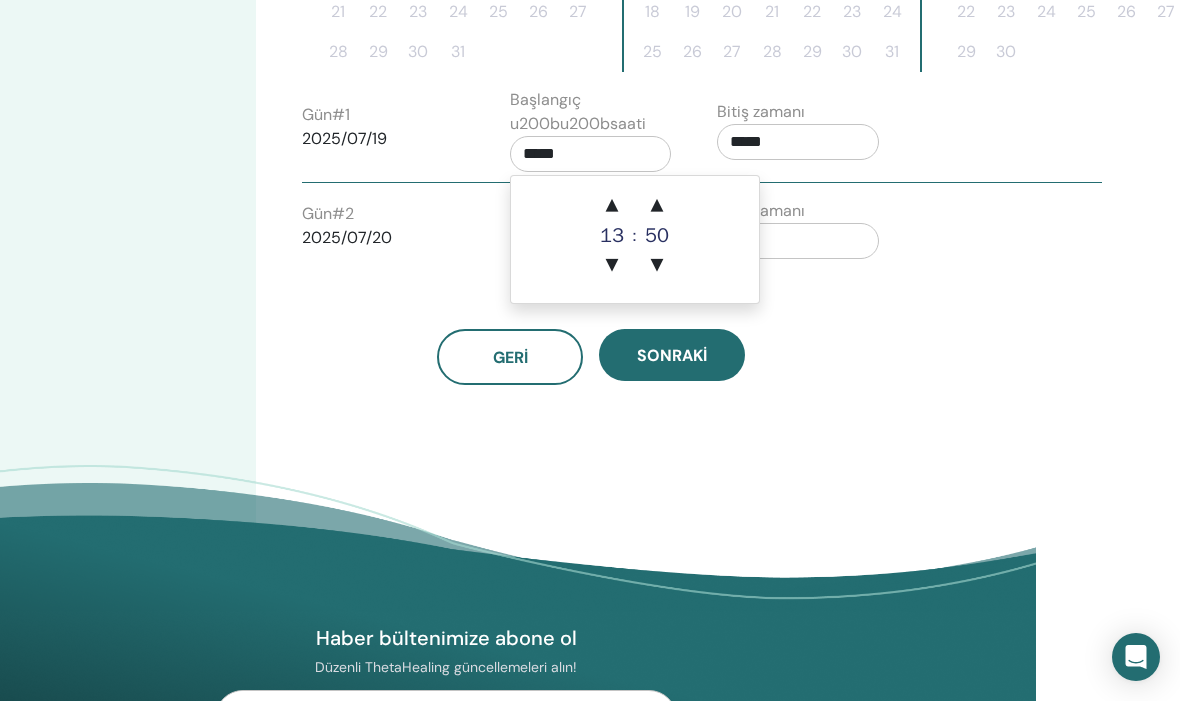 click on "▲" at bounding box center (657, 206) 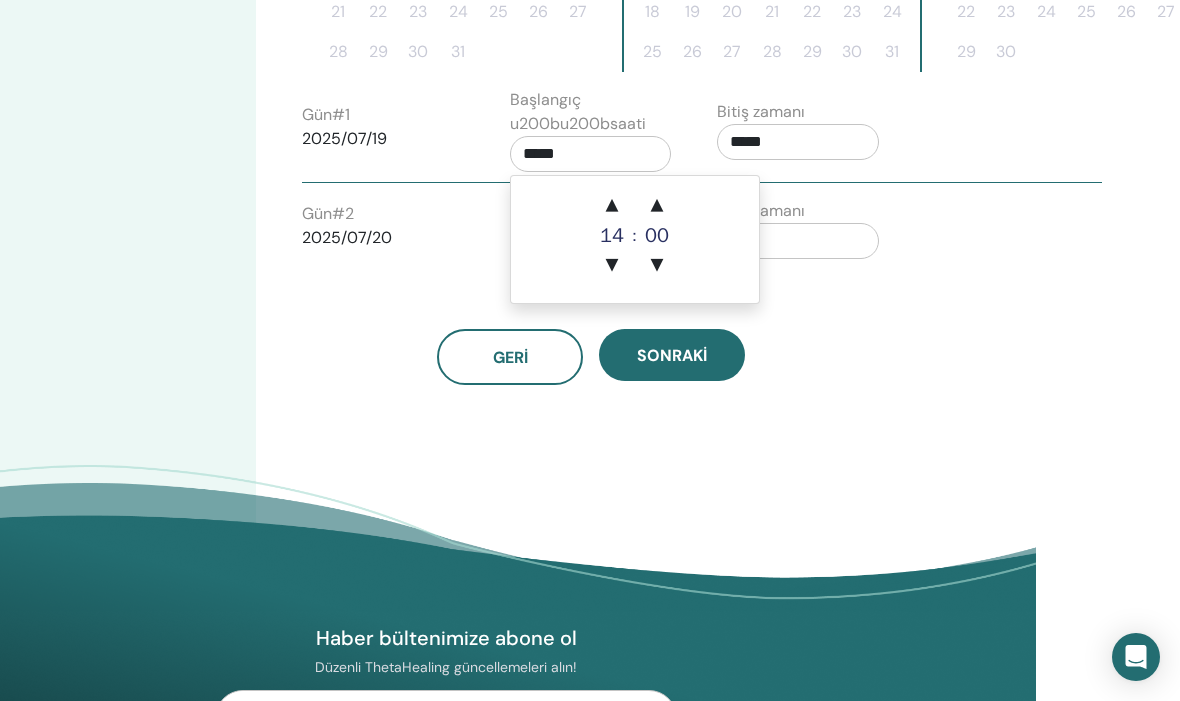 click on "▲" at bounding box center [657, 206] 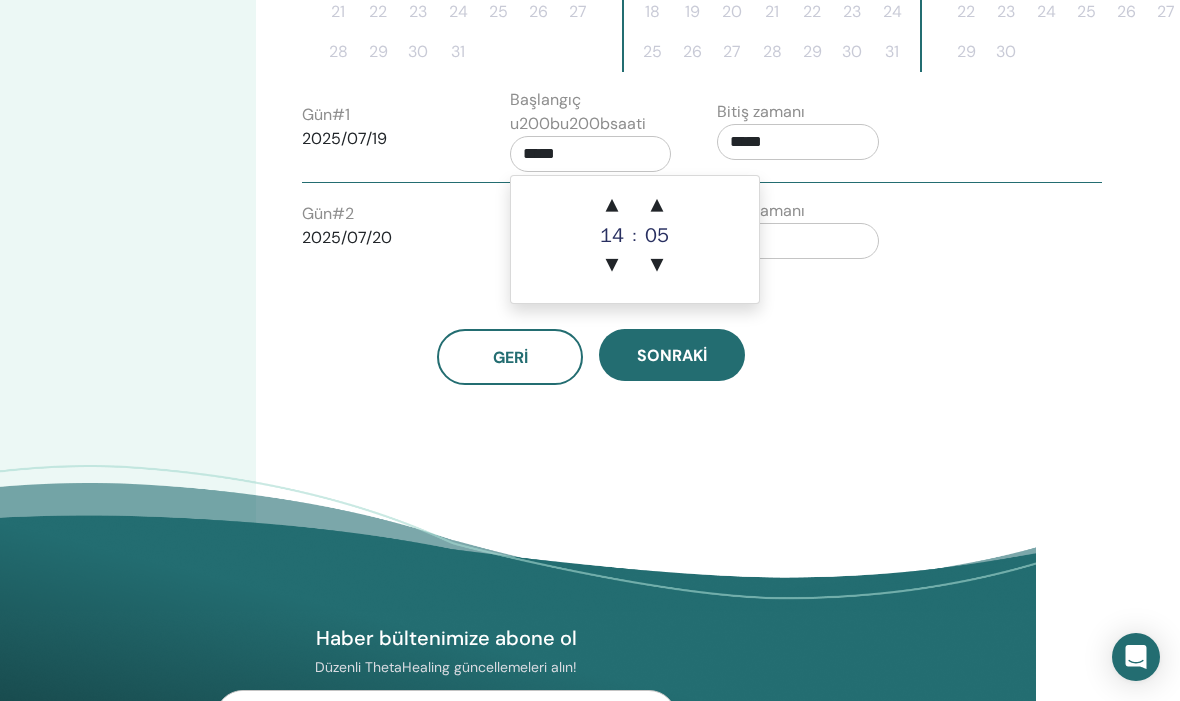 click on "▲" at bounding box center (657, 206) 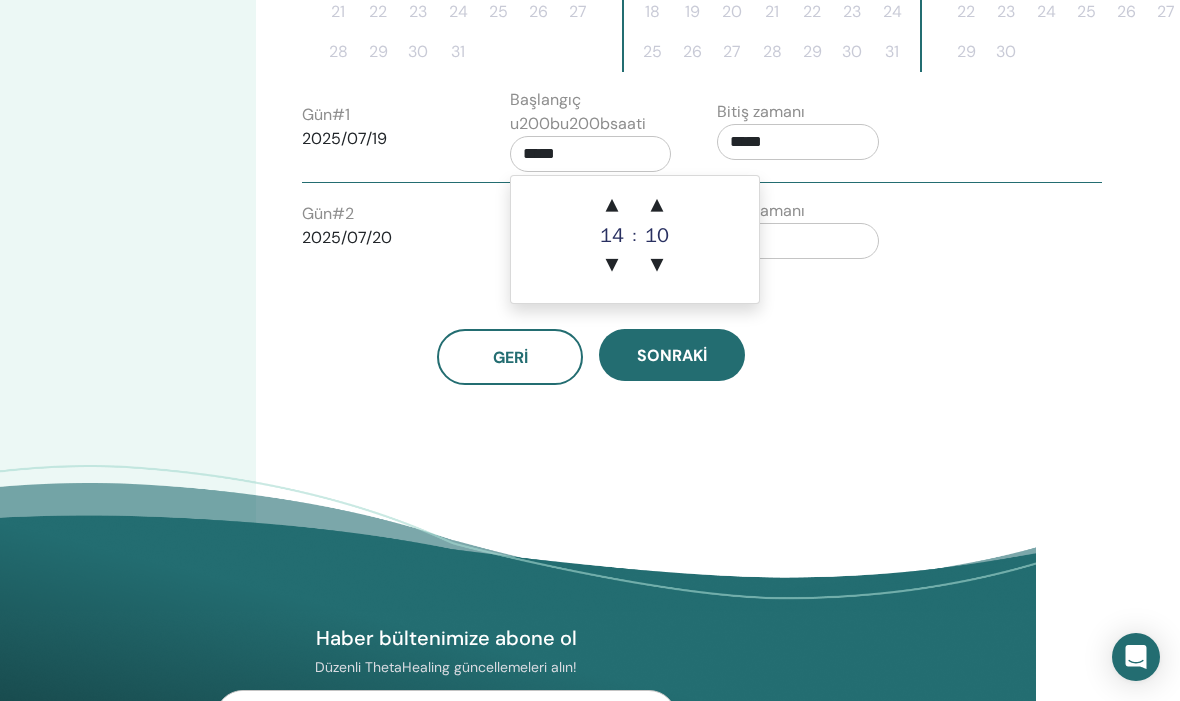 click on "10" at bounding box center [657, 235] 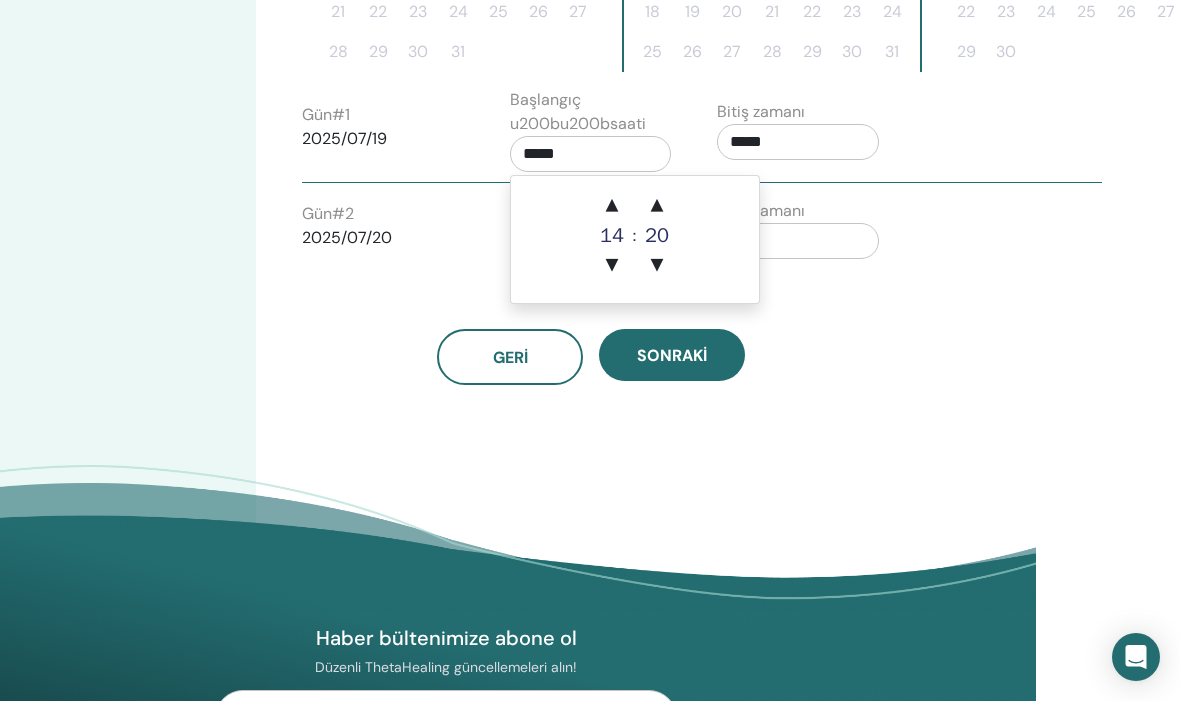 click on "▲" at bounding box center [657, 206] 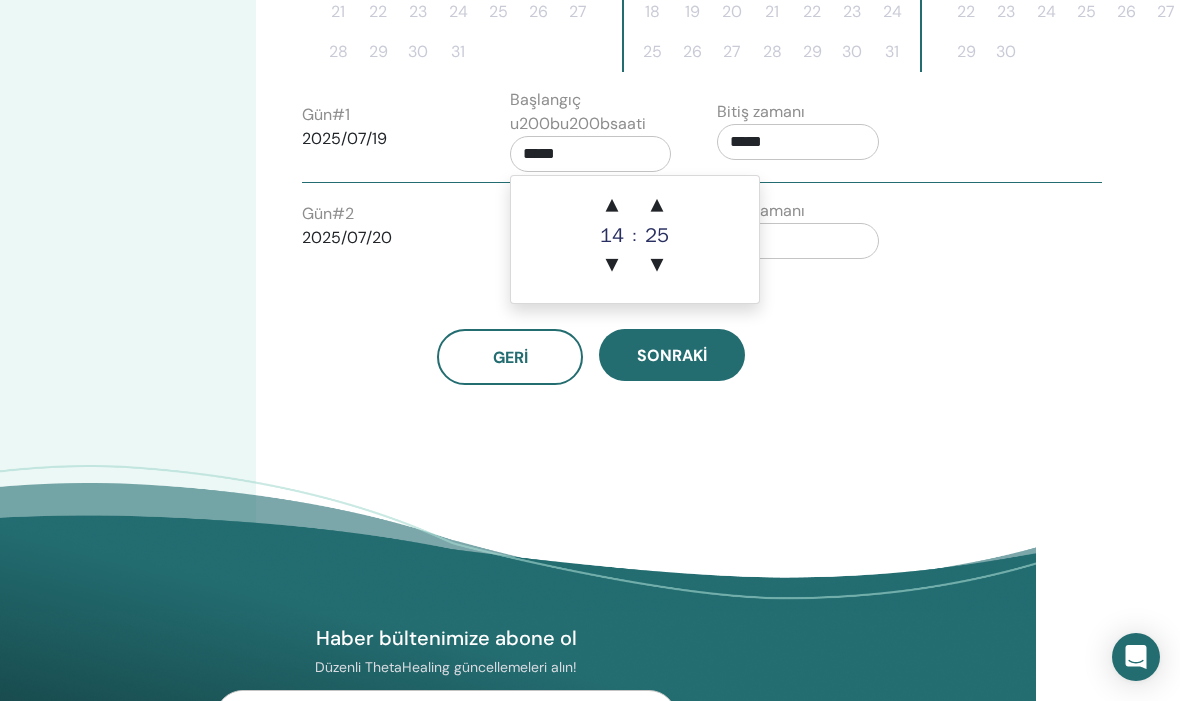 click on "▲" at bounding box center [657, 206] 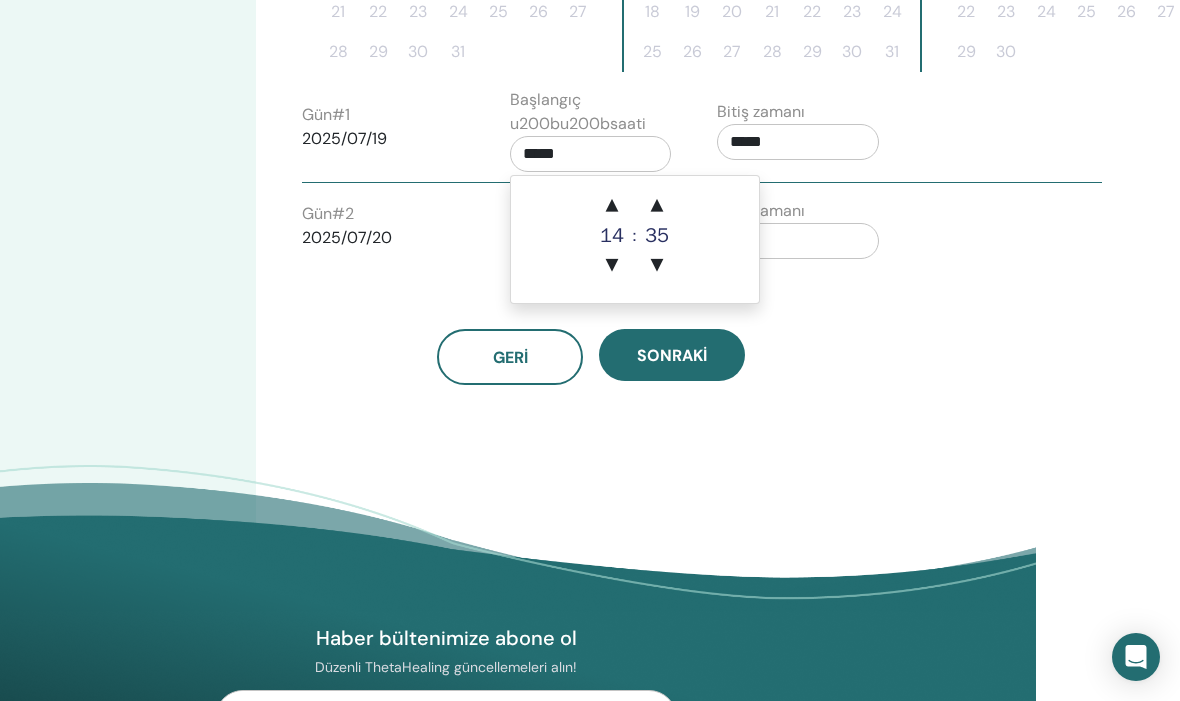 click on "▲ 14 ▼ : ▲ 35 ▼" at bounding box center [635, 239] 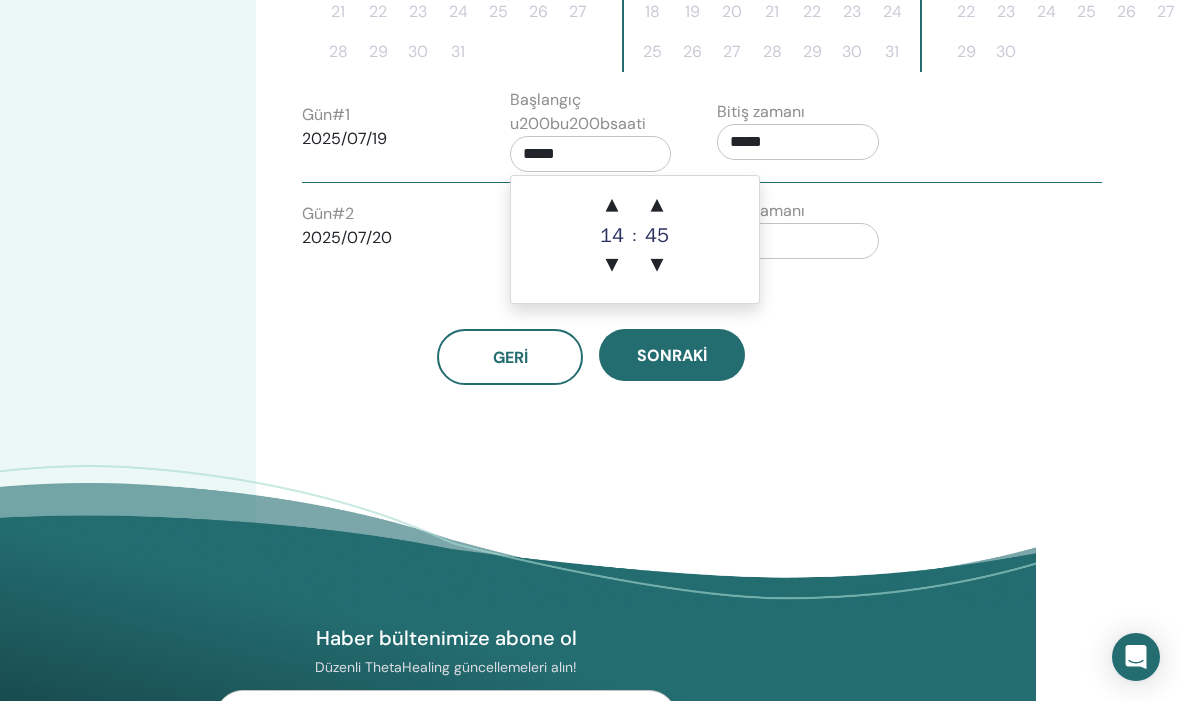 click on "▲" at bounding box center [657, 206] 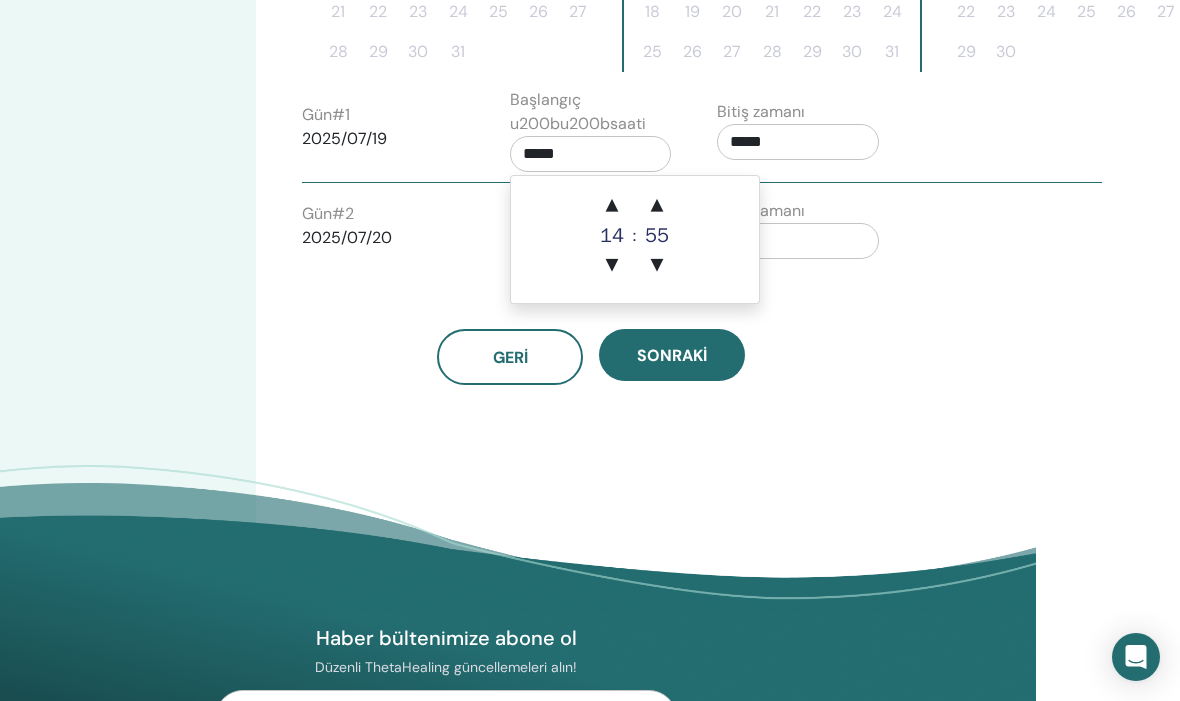 click on "▲" at bounding box center [657, 206] 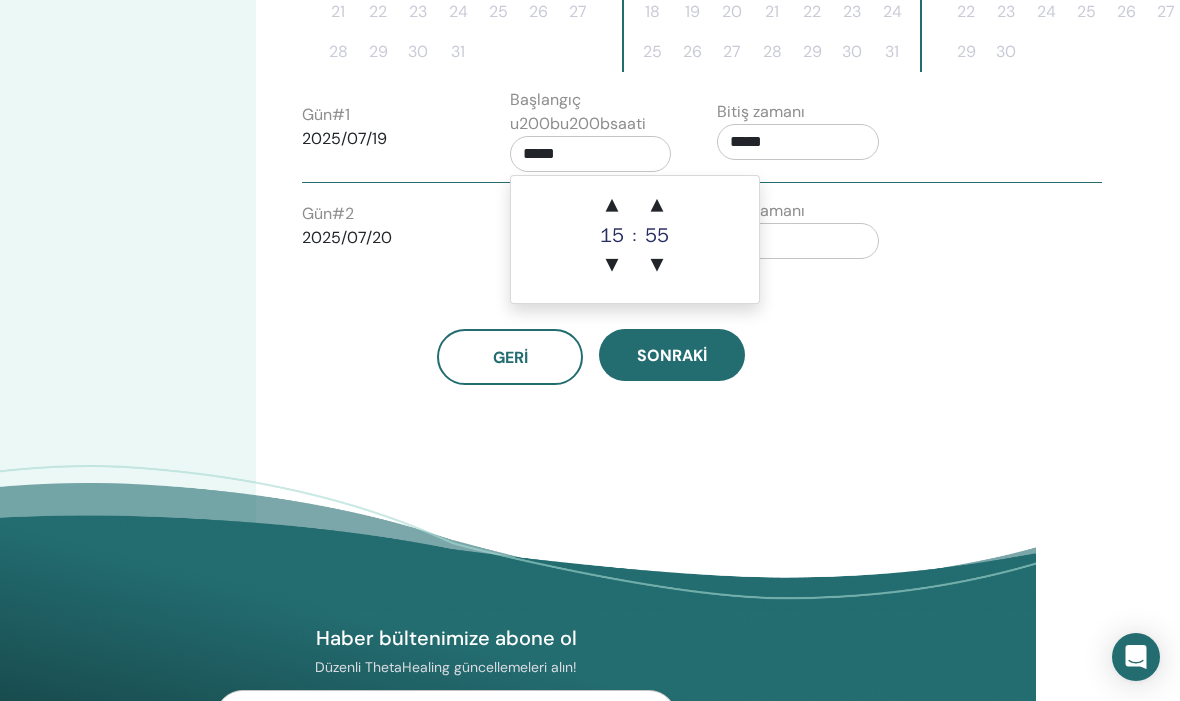 click on "▲" at bounding box center [657, 206] 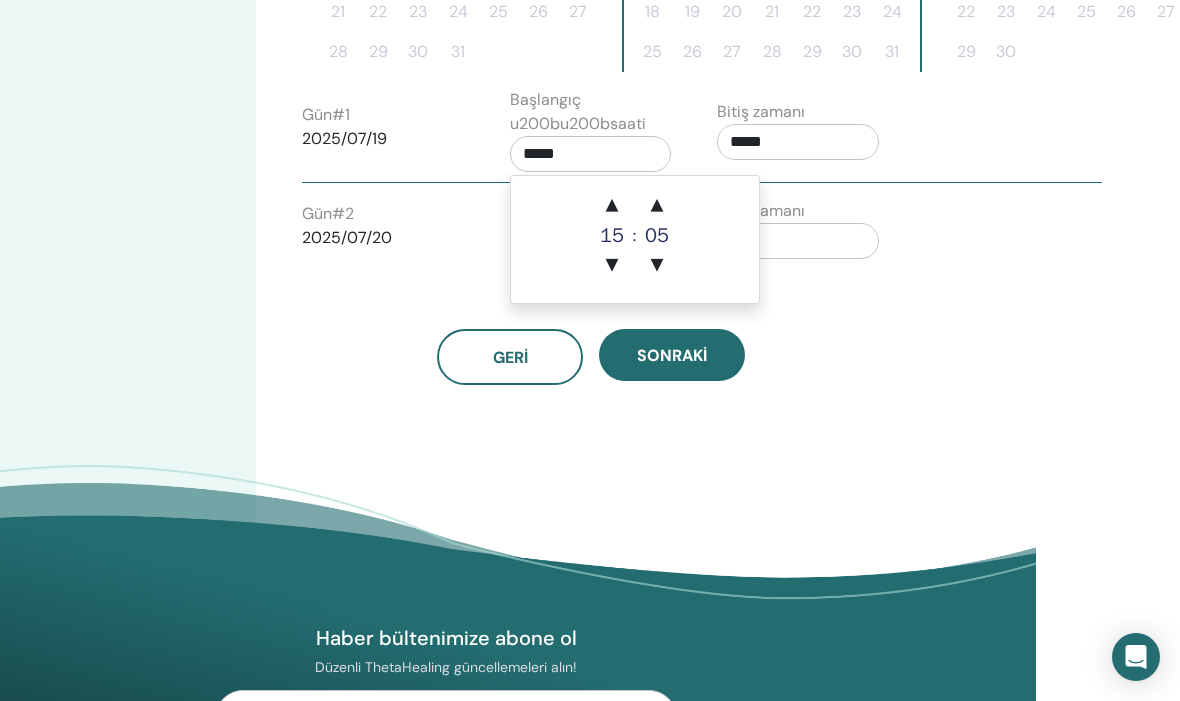 click on "▲" at bounding box center [657, 206] 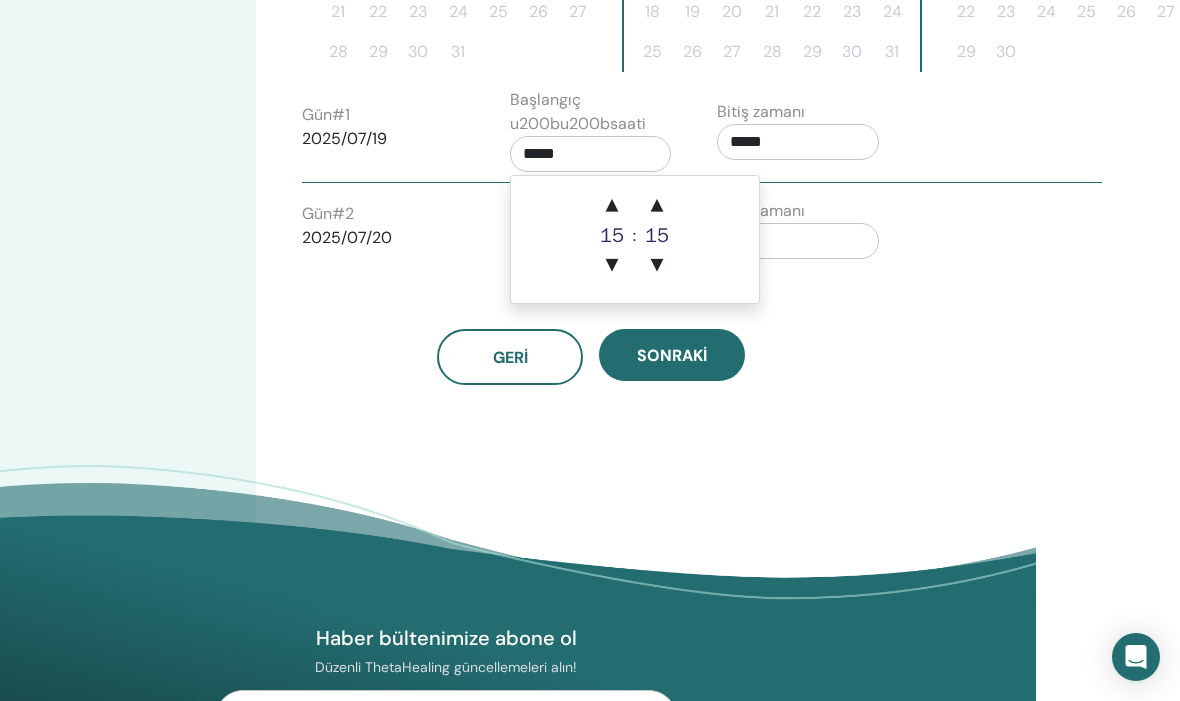 click on "▲" at bounding box center [657, 206] 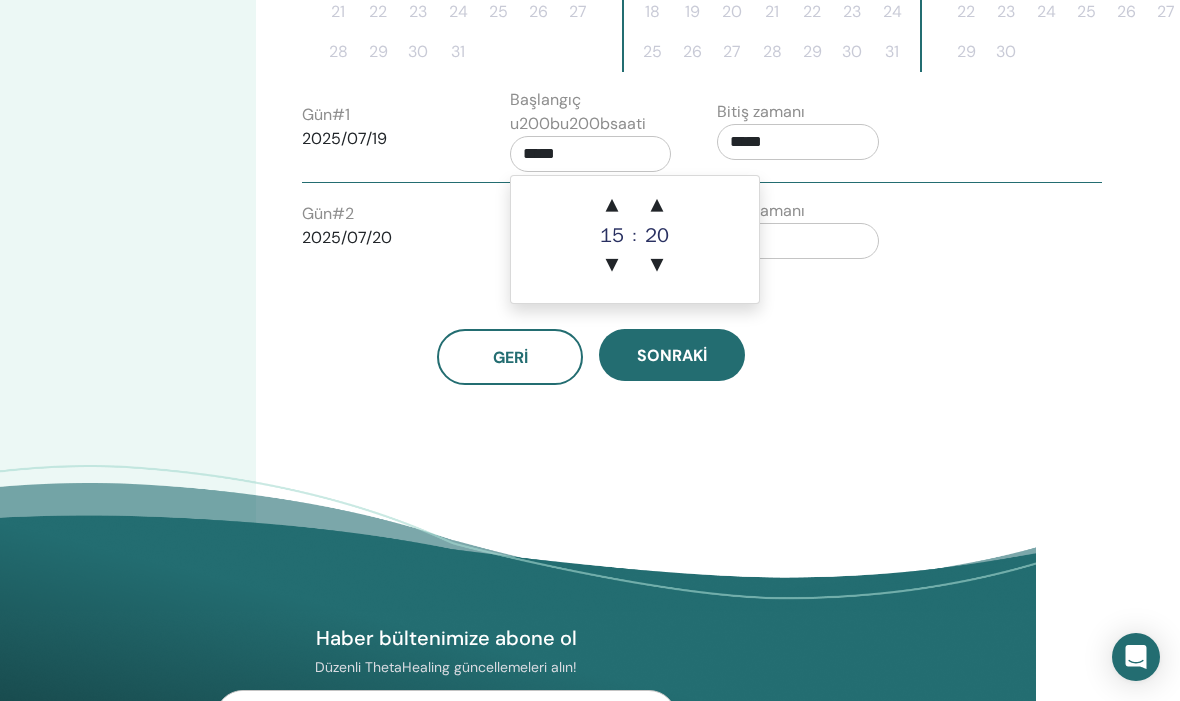 click on "▲" at bounding box center [657, 206] 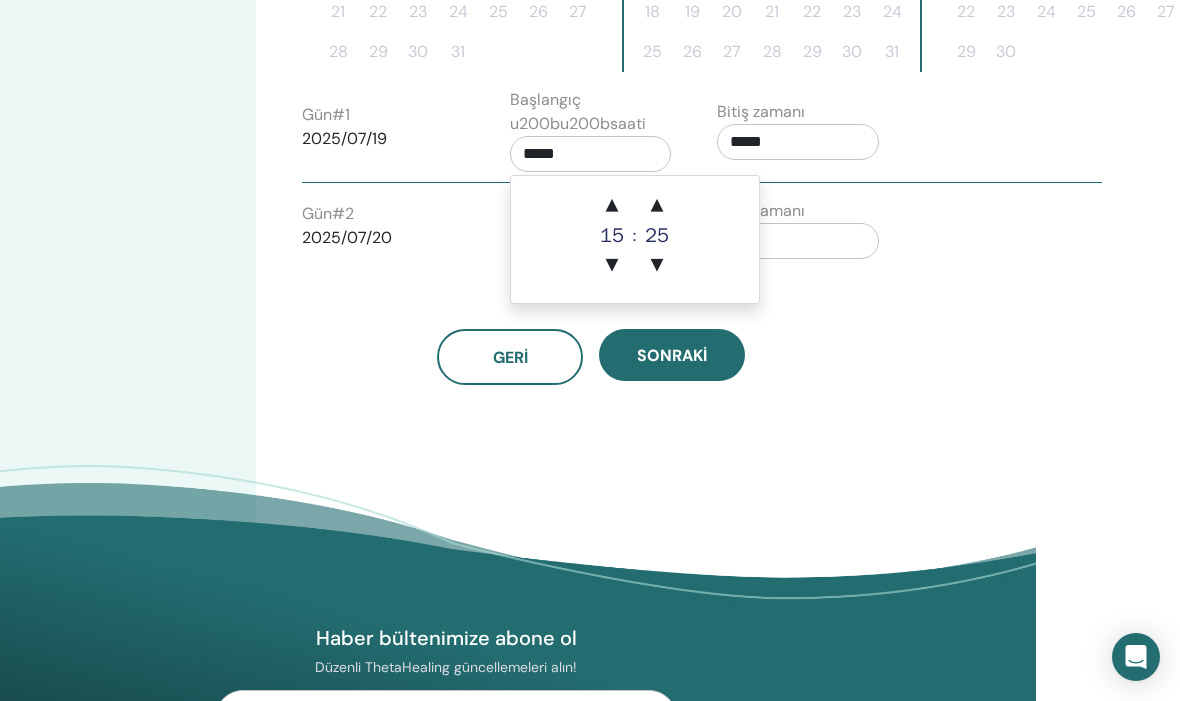 click on "▲" at bounding box center [657, 206] 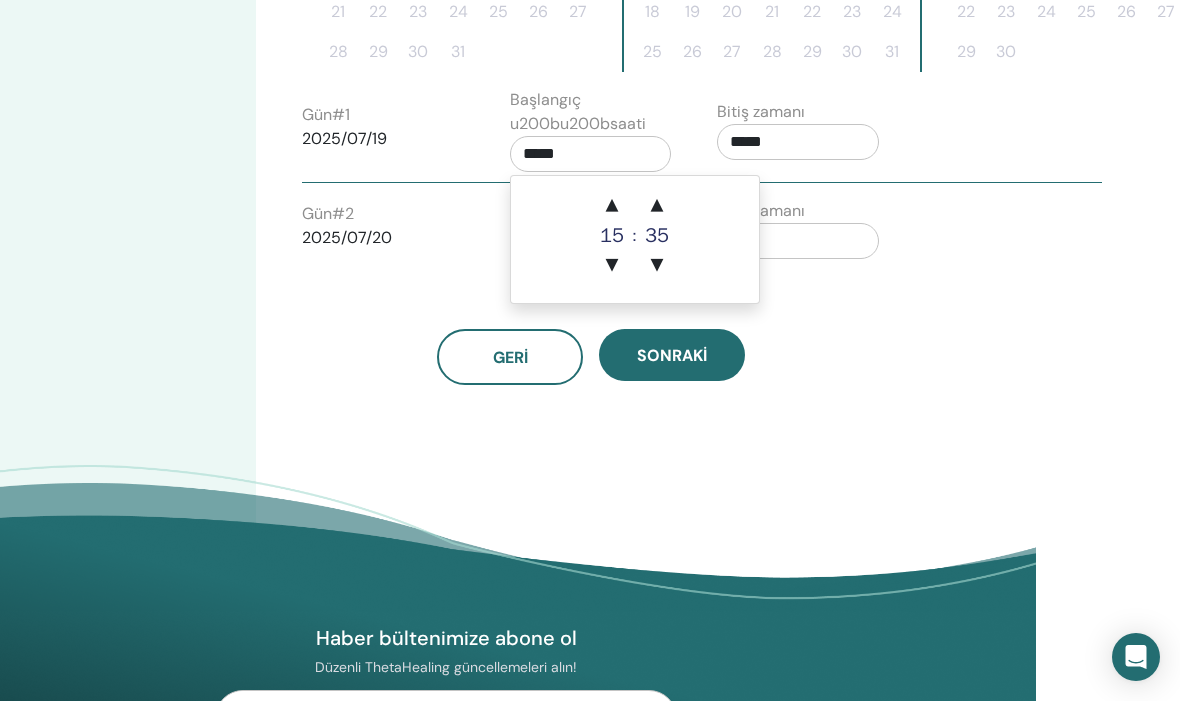 click on "▲" at bounding box center [657, 206] 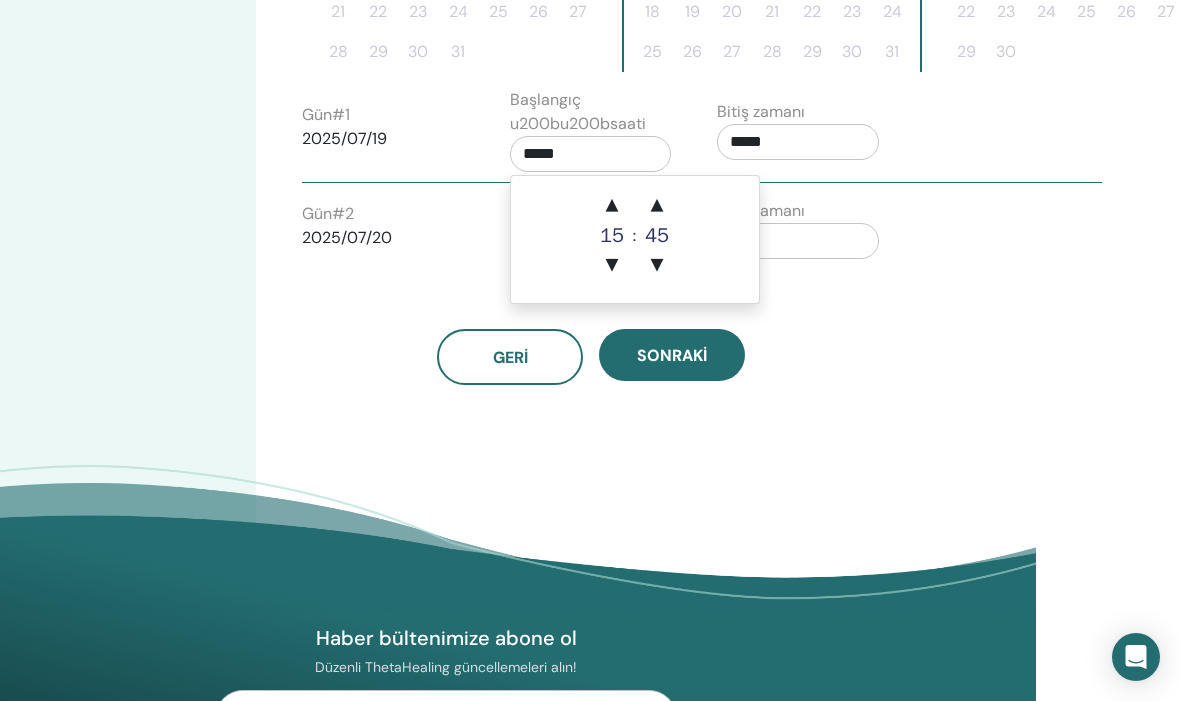 click on "▲" at bounding box center [657, 206] 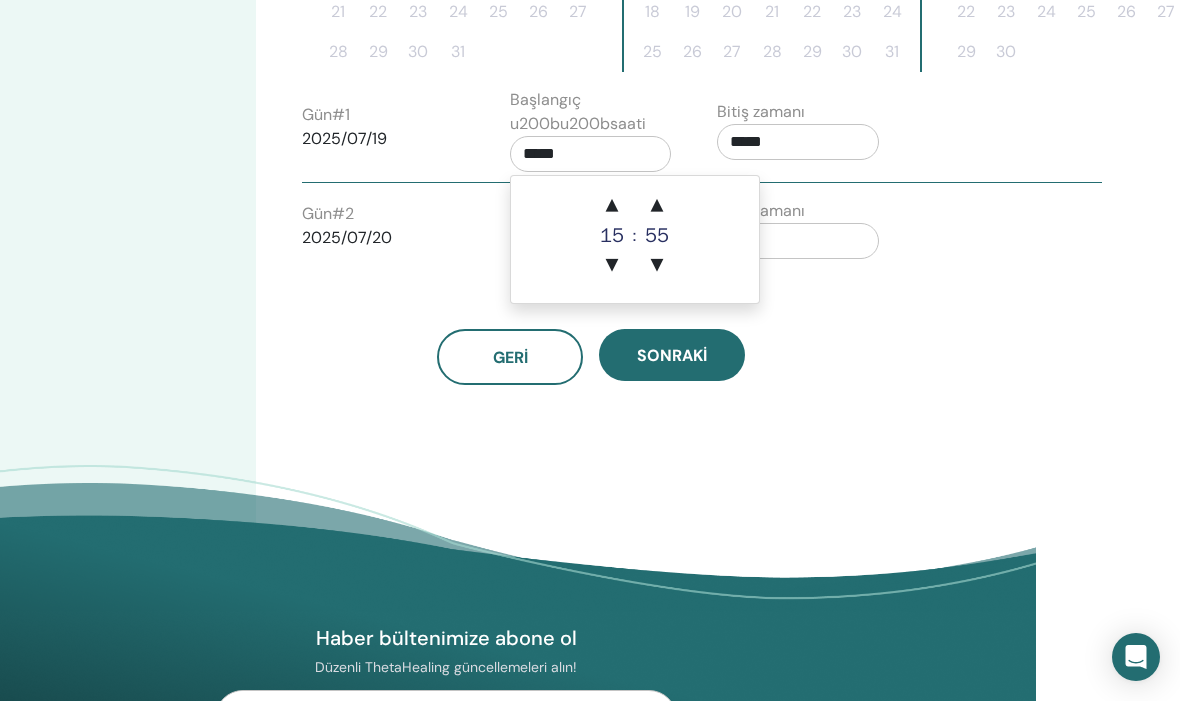 click on "▲" at bounding box center (657, 206) 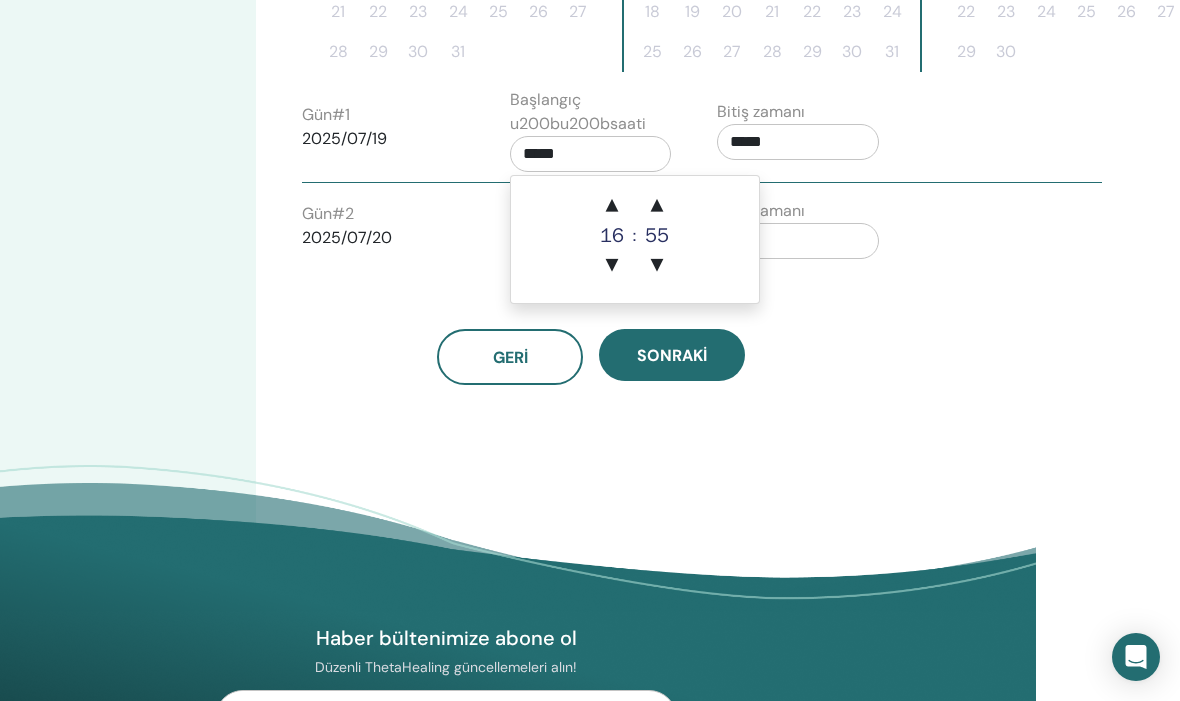 click on "▲" at bounding box center [657, 206] 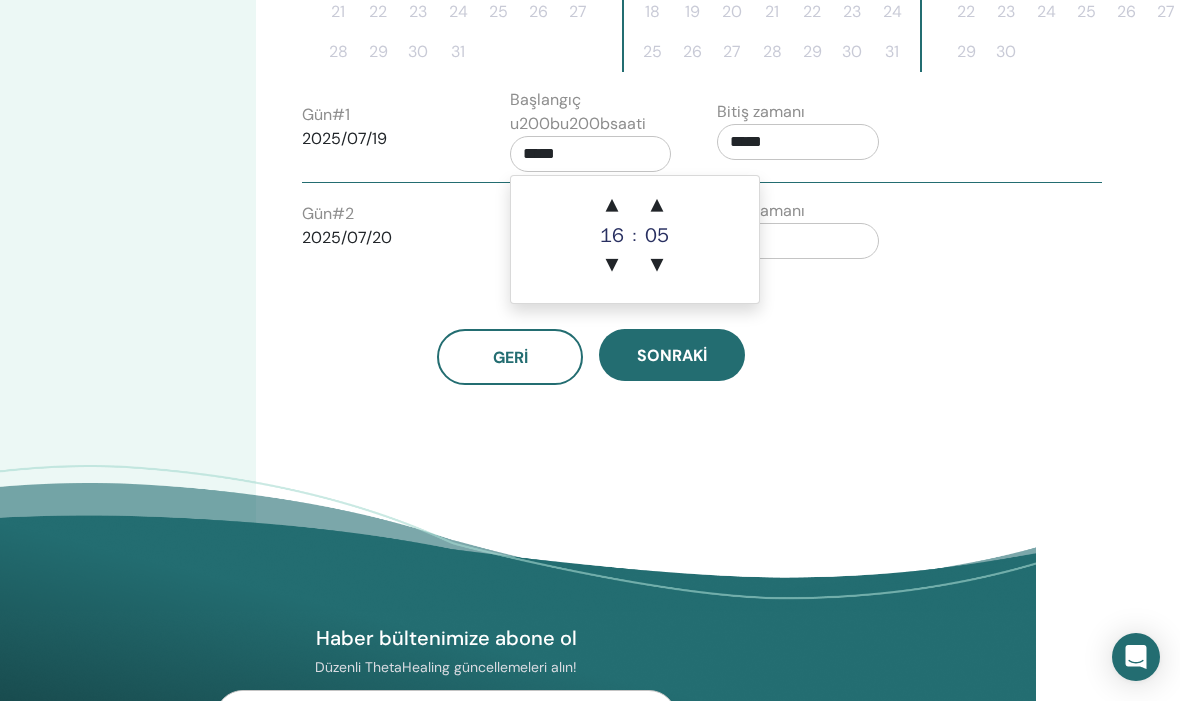 click on "▲" at bounding box center (657, 206) 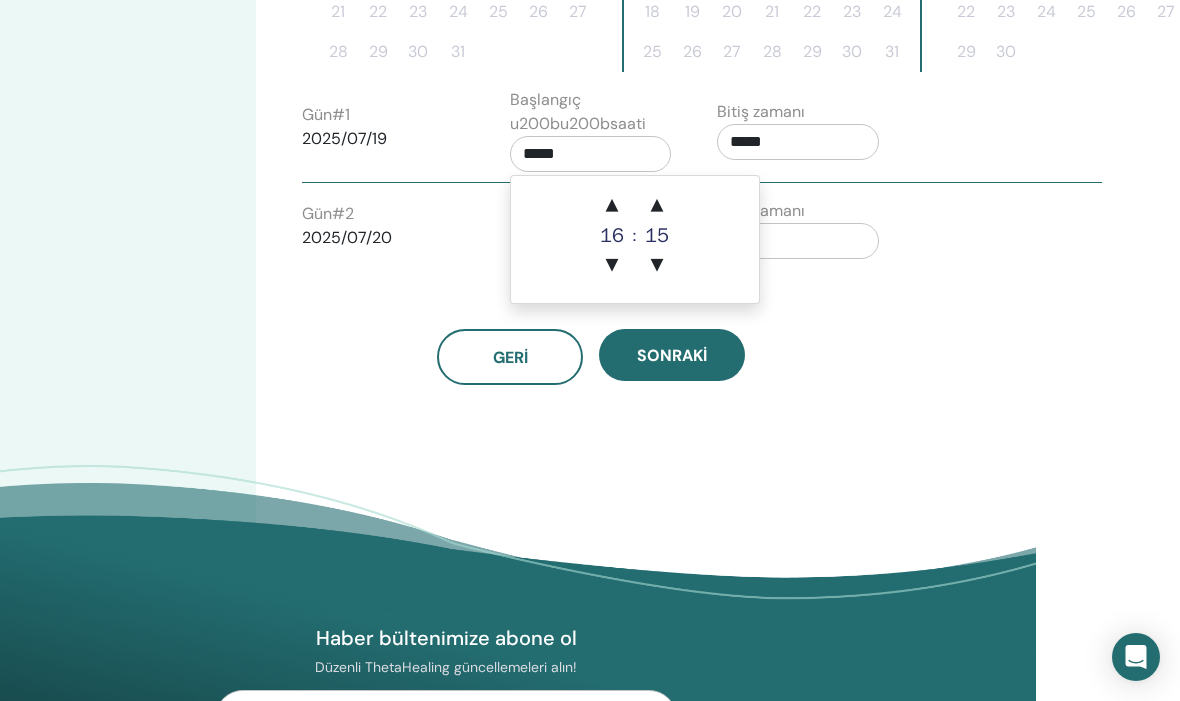 click on "▲" at bounding box center [657, 206] 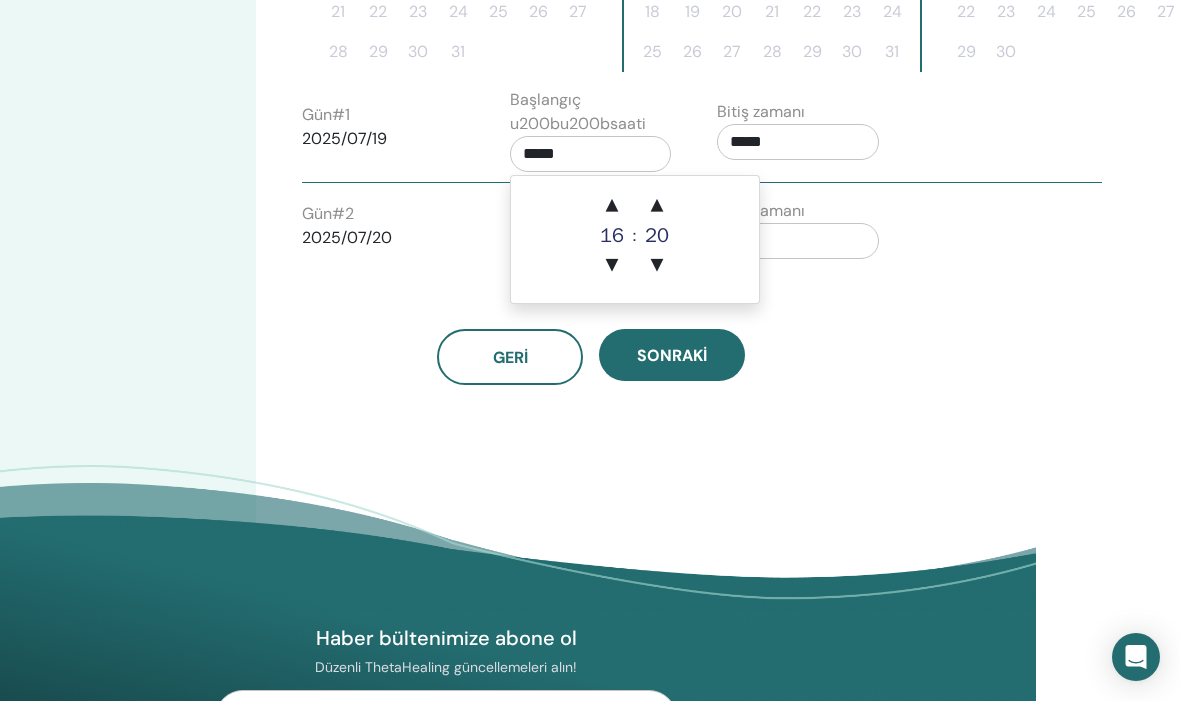 click on "▲" at bounding box center (657, 206) 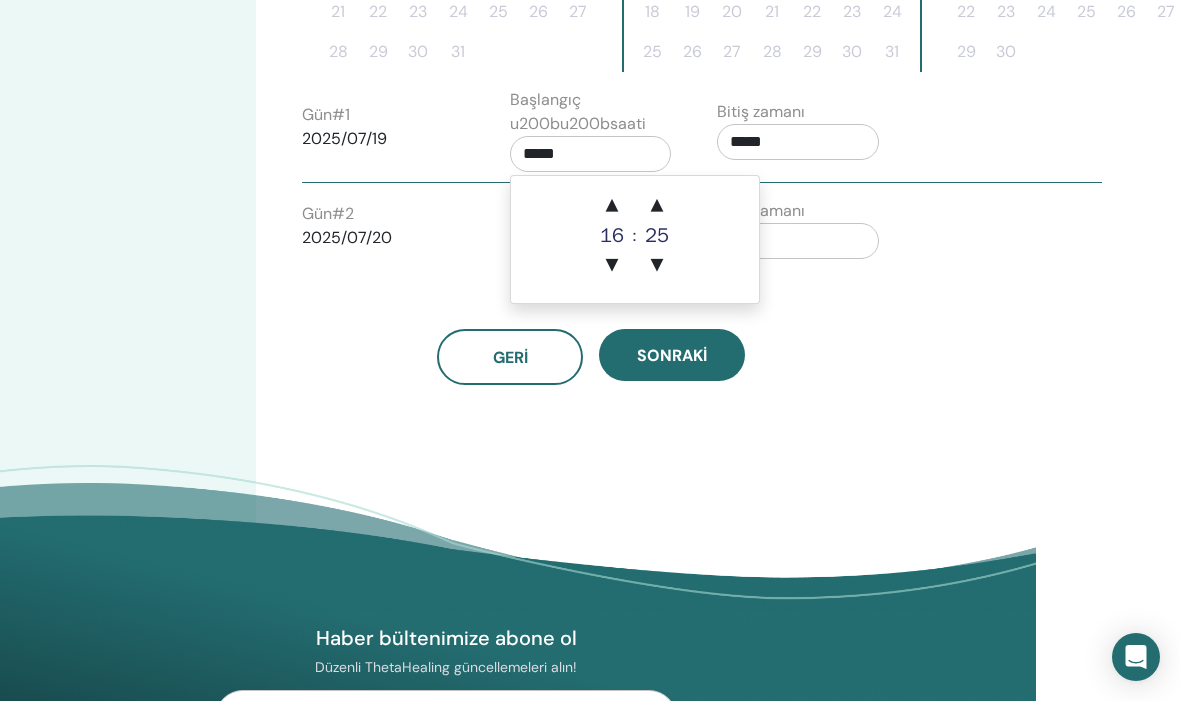 click on "▲" at bounding box center [657, 206] 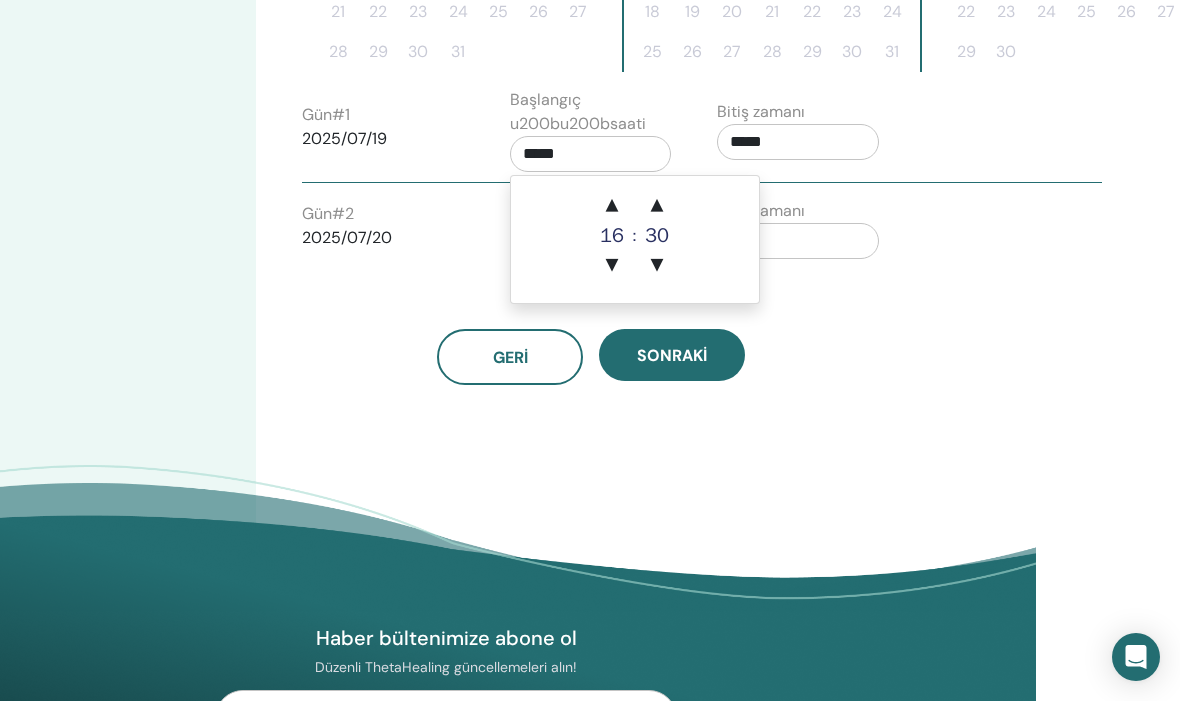 click on "▲" at bounding box center (657, 206) 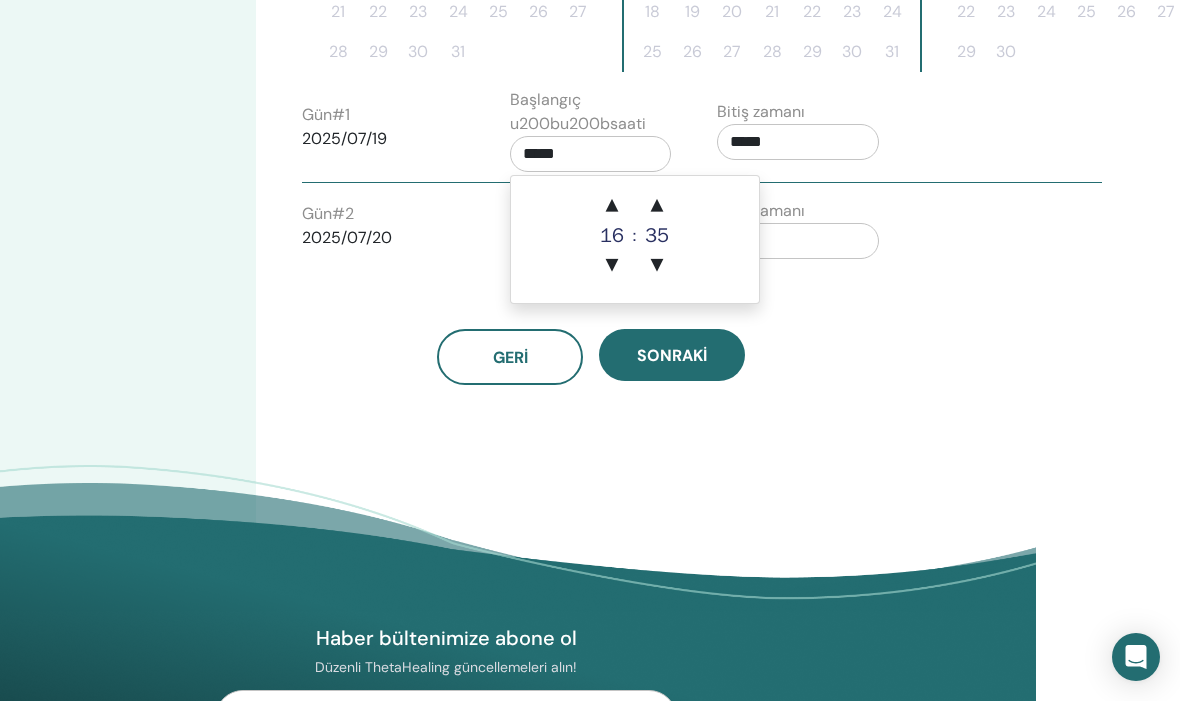 click on "▲" at bounding box center (657, 206) 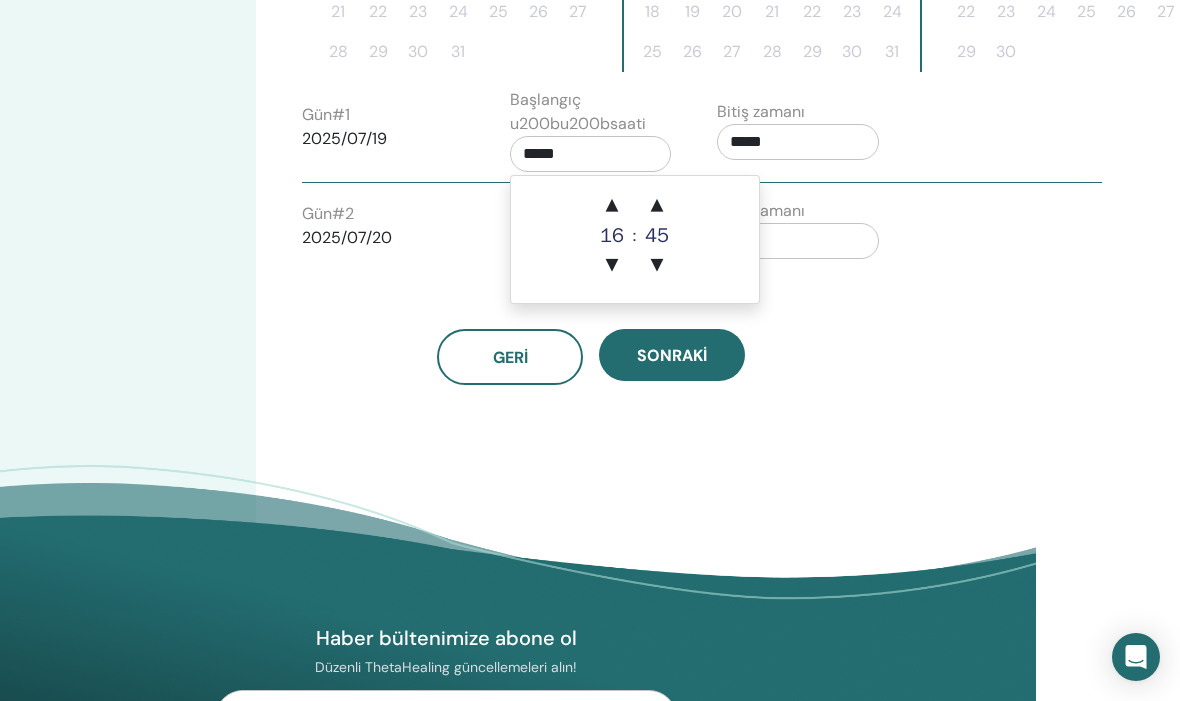 click on "▲" at bounding box center [657, 206] 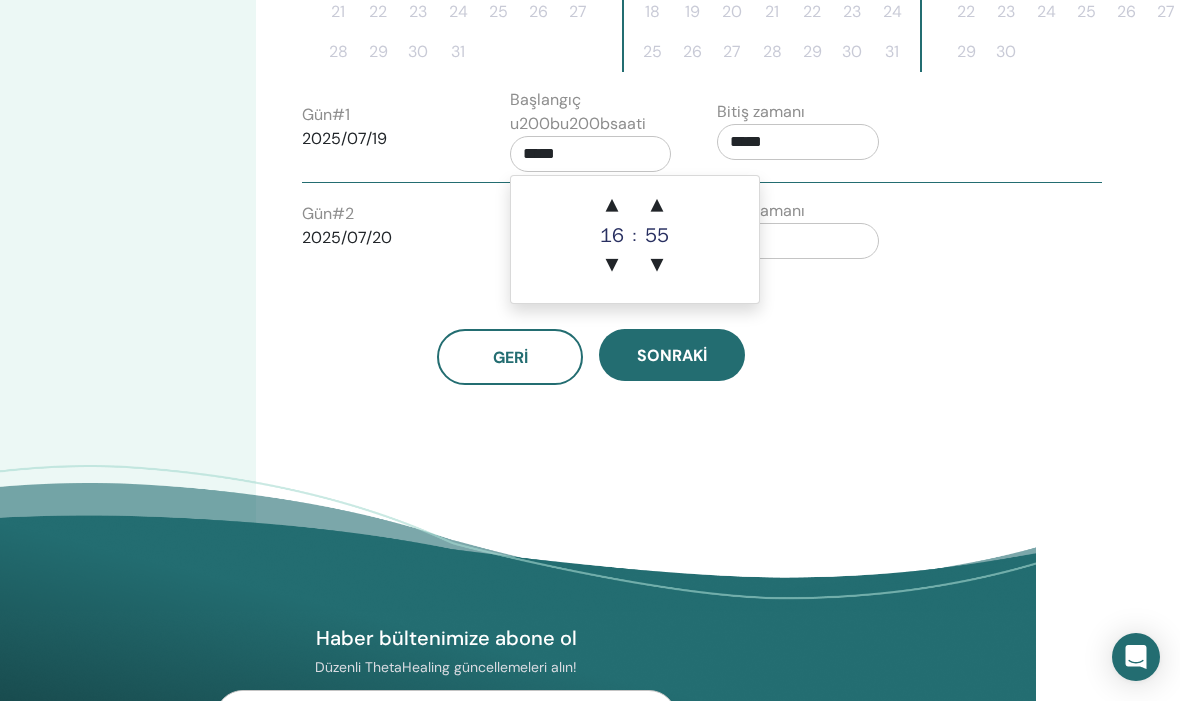 click on "▲" at bounding box center [657, 206] 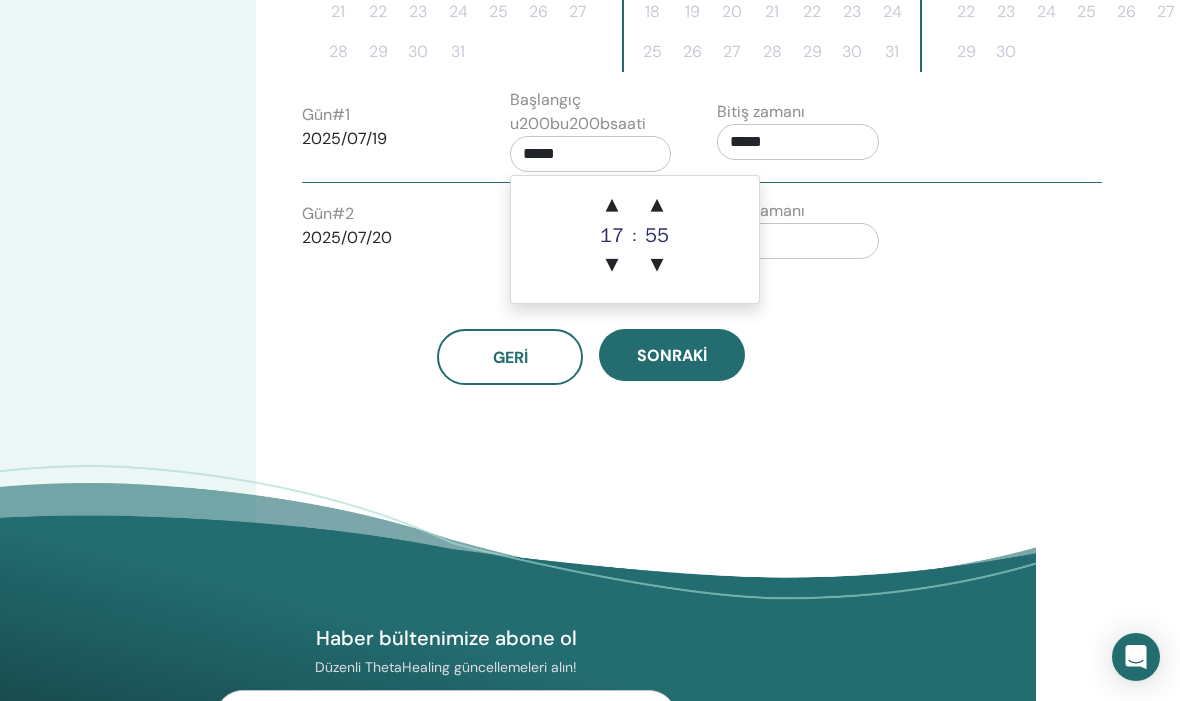 click on "▲" at bounding box center (657, 206) 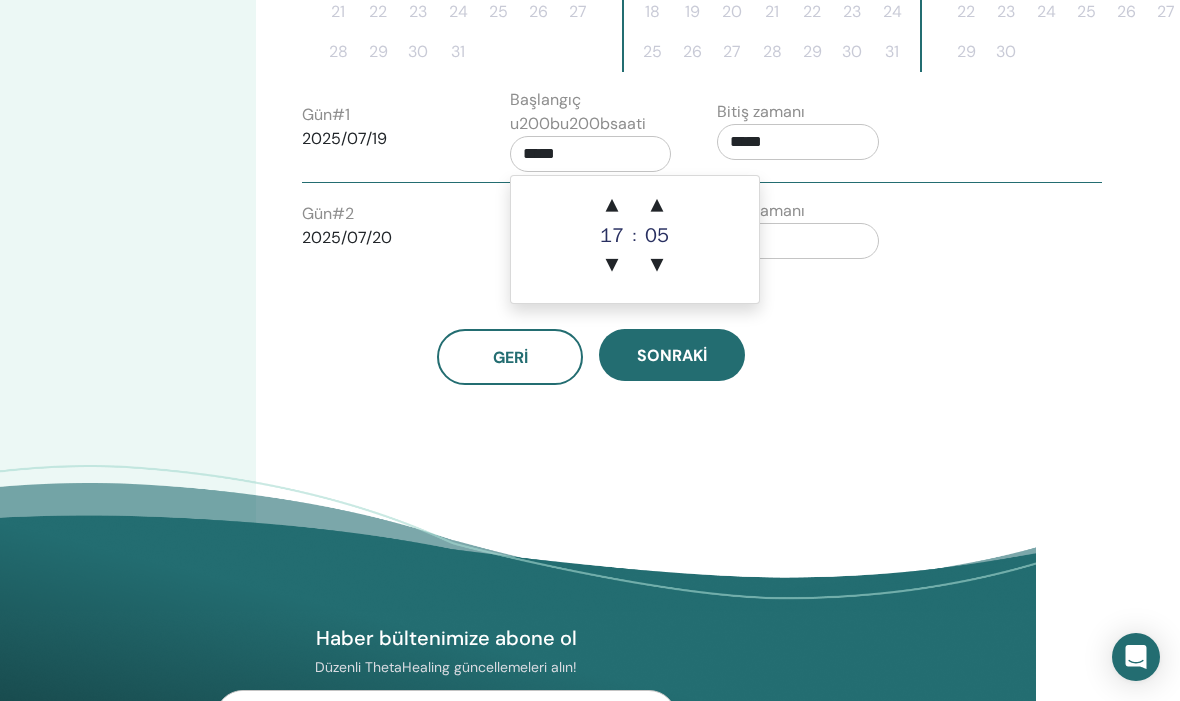 click on "▲ 17 ▼ : ▲ 05 ▼" at bounding box center (635, 239) 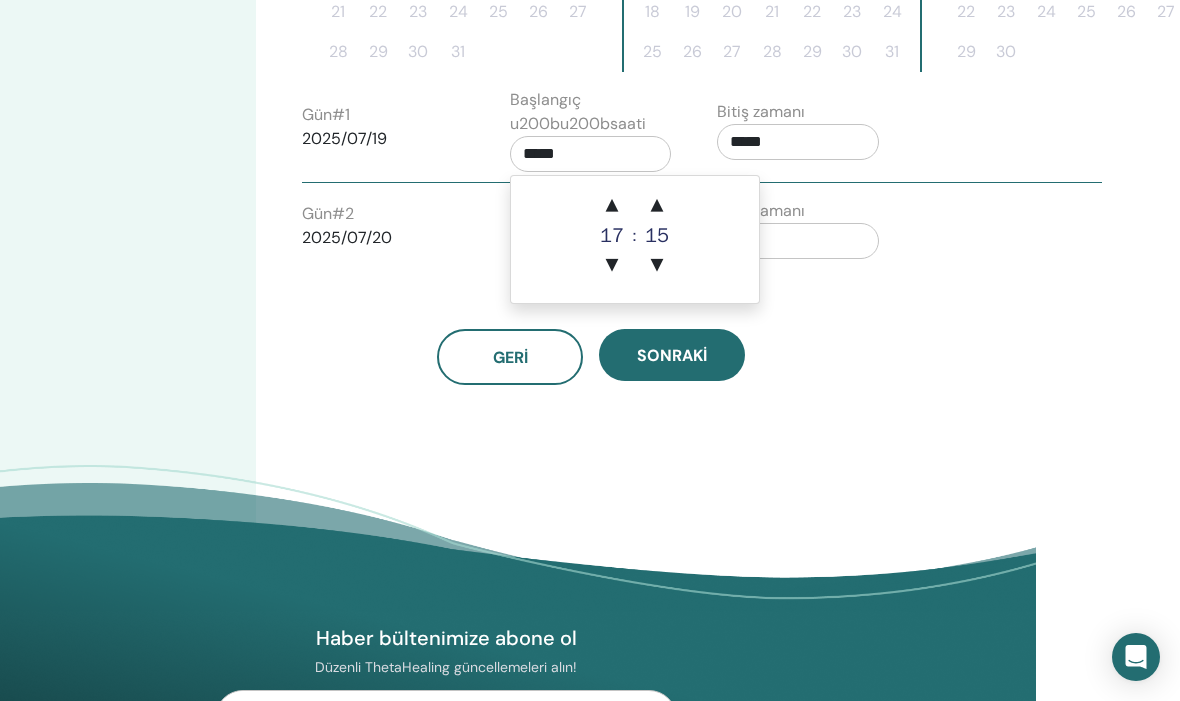click on "▲" at bounding box center (657, 206) 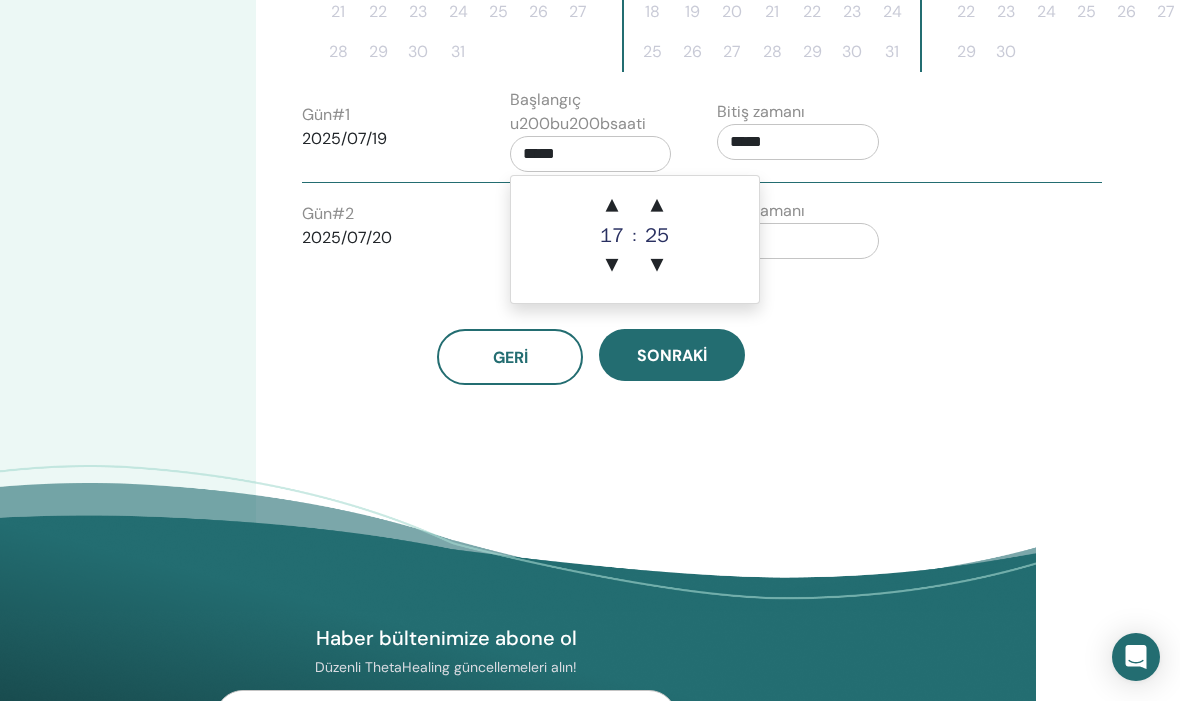 click on "▲" at bounding box center (657, 206) 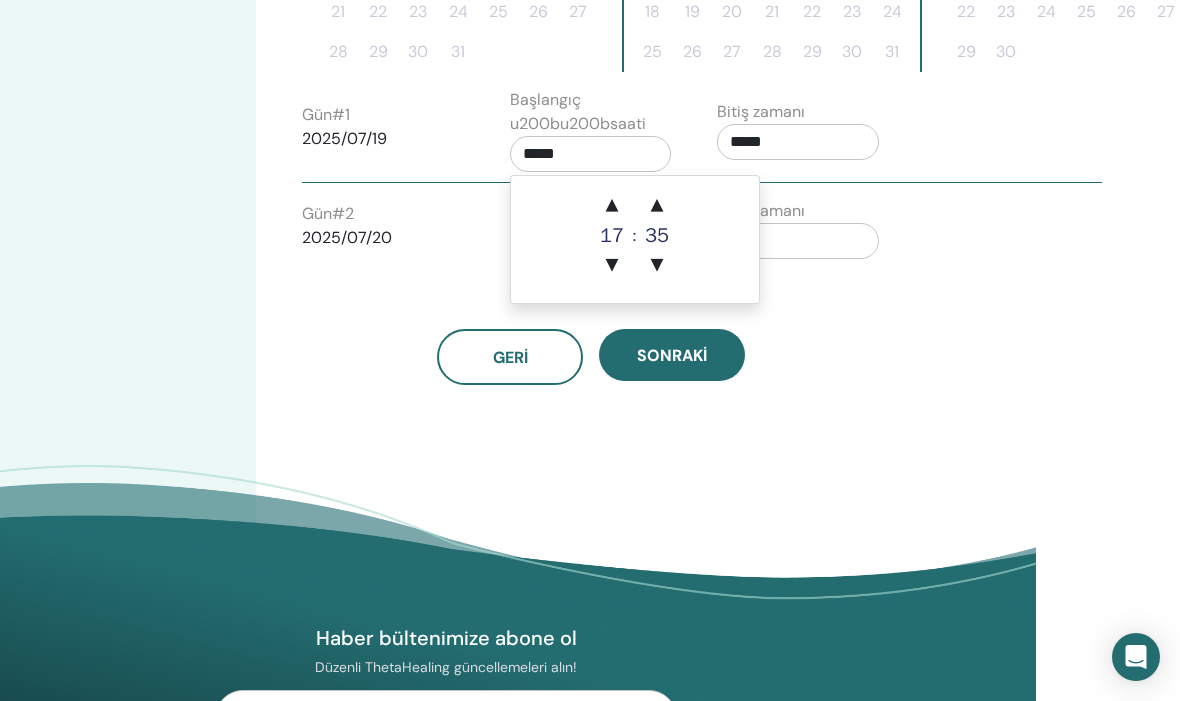 click on "▲" at bounding box center [657, 206] 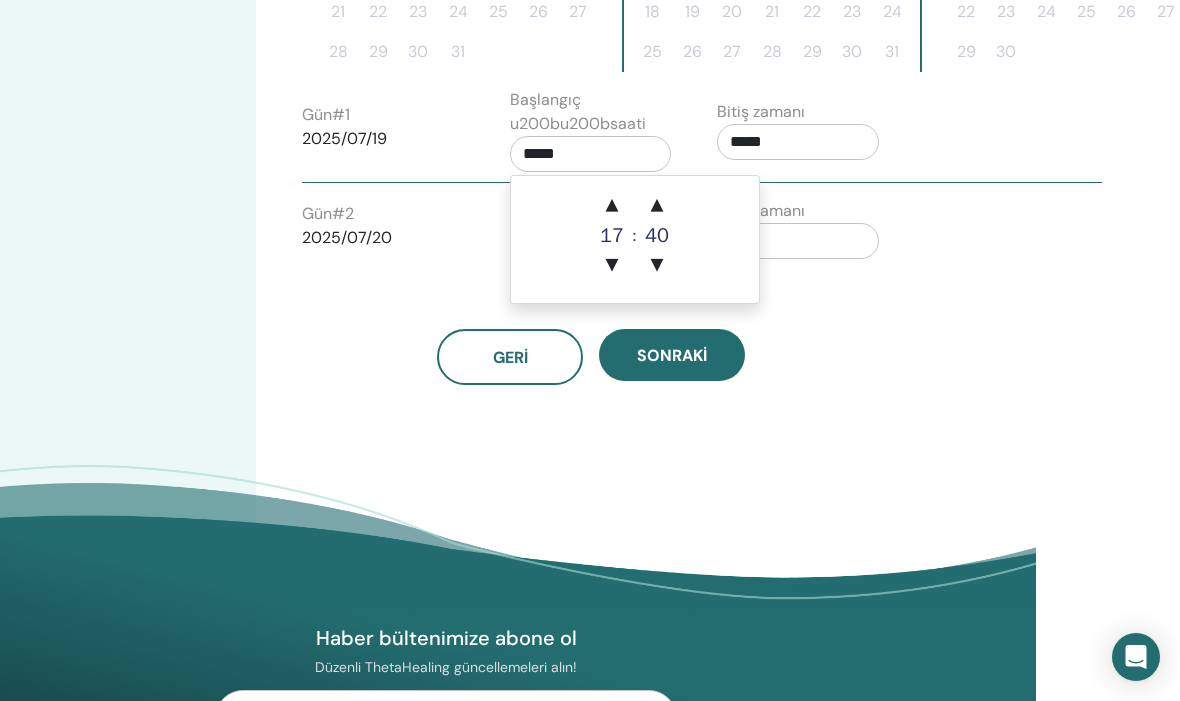 click on "▲" at bounding box center (657, 206) 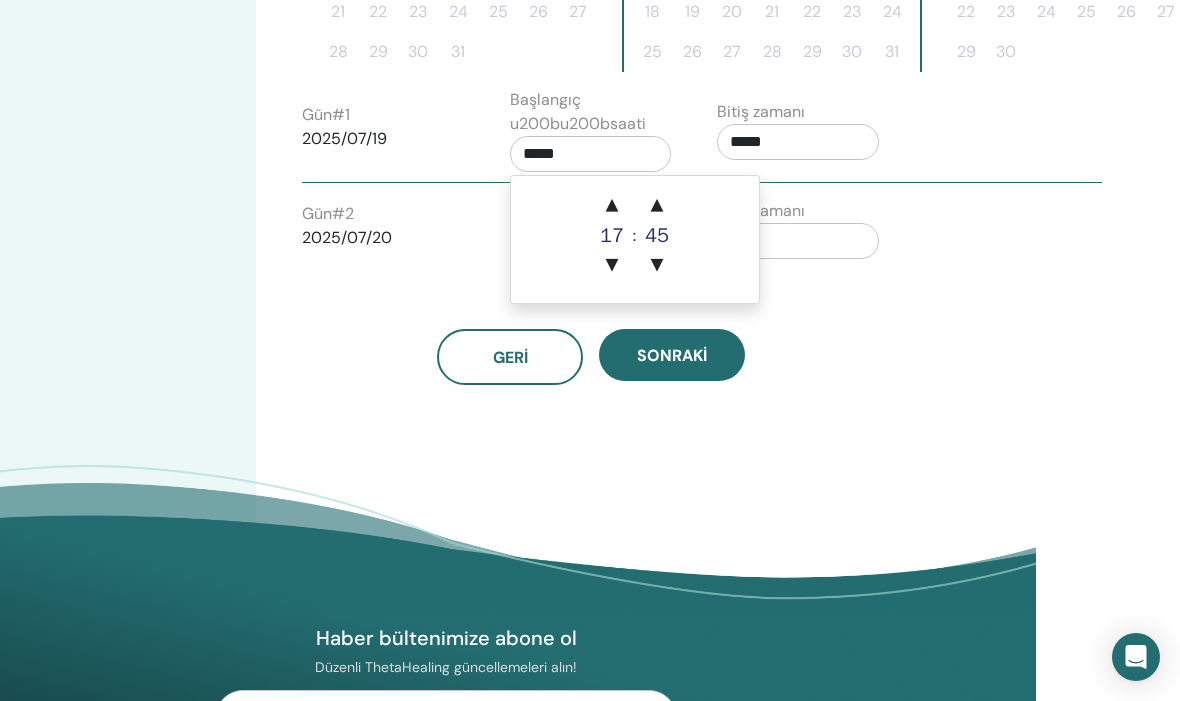 click on "▲ 17 ▼ : ▲ 45 ▼" at bounding box center (635, 239) 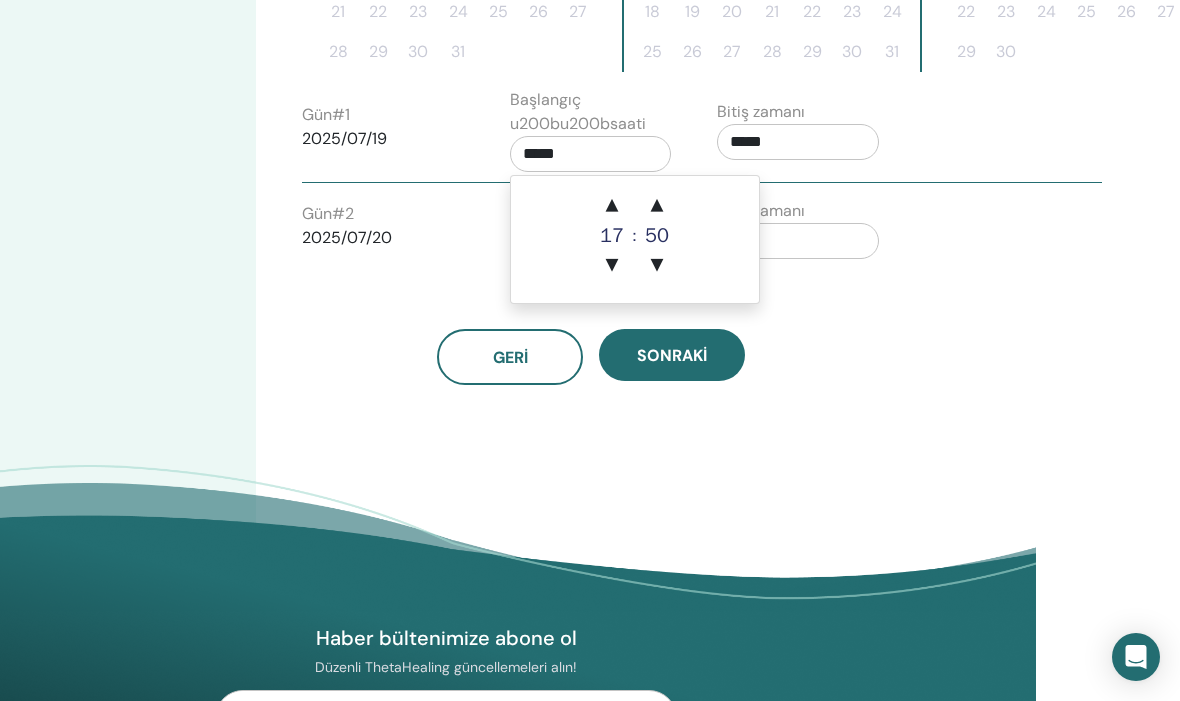 click on "▲" at bounding box center (657, 206) 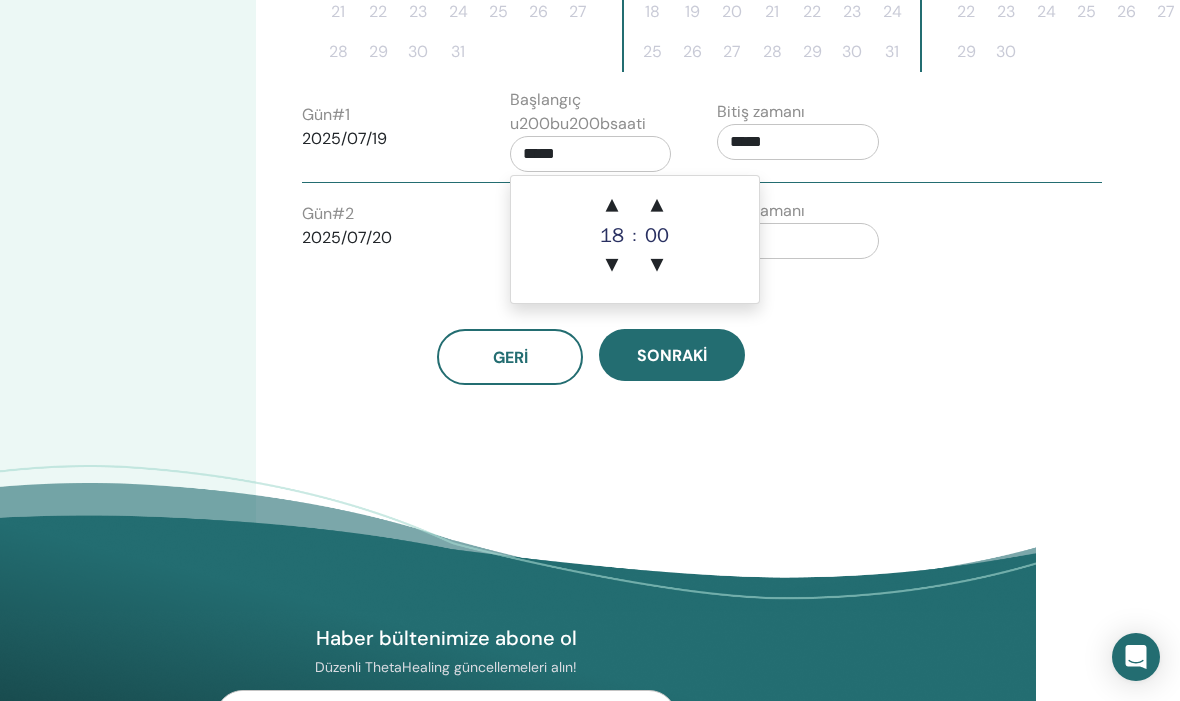click on "▲ 18 ▼ : ▲ 00 ▼" at bounding box center (635, 239) 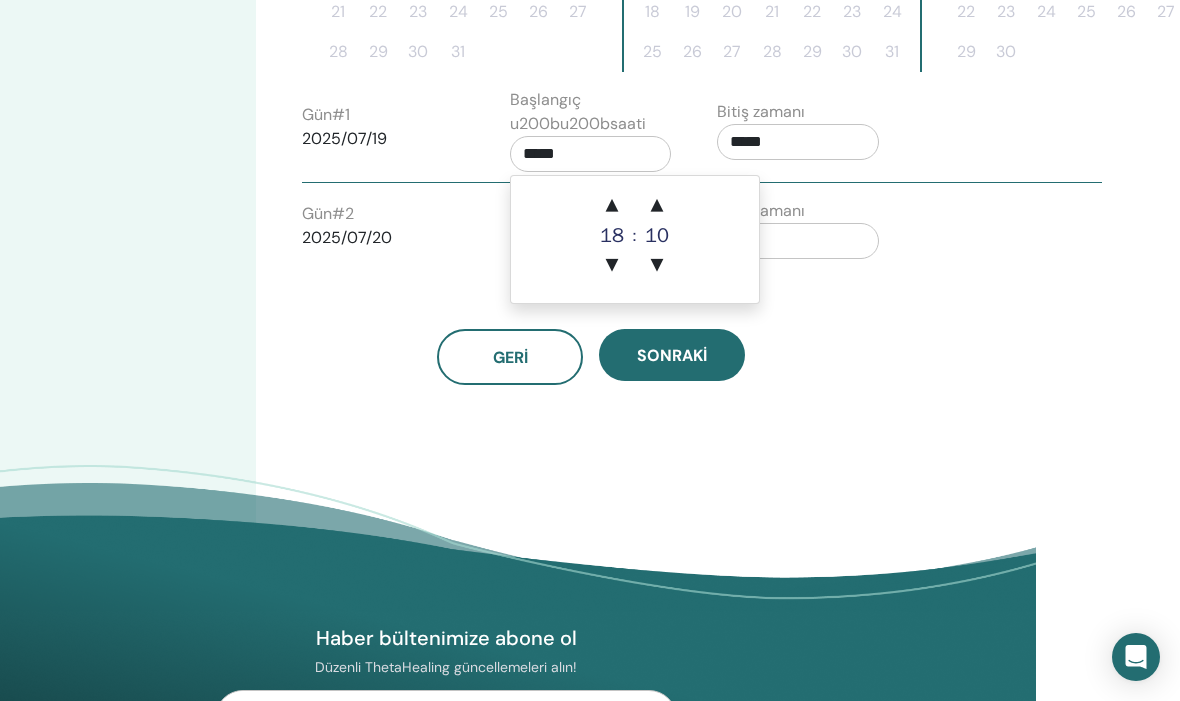 click on "▲" at bounding box center (657, 206) 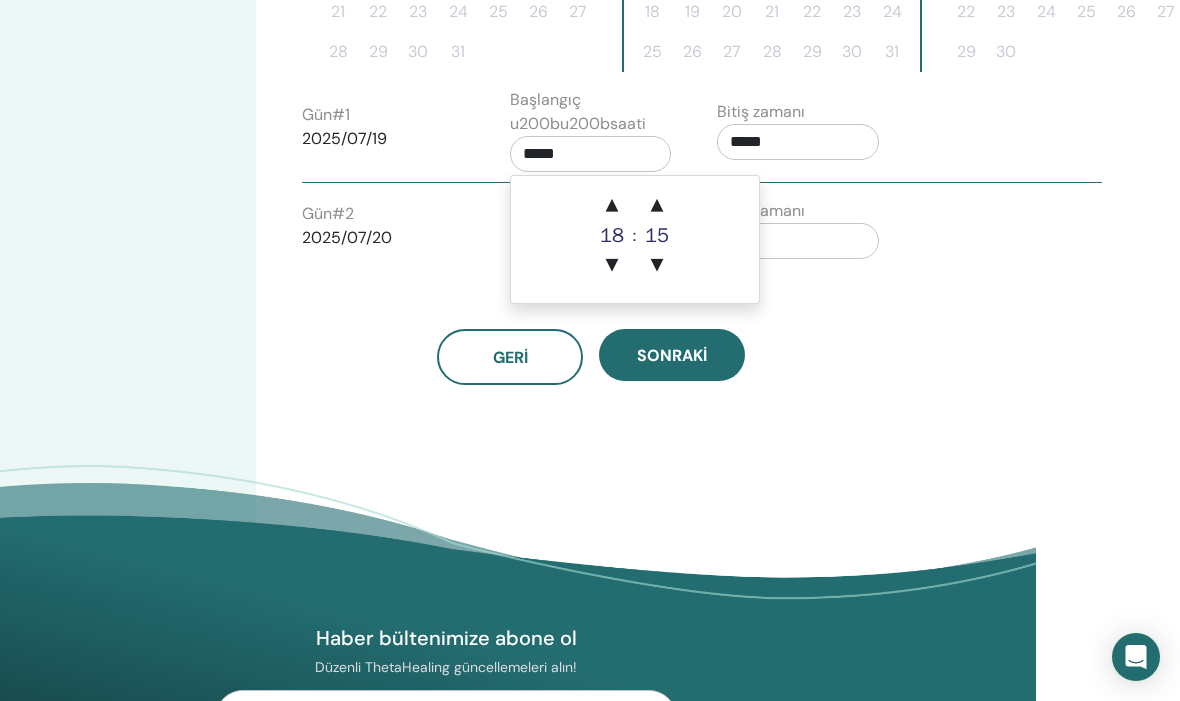 click on "▲ 18 ▼ : ▲ 15 ▼" at bounding box center [635, 239] 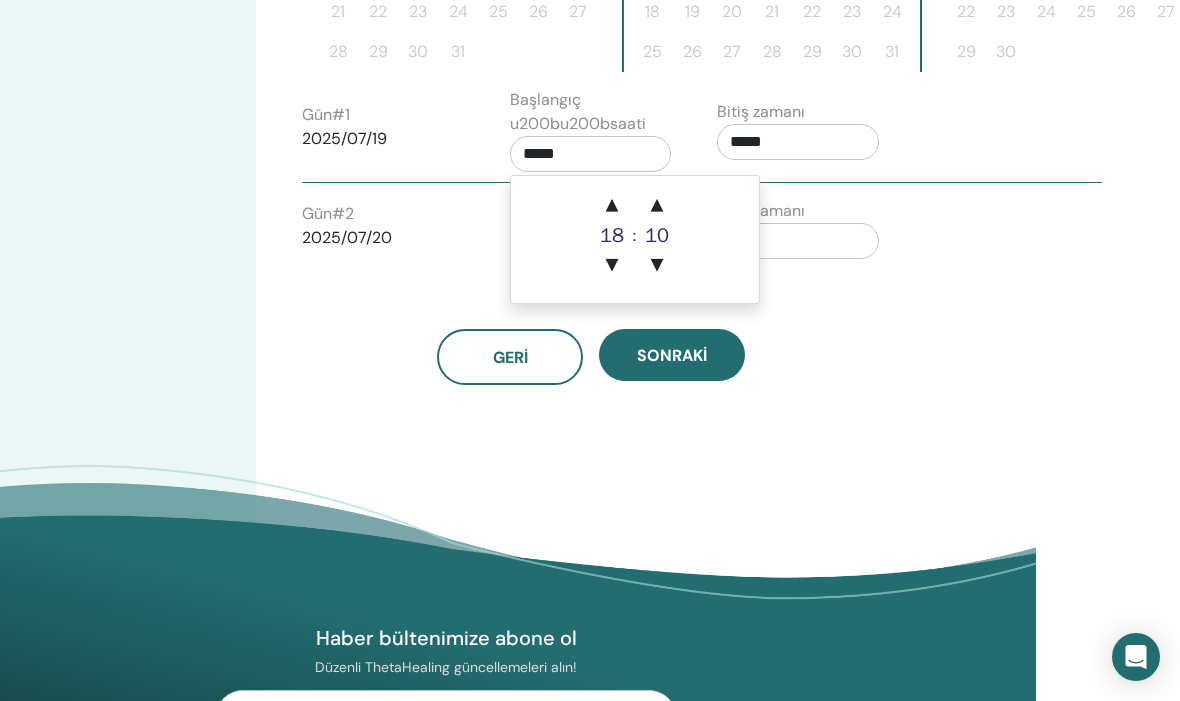 click on "▲" at bounding box center [657, 206] 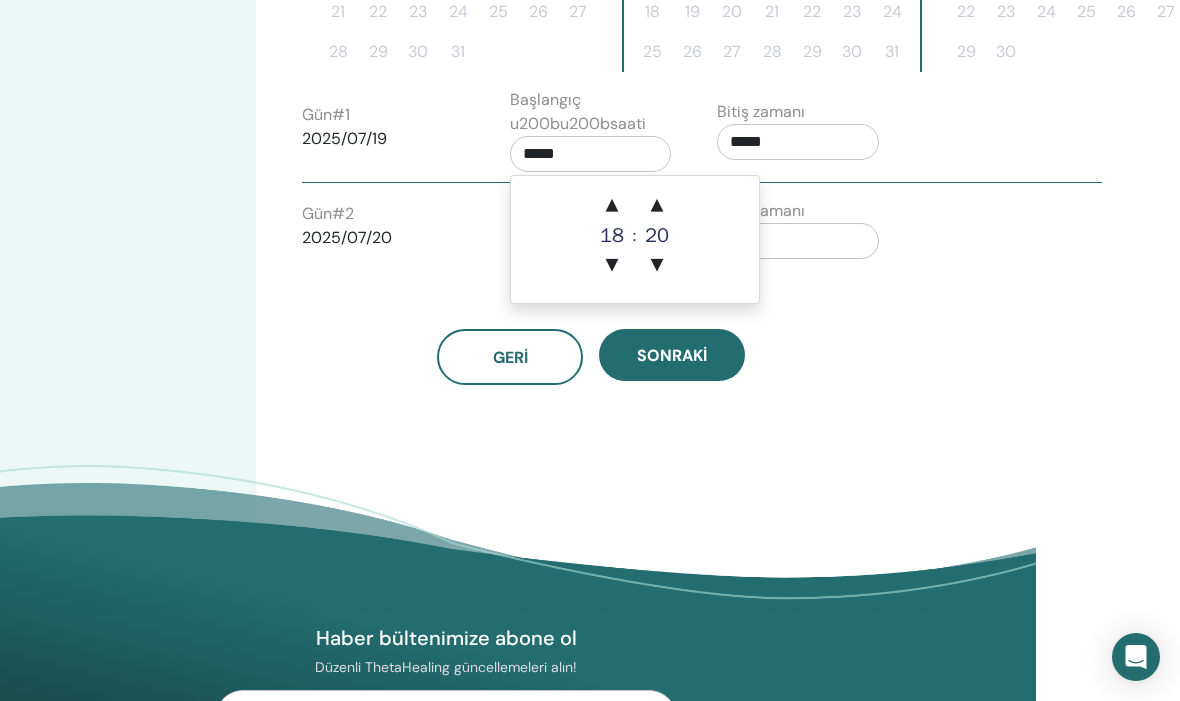 click on "▲" at bounding box center [657, 206] 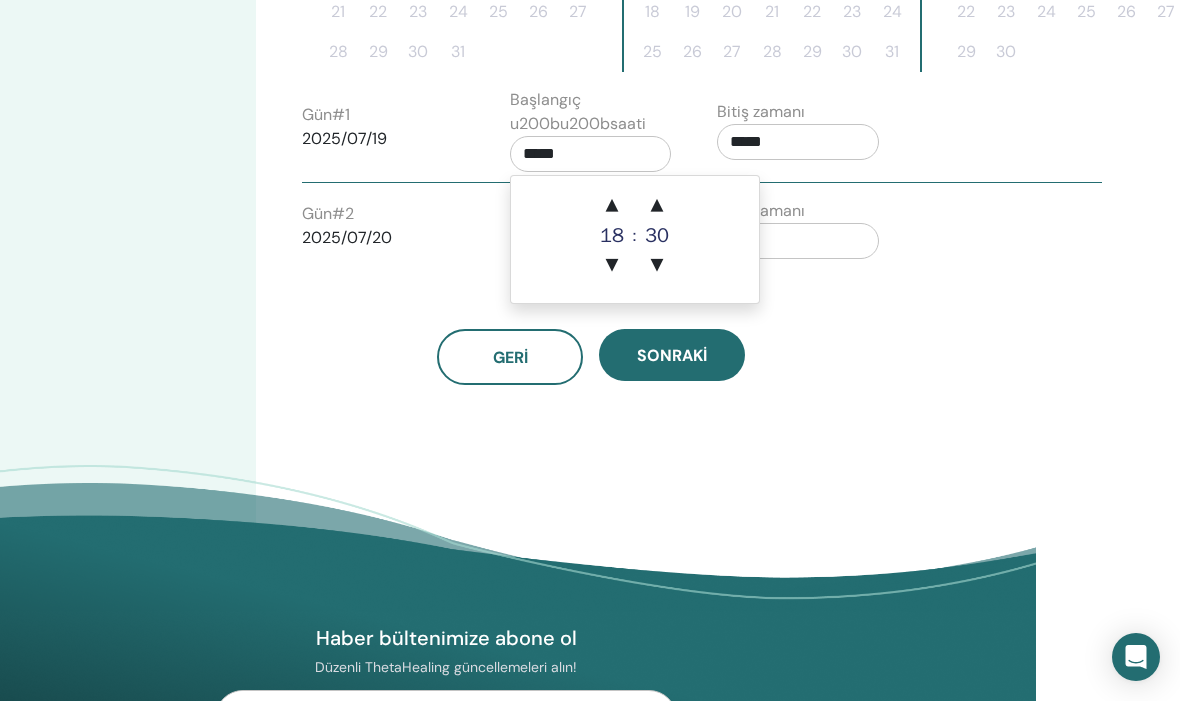 click on "▲" at bounding box center [657, 206] 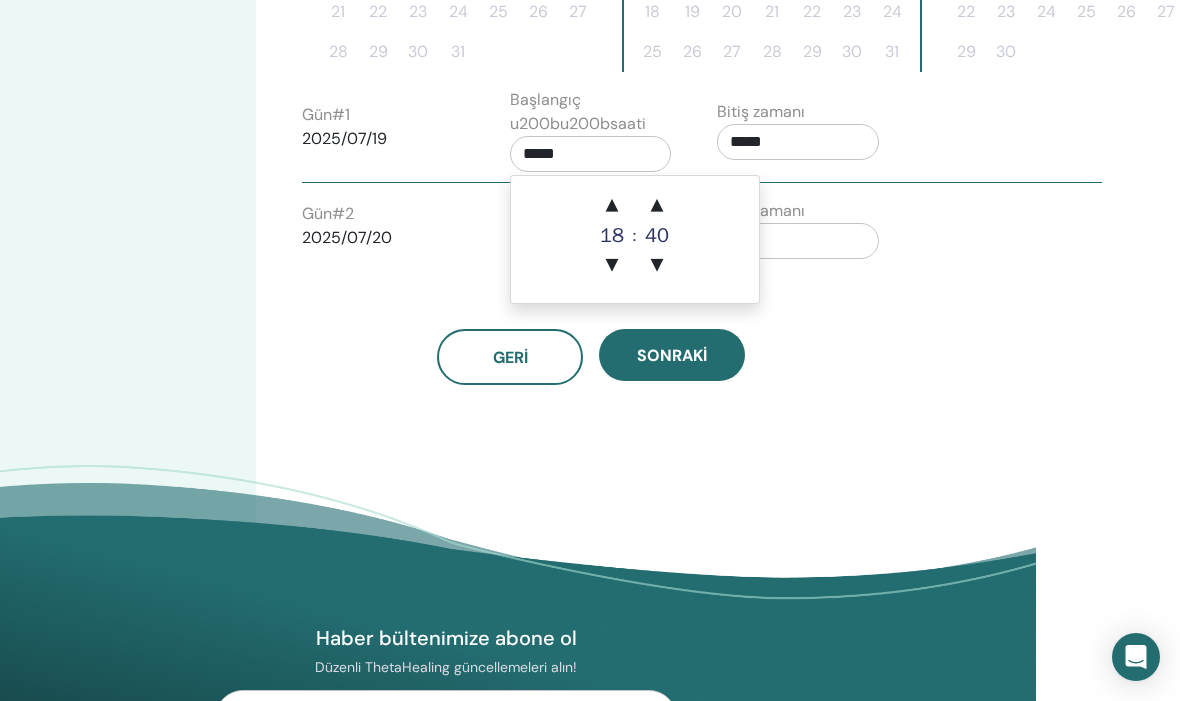 click on "▲" at bounding box center [657, 206] 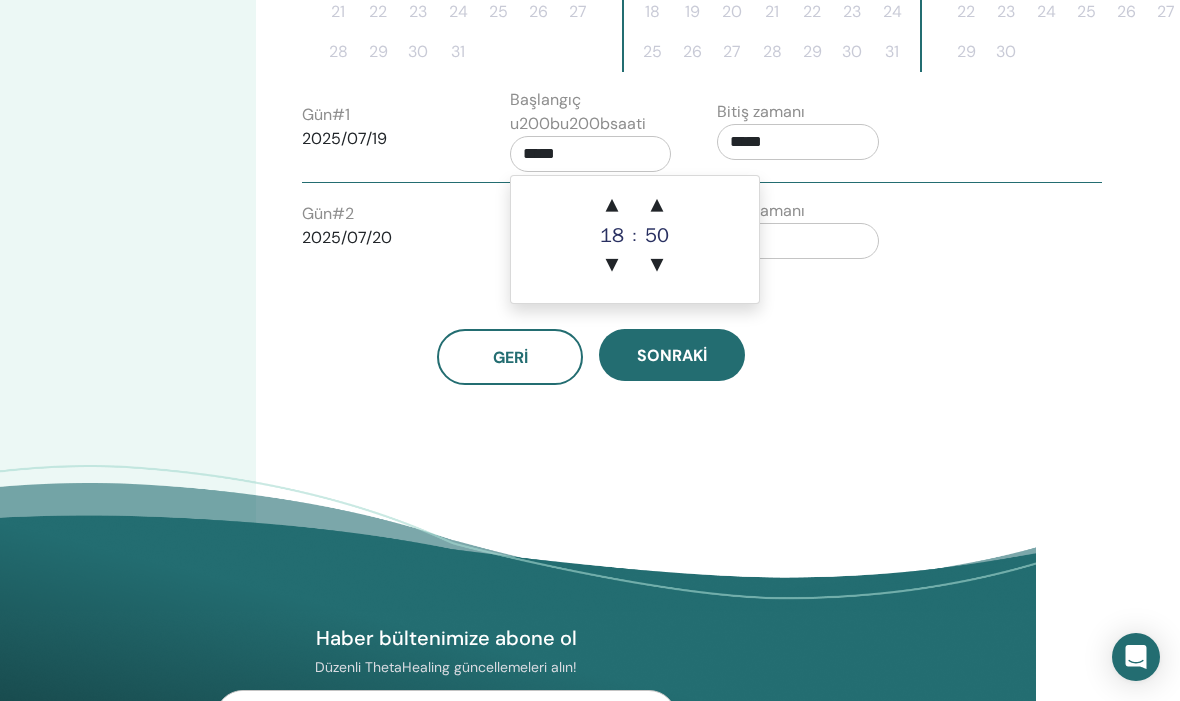 click on "▲" at bounding box center [657, 206] 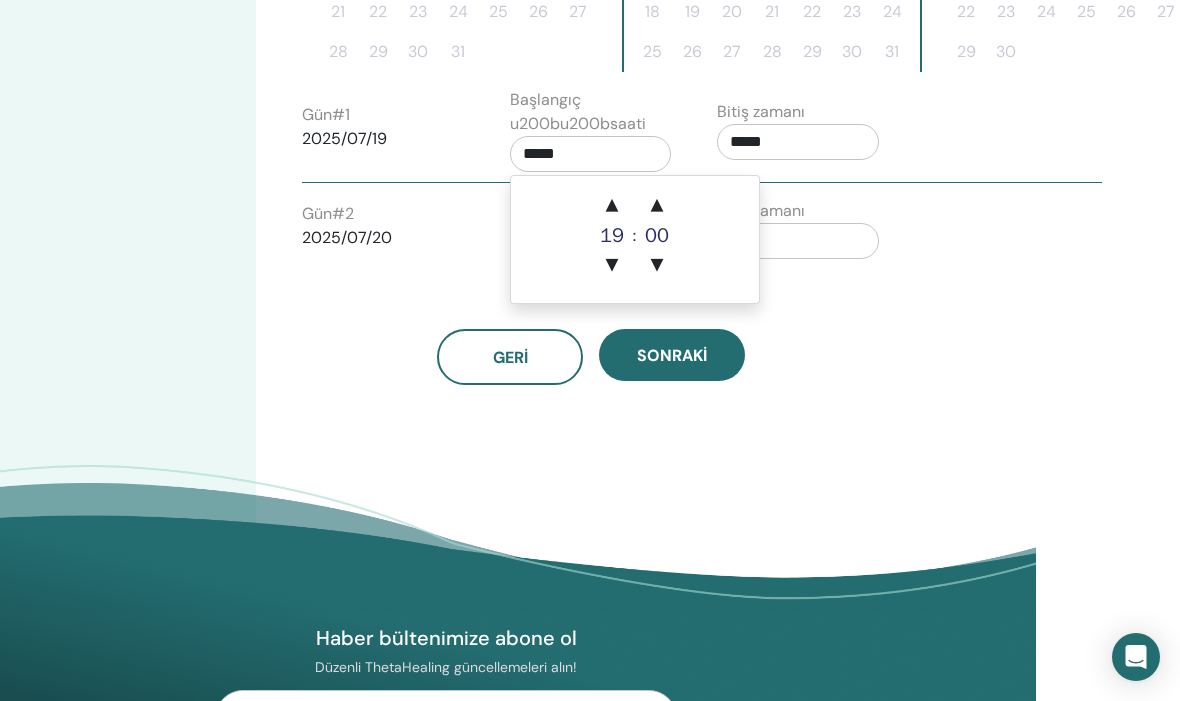 click on "▲" at bounding box center [657, 206] 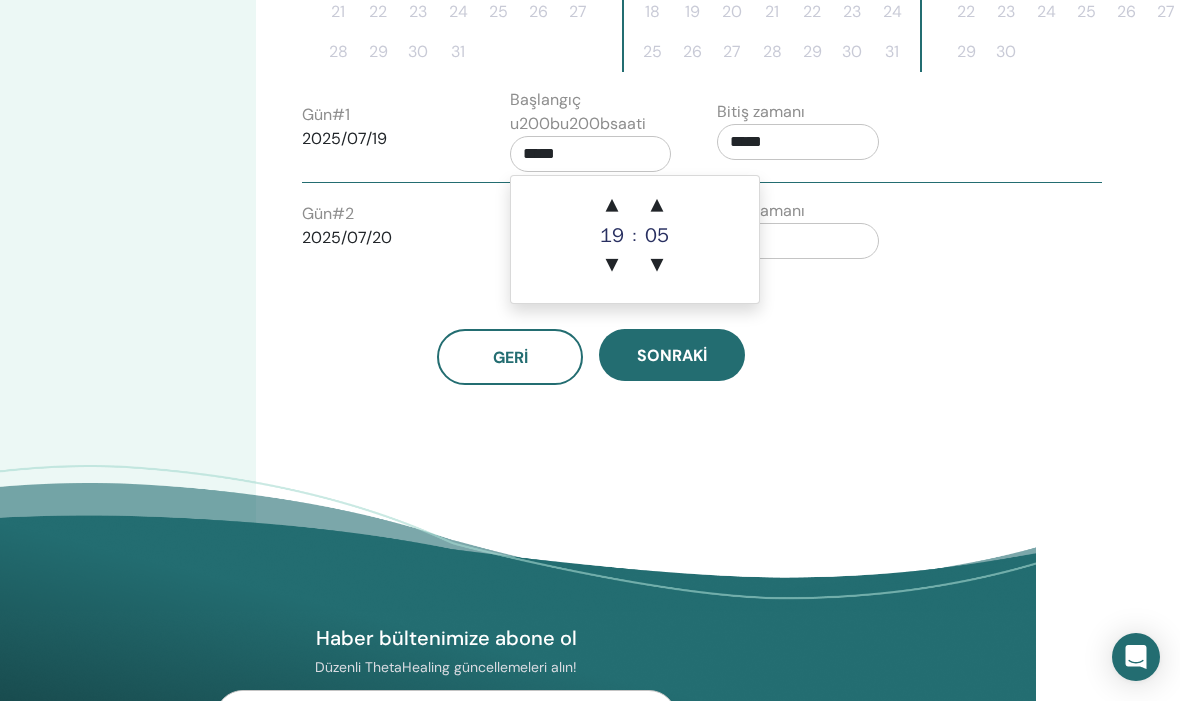 click on "▼" at bounding box center [657, 266] 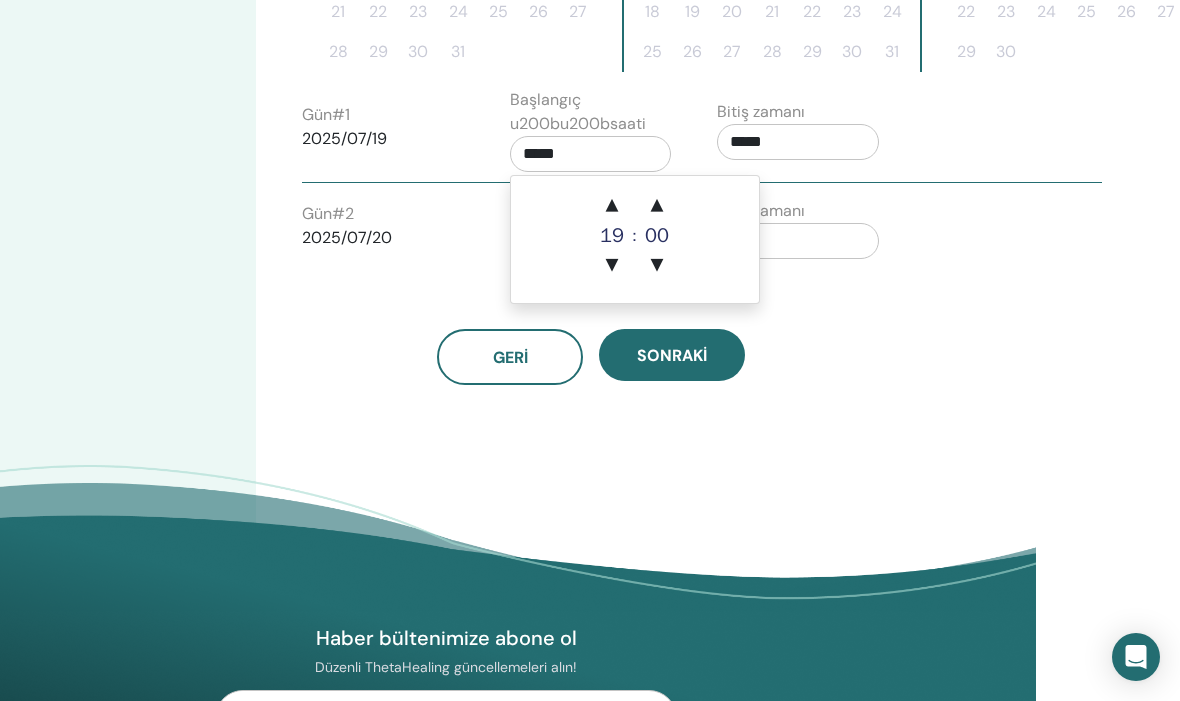 click on "*****" at bounding box center (798, 142) 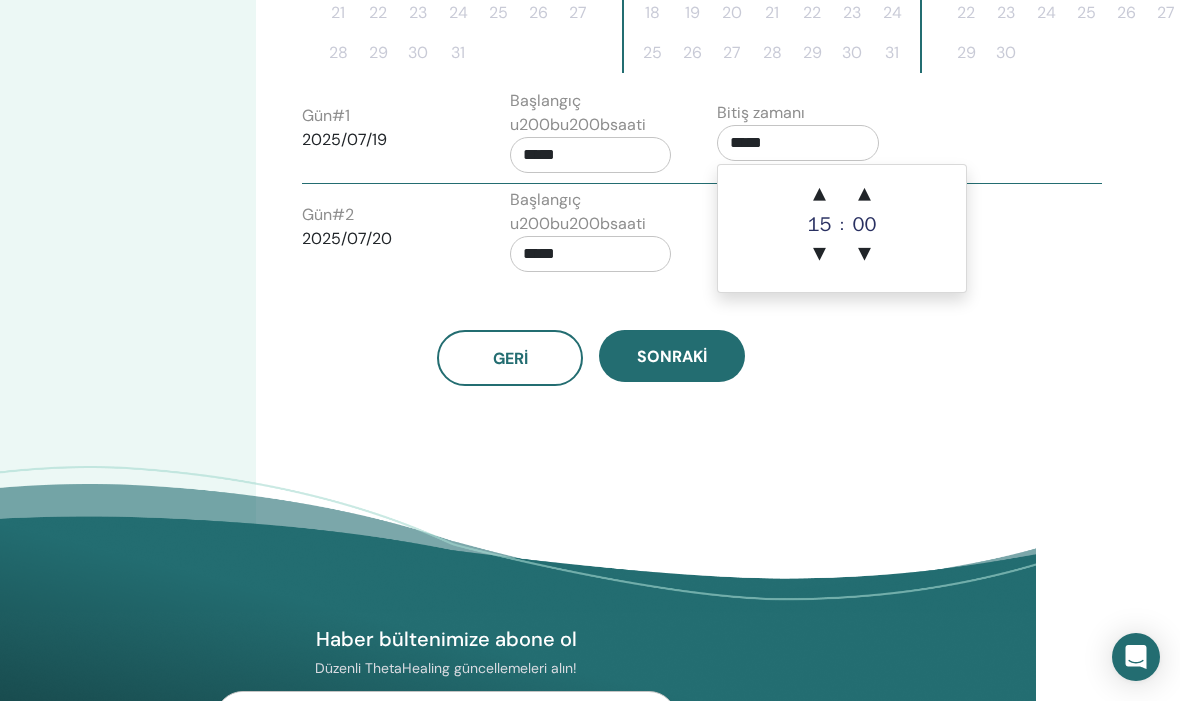 click on "▲" at bounding box center (864, 195) 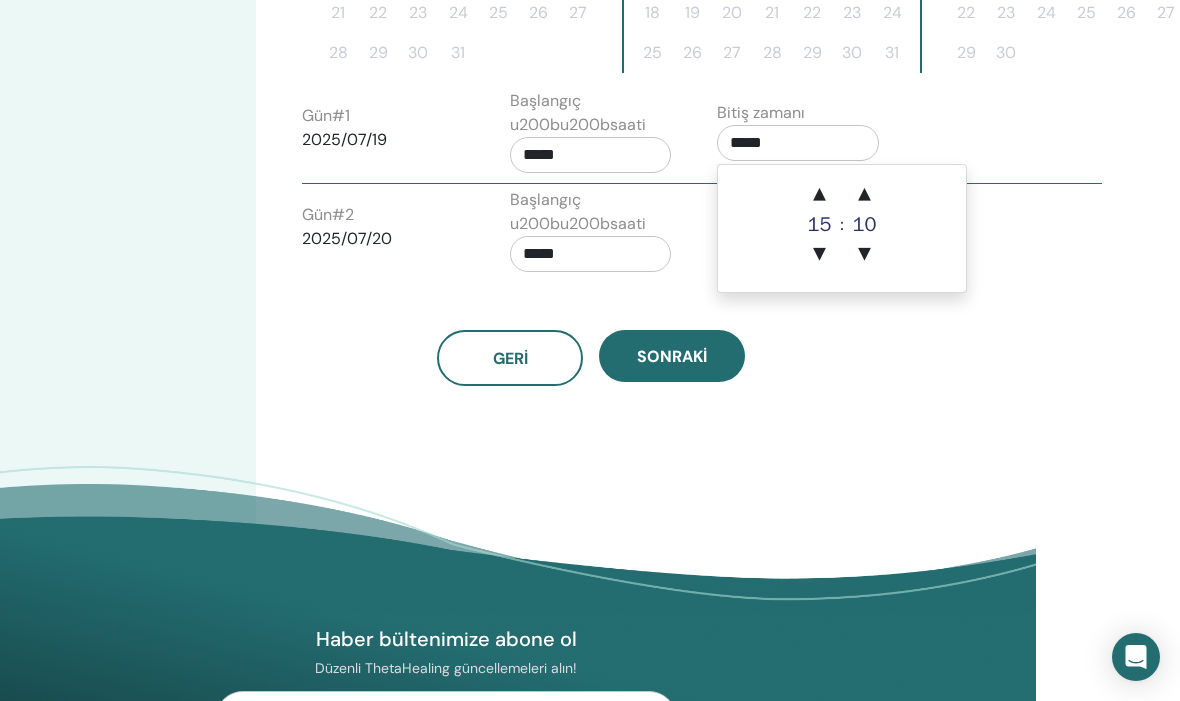 scroll, scrollTop: 748, scrollLeft: 144, axis: both 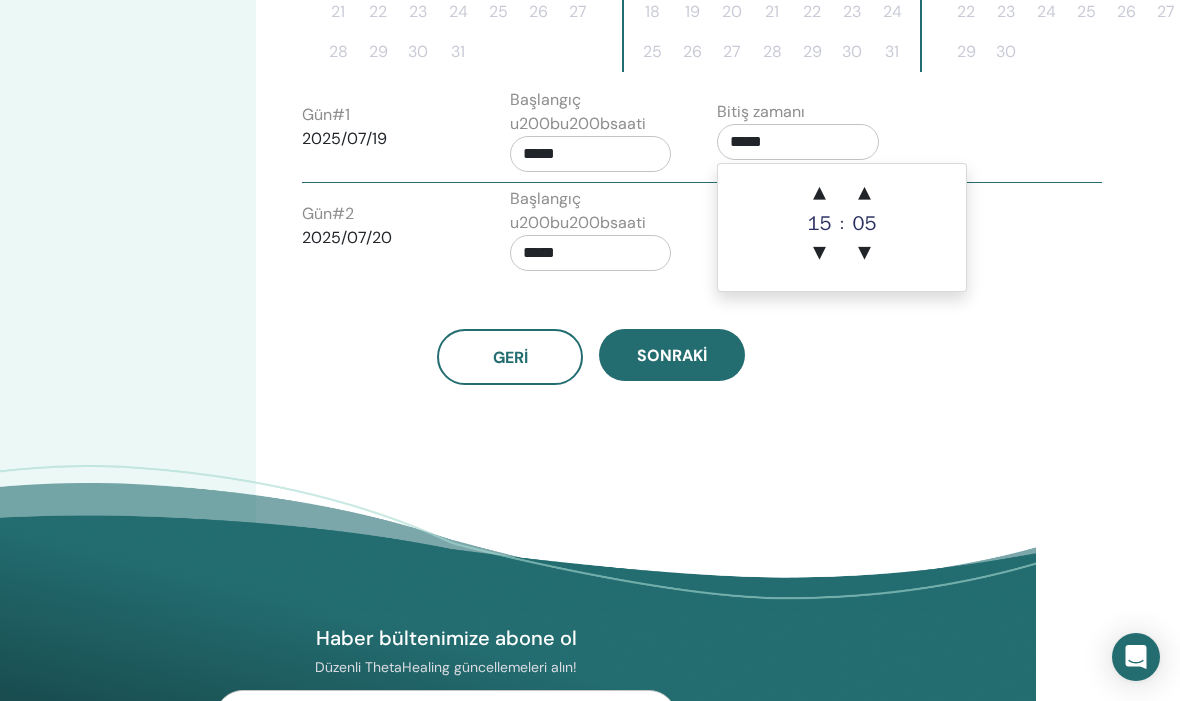 click on "▲" at bounding box center [864, 194] 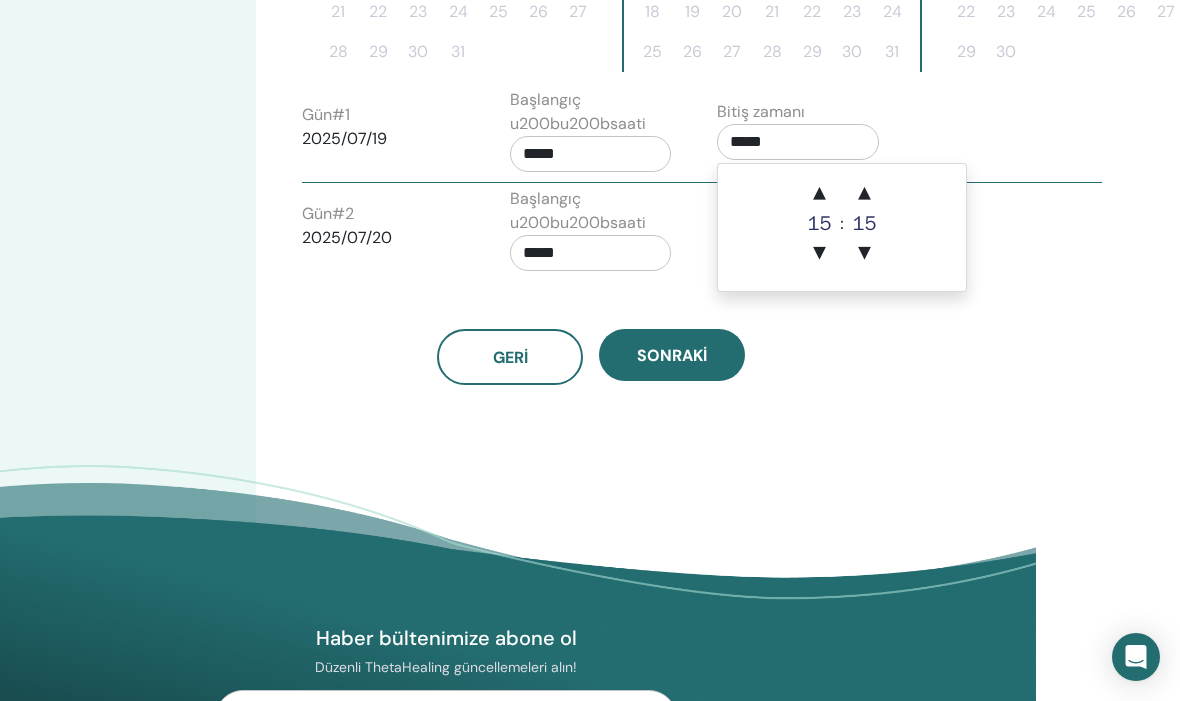 click on "▲" at bounding box center (864, 194) 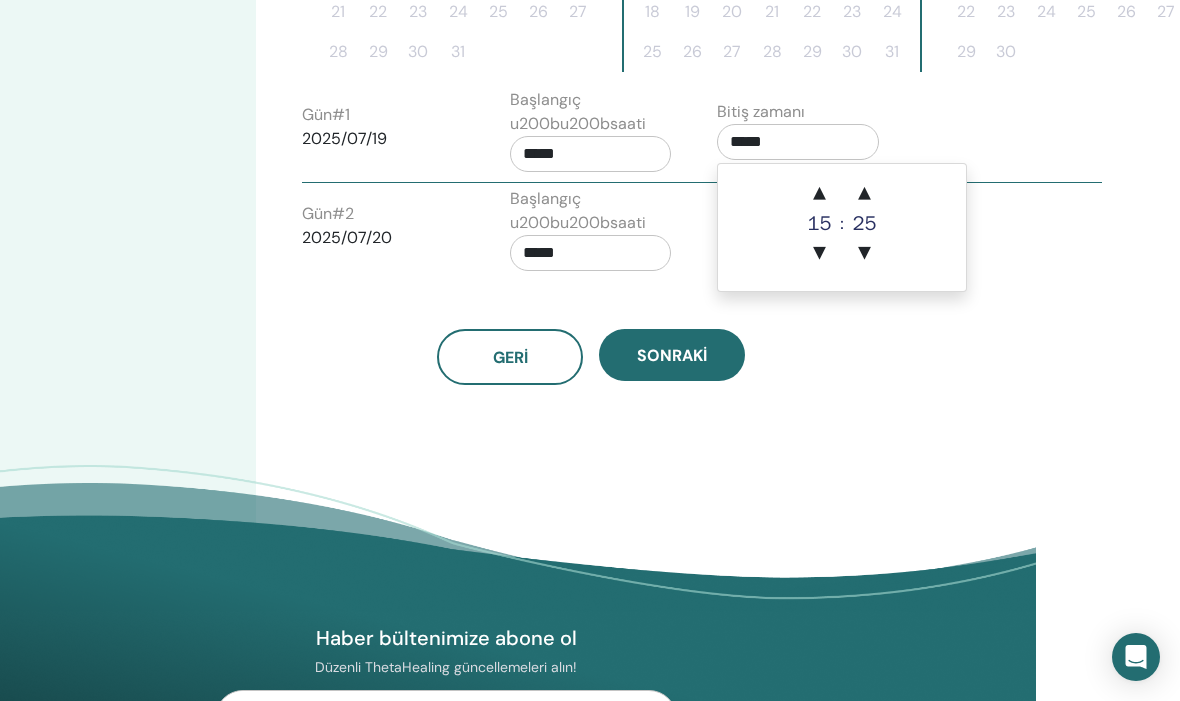 click on "▲" at bounding box center [864, 194] 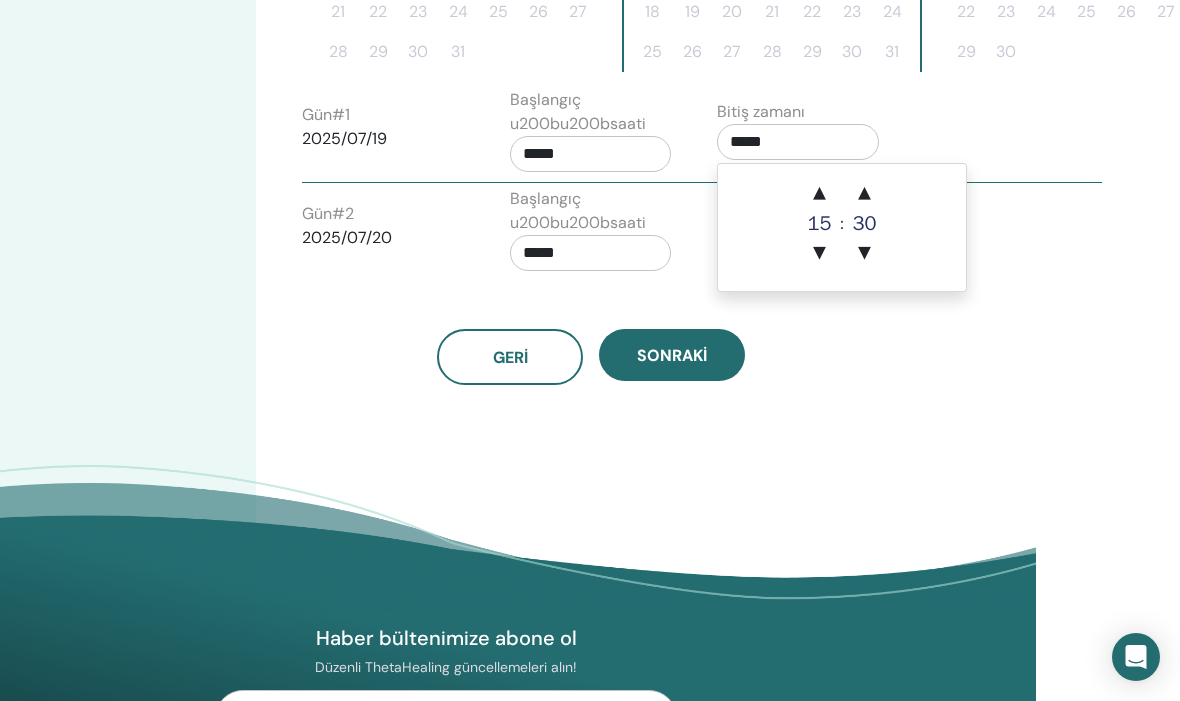 click on "▲" at bounding box center [864, 194] 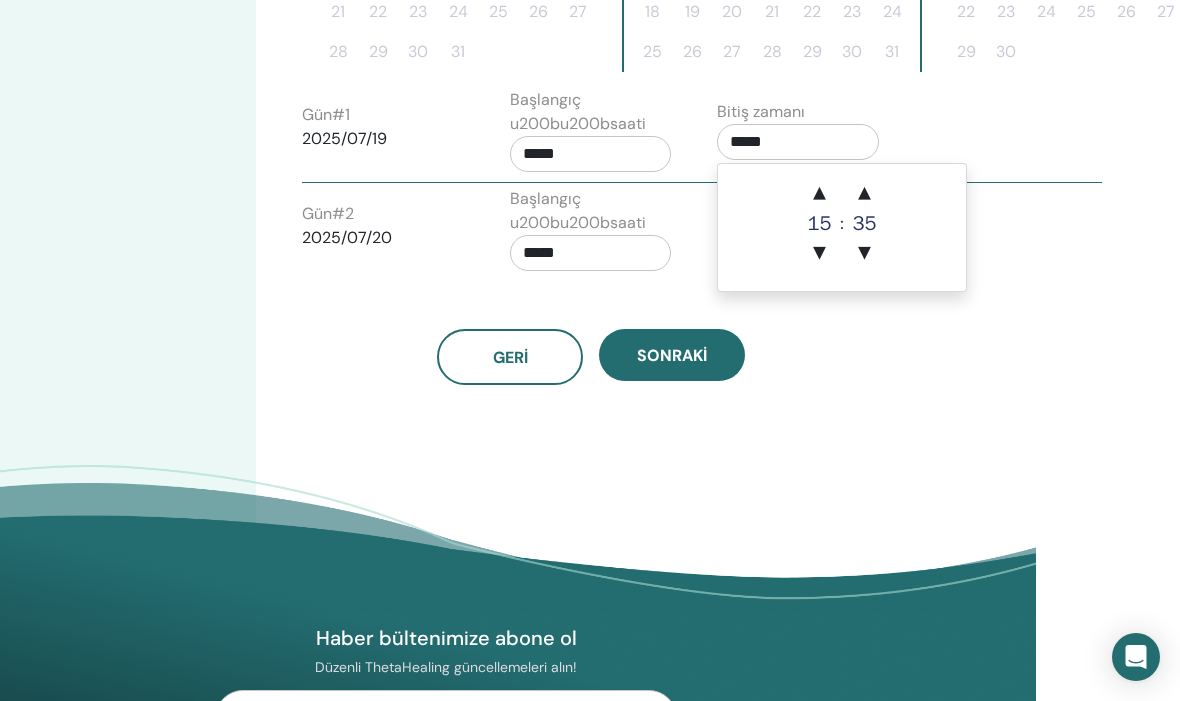 click on "▲" at bounding box center (864, 194) 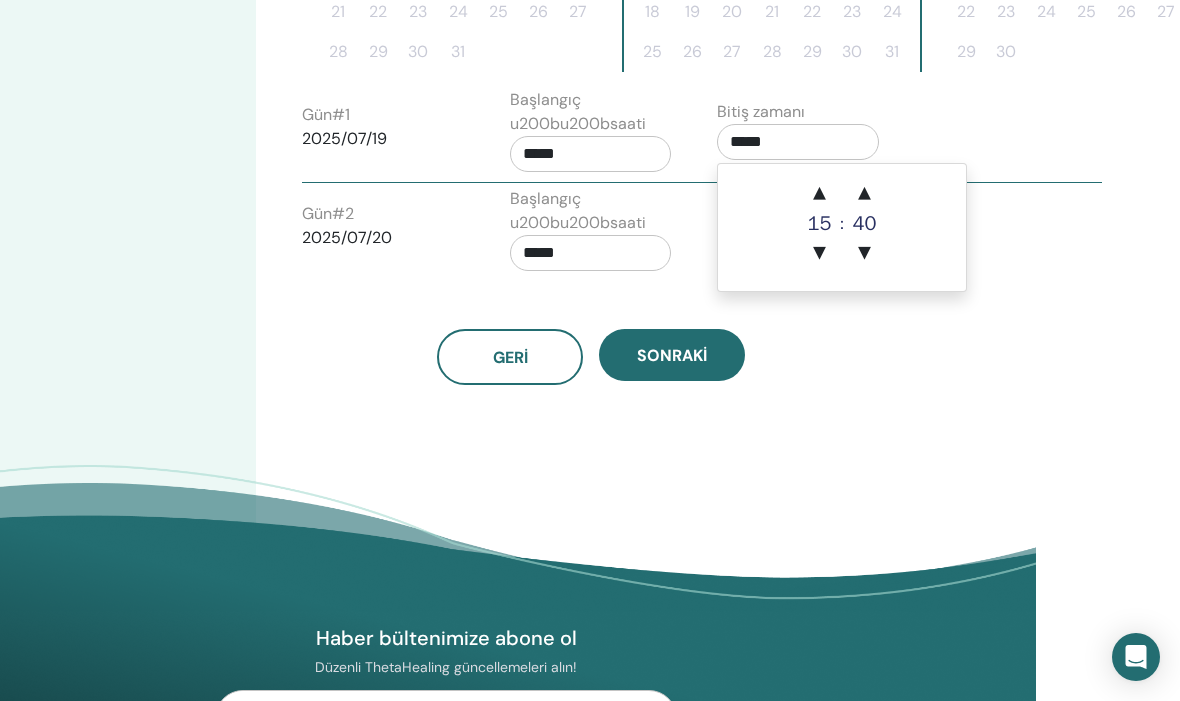 click on "▲" at bounding box center [864, 194] 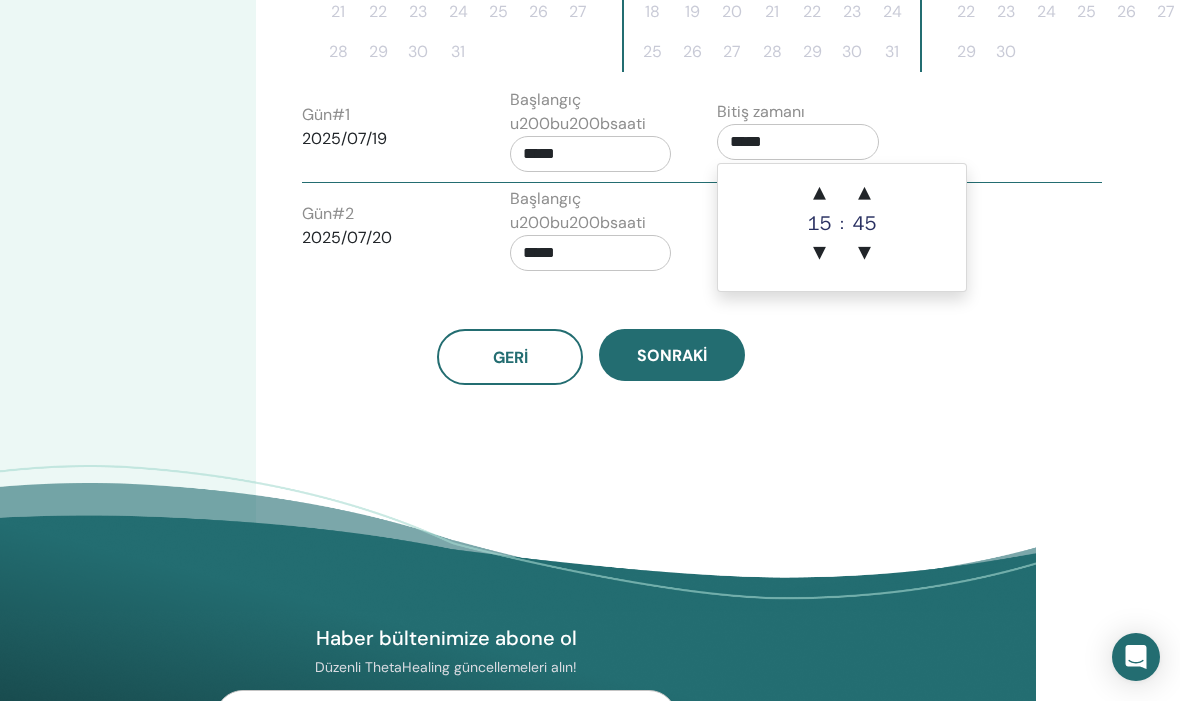 click on "▲" at bounding box center [864, 194] 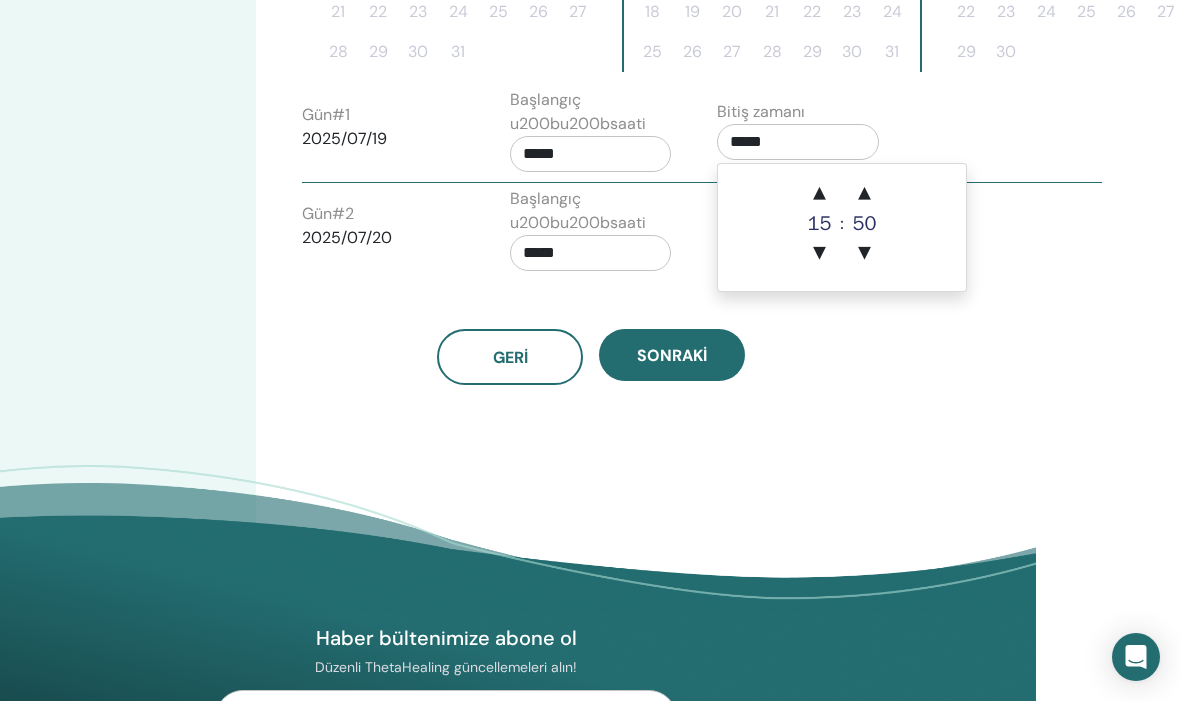 click on "▲" at bounding box center [864, 194] 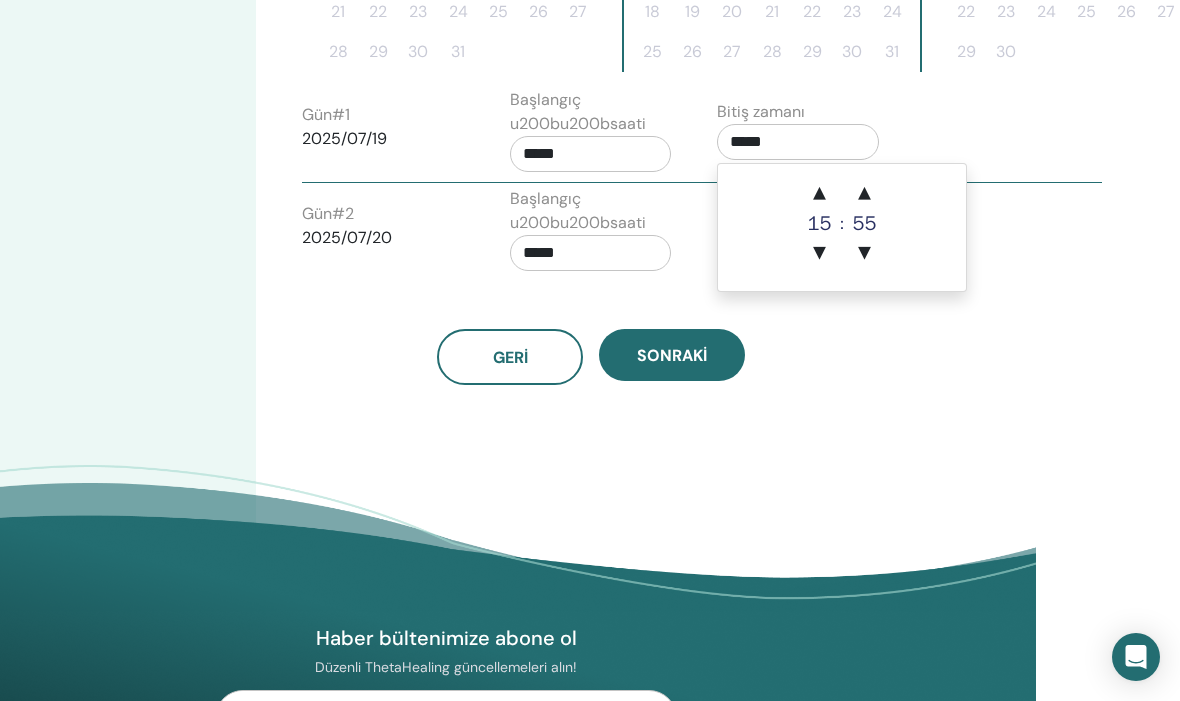 click on "▲" at bounding box center [864, 194] 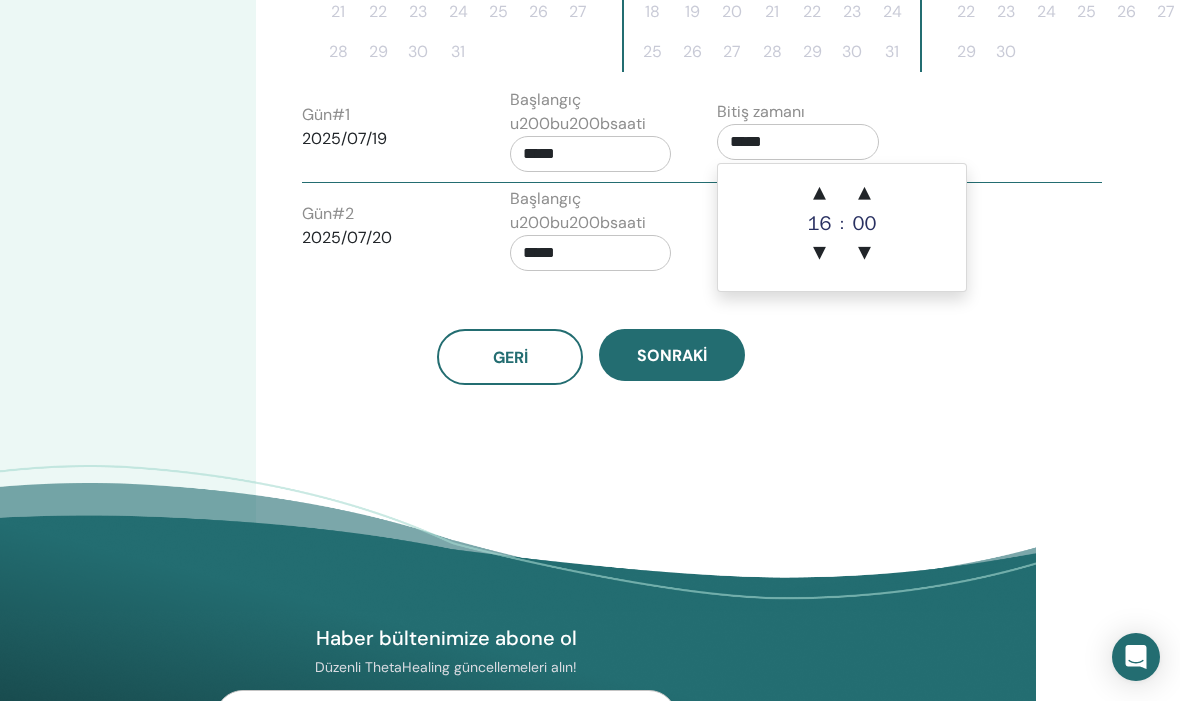 click on "▲" at bounding box center [864, 194] 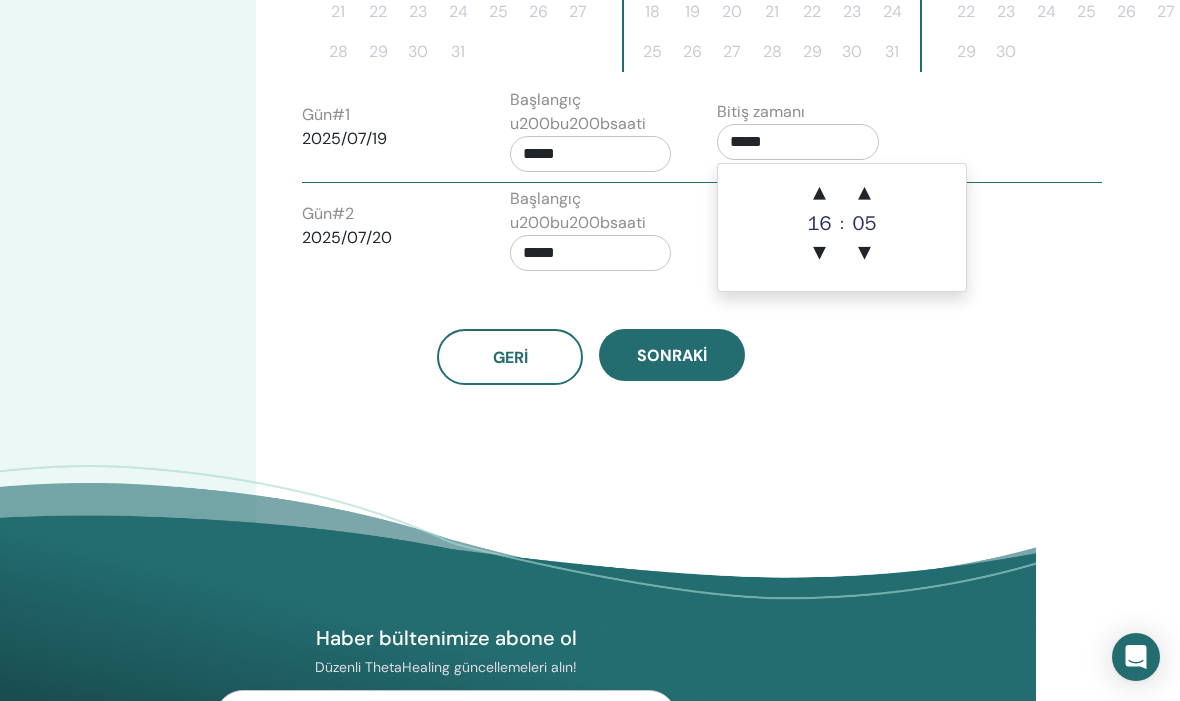 click on "▲" at bounding box center (864, 194) 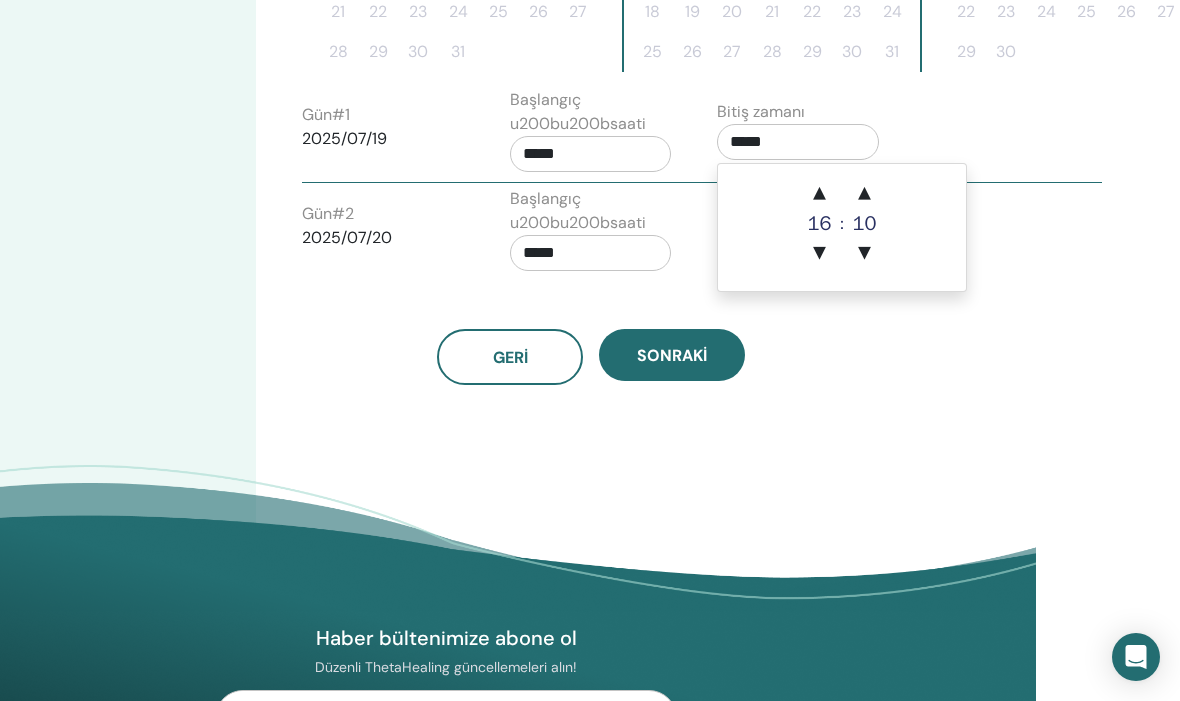 click on "▲" at bounding box center [864, 194] 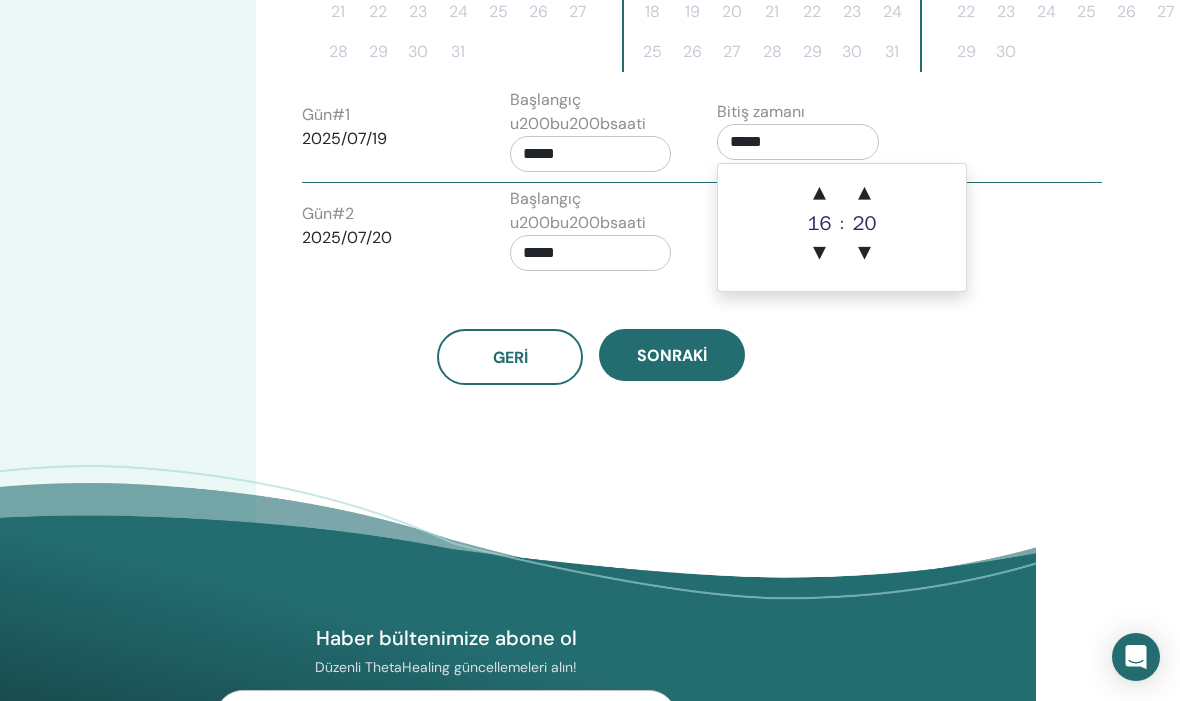 click on "▲" at bounding box center (864, 194) 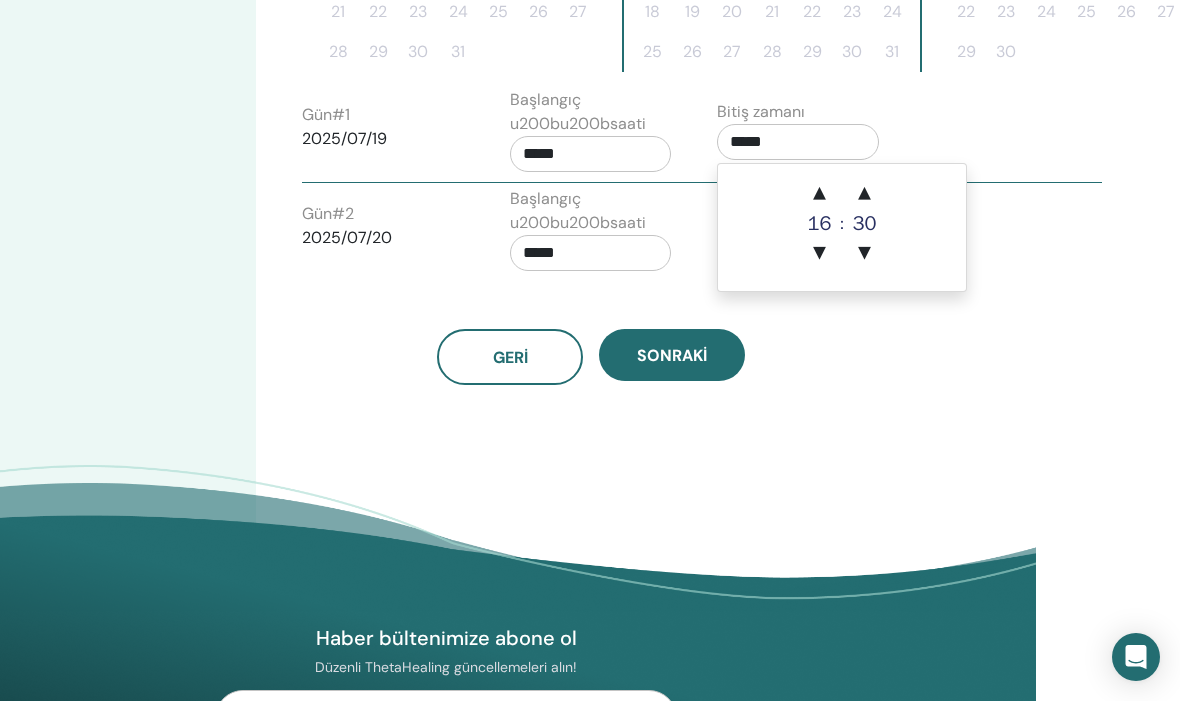 click on "▲" at bounding box center (864, 194) 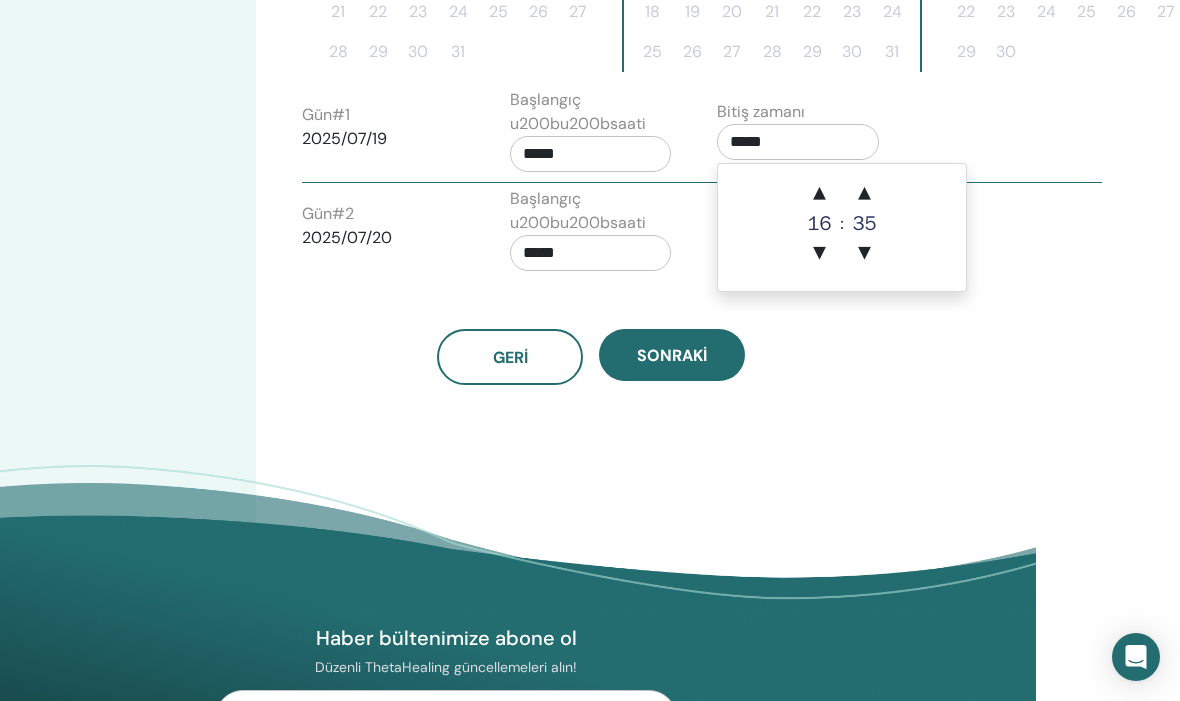 click on "▲" at bounding box center (864, 194) 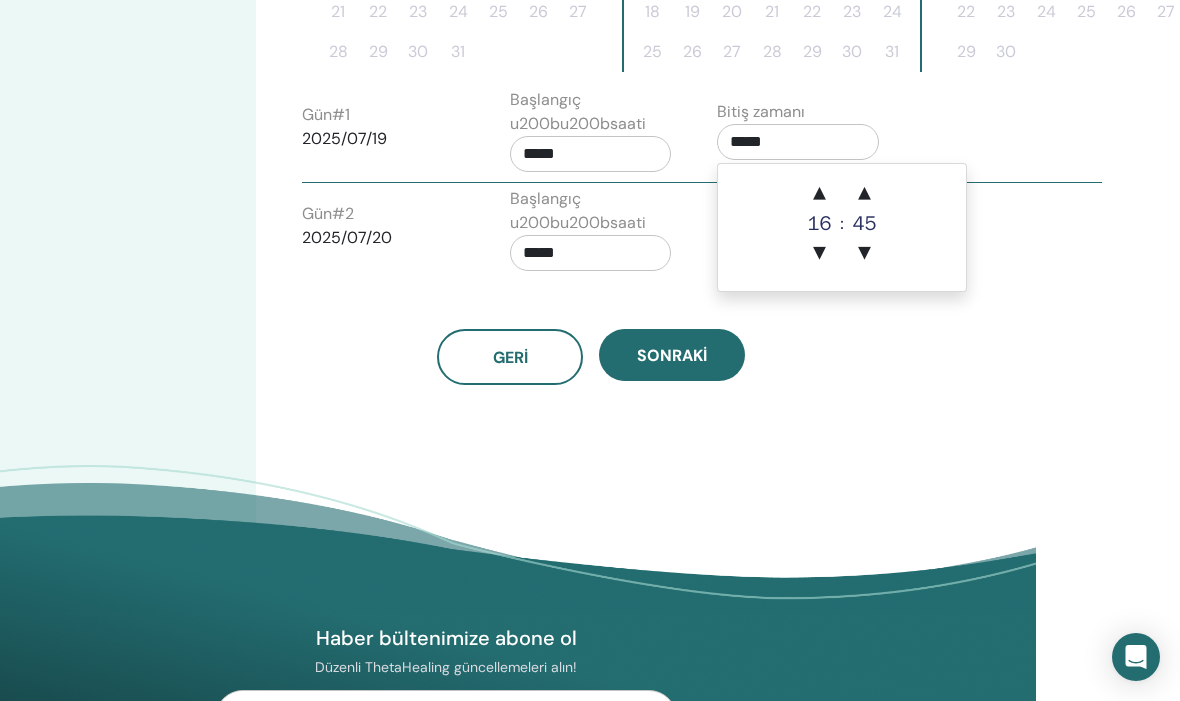 click on "▲" at bounding box center [864, 194] 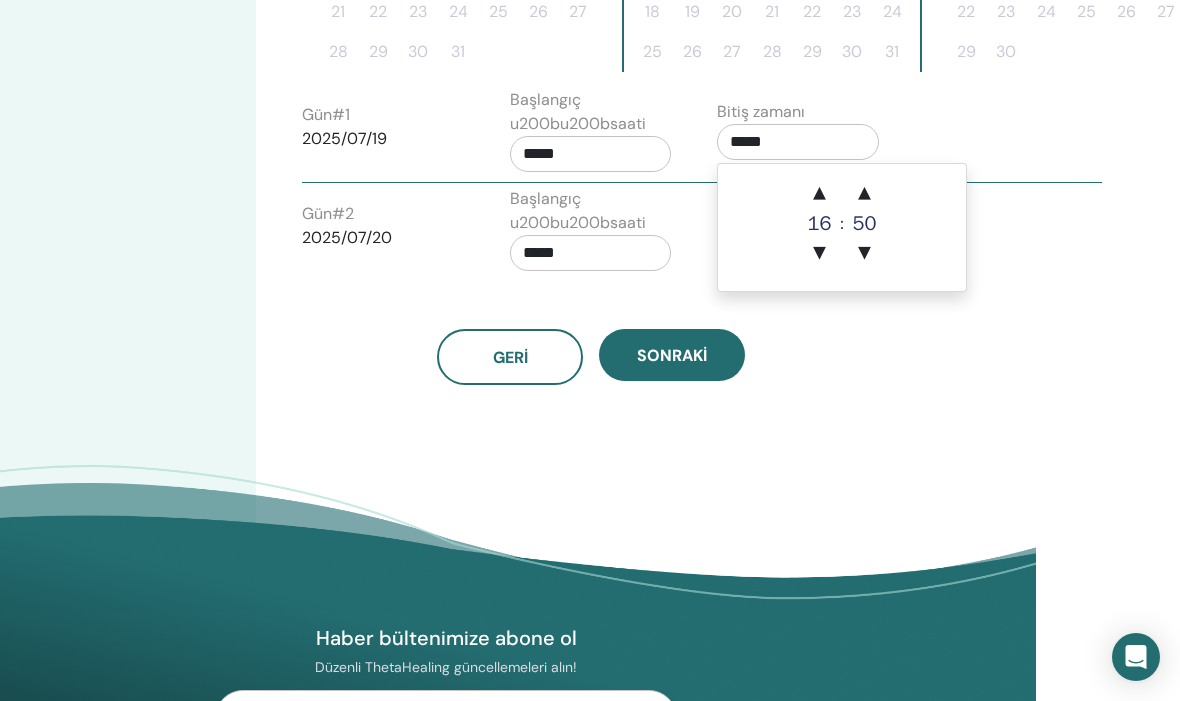 click on "▲" at bounding box center [864, 194] 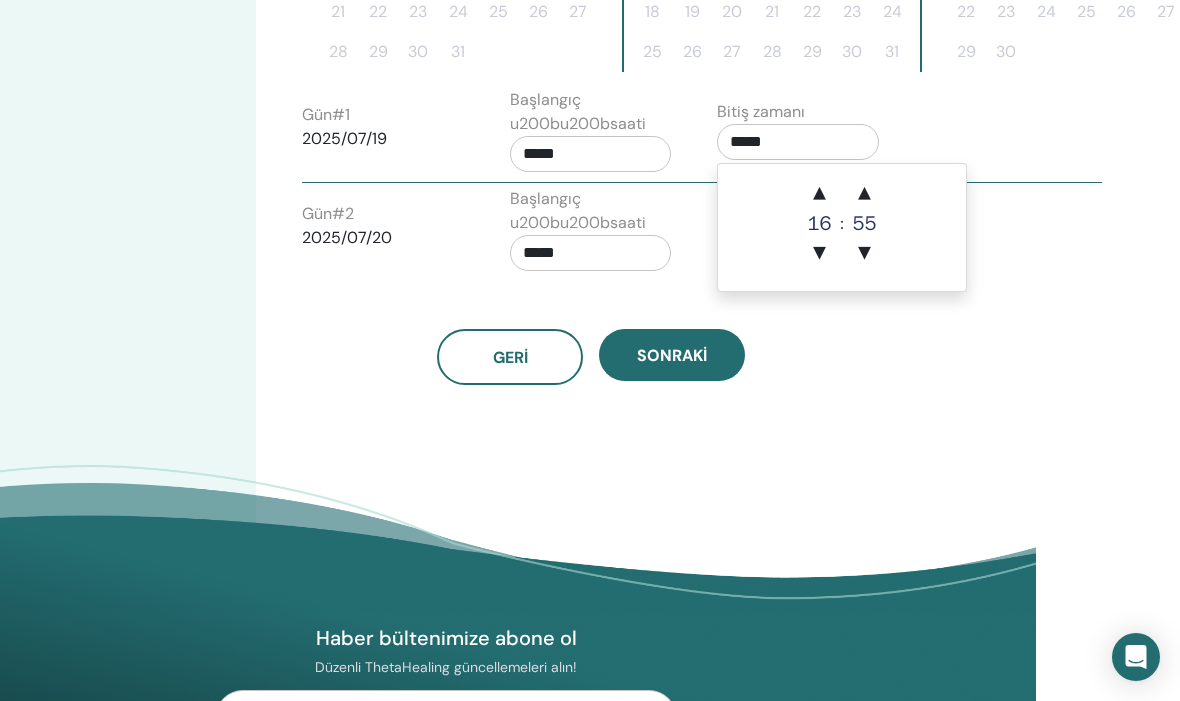click on "▲ 16 ▼ : ▲ 55 ▼" at bounding box center [842, 227] 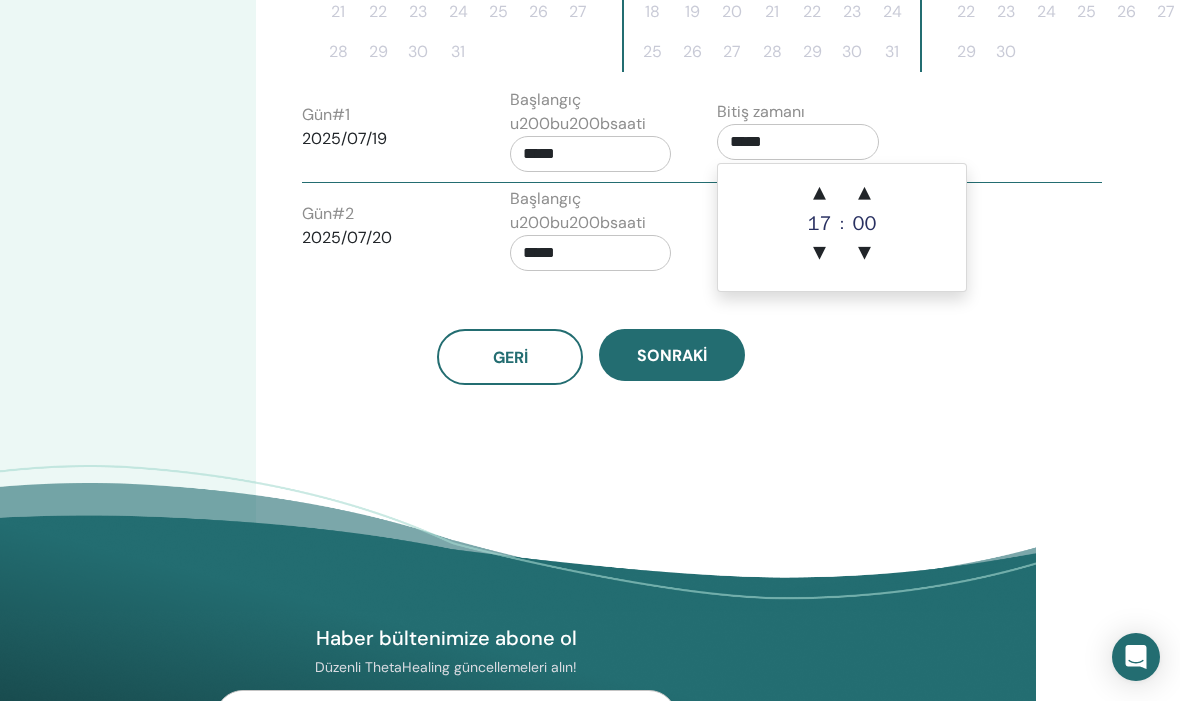 click on "▲ 17 ▼ : ▲ 00 ▼" at bounding box center [842, 227] 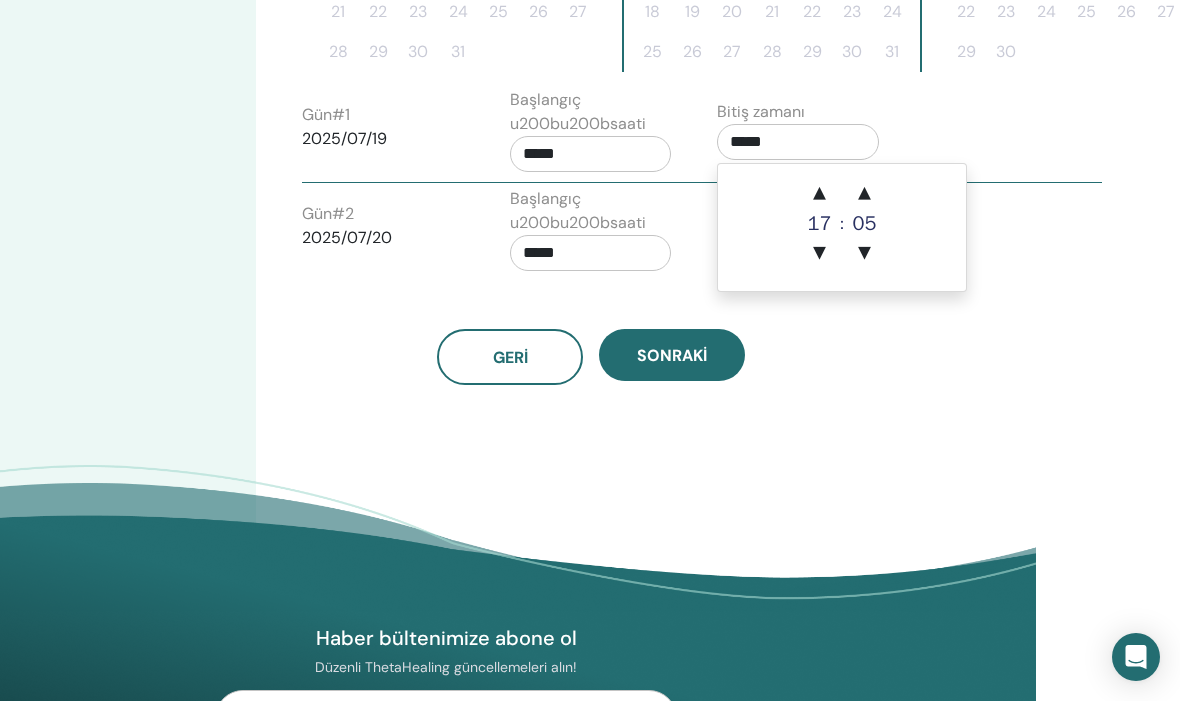 click on "▲" at bounding box center (864, 194) 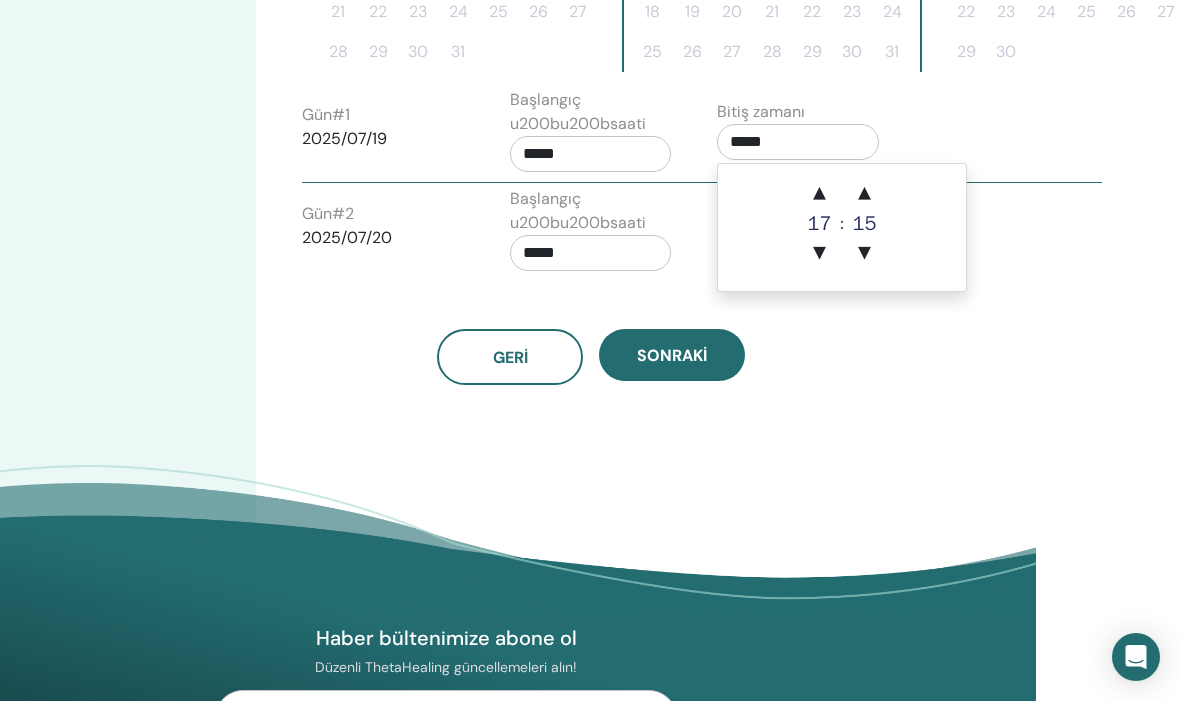 click on "▲" at bounding box center [864, 194] 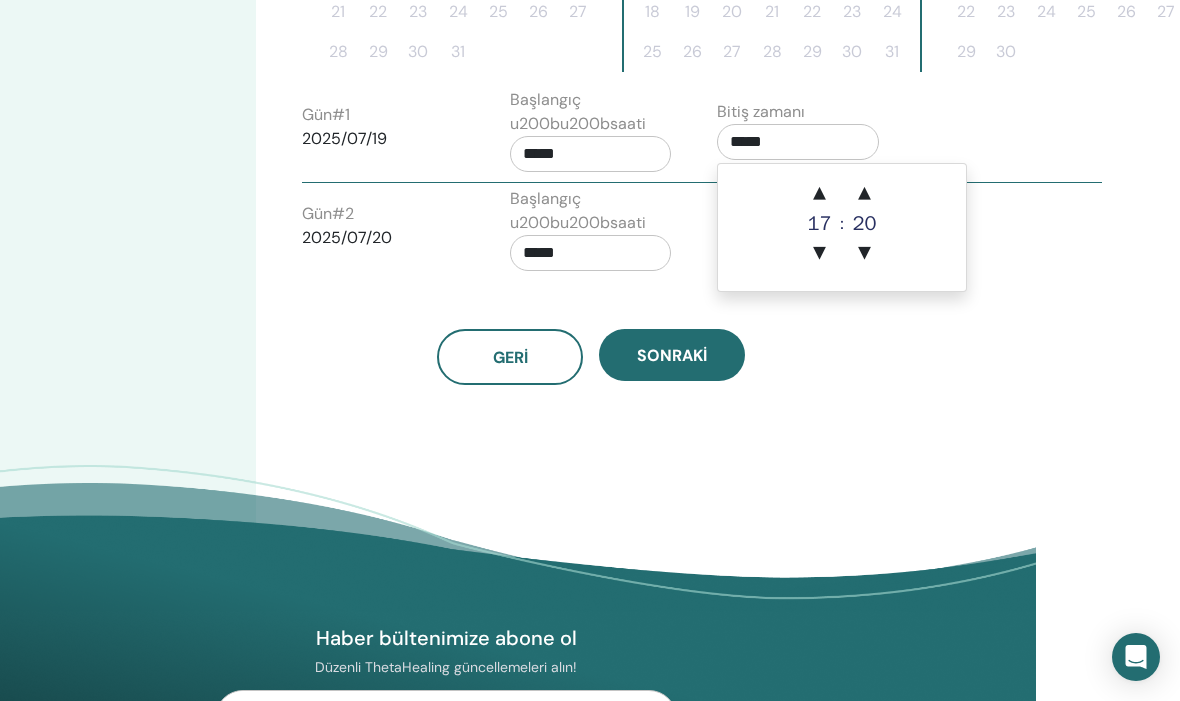 click on "▲" at bounding box center [864, 194] 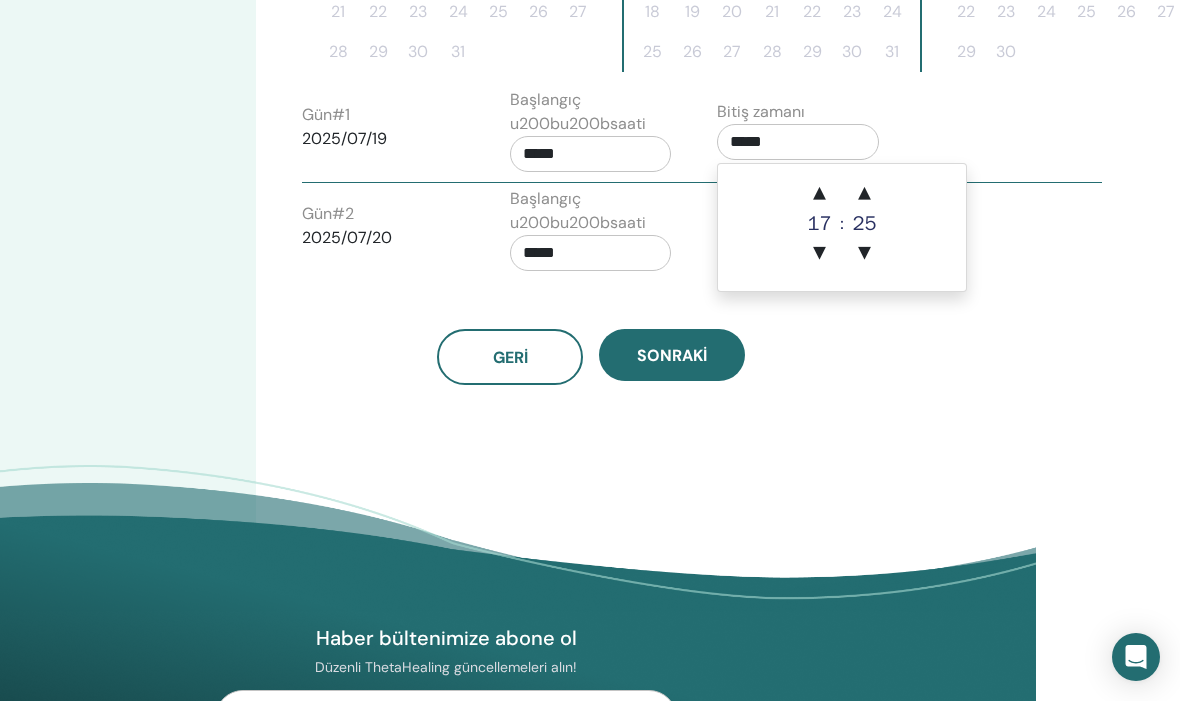 click on "▲" at bounding box center (864, 194) 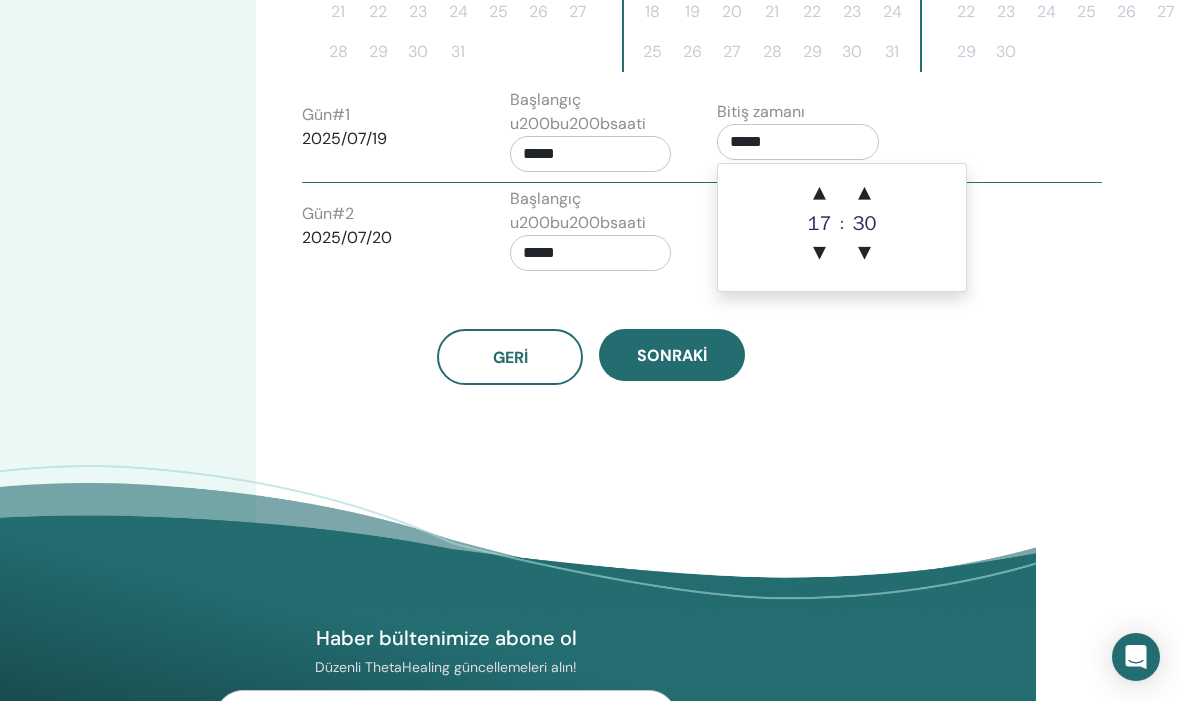 click on "▲" at bounding box center [864, 194] 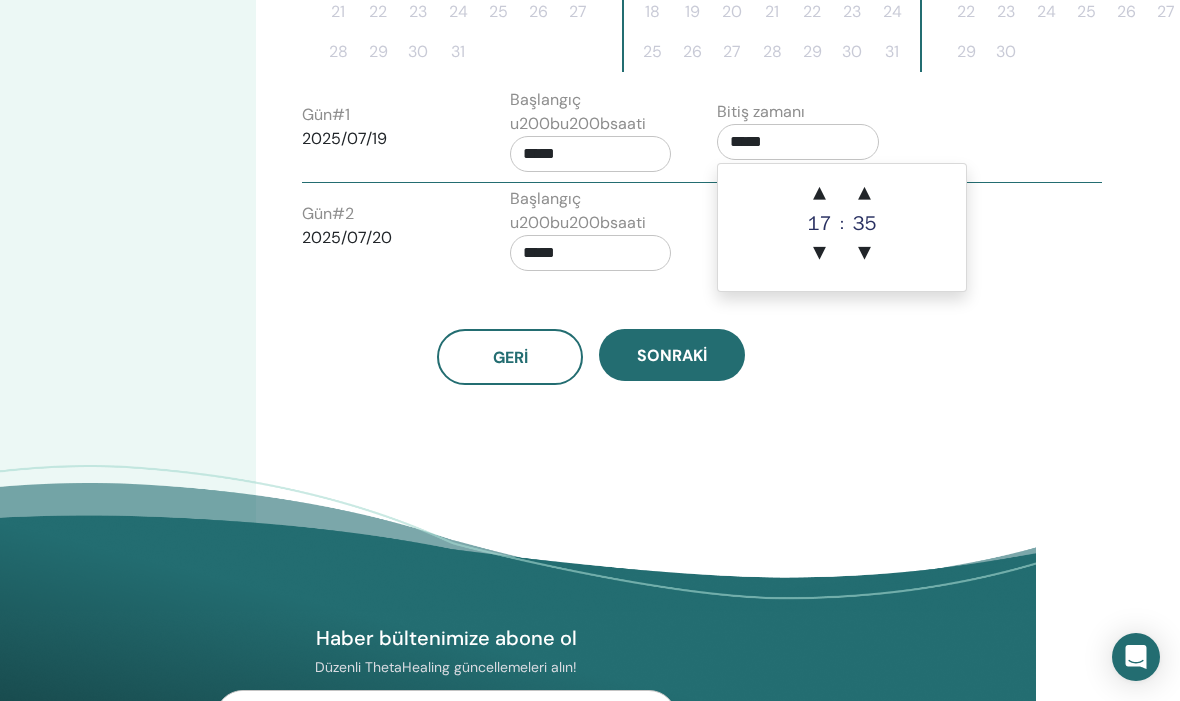 click on "▲" at bounding box center [864, 194] 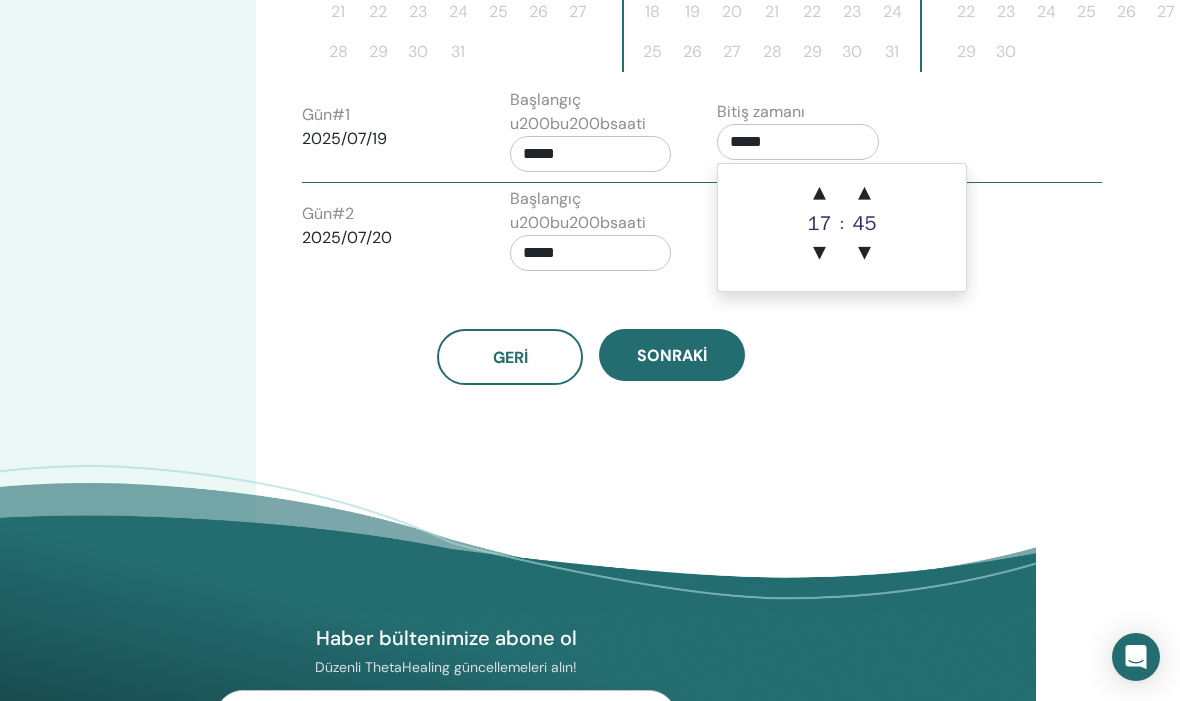 click on "▲" at bounding box center (864, 194) 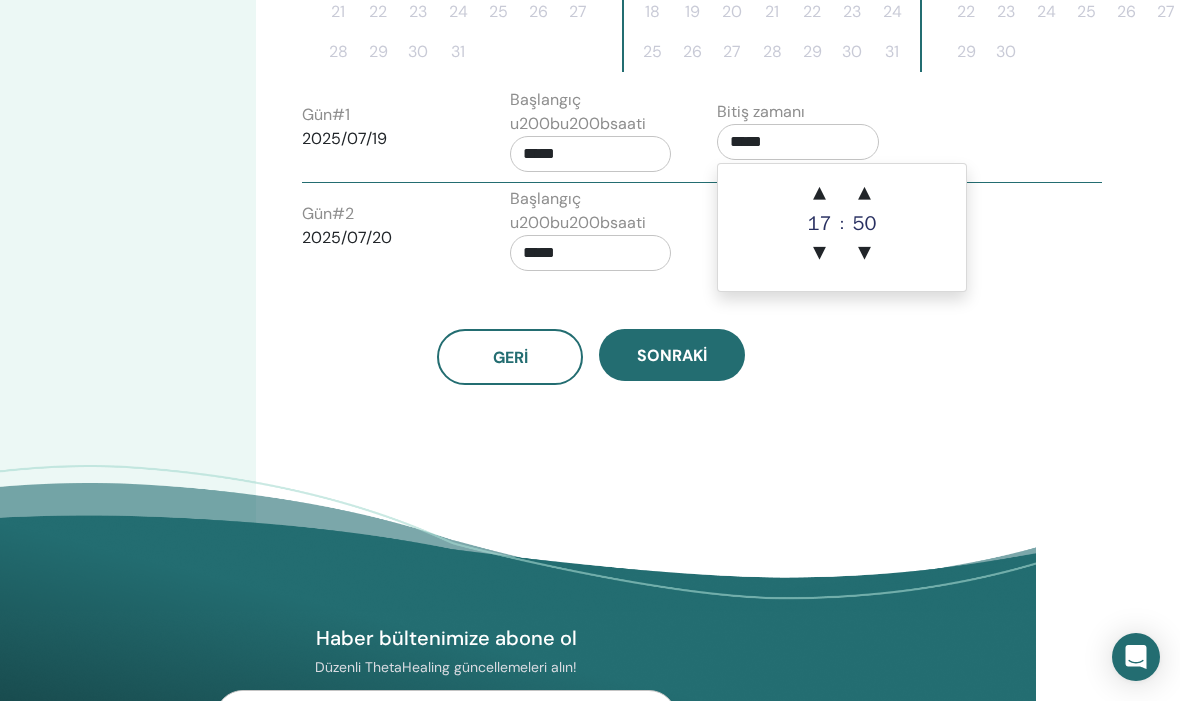 click on "▲" at bounding box center (864, 194) 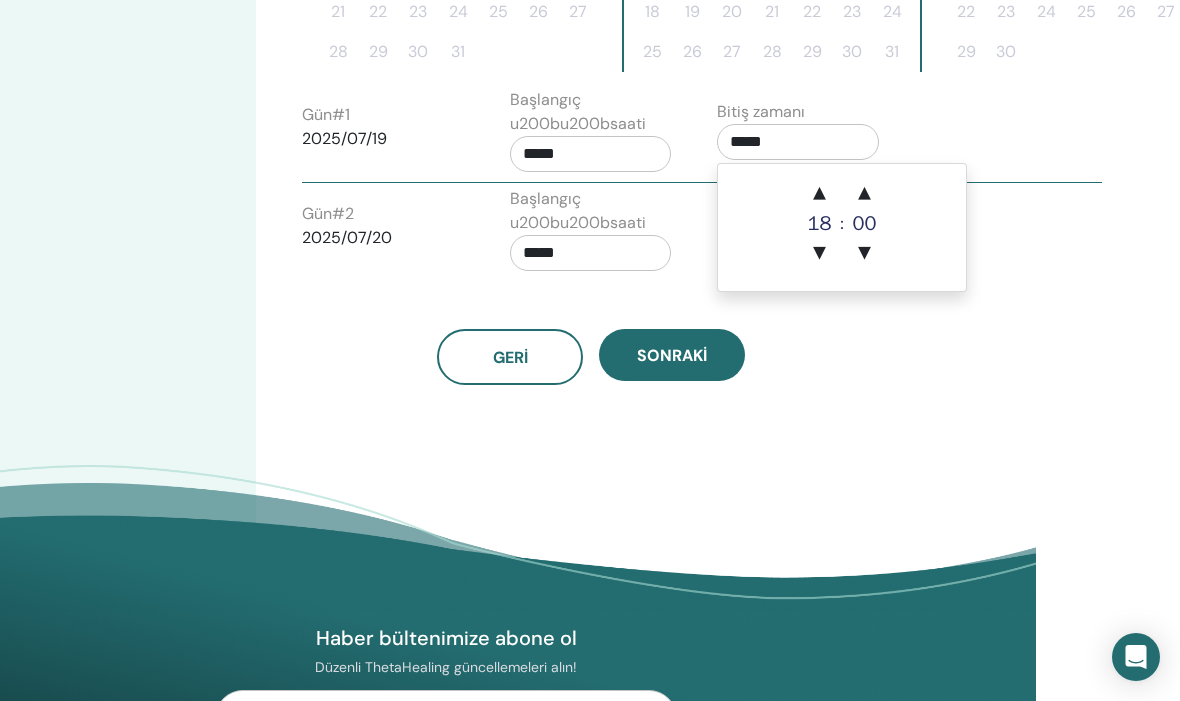 click on "▲ 18 ▼ : ▲ 00 ▼" at bounding box center [842, 227] 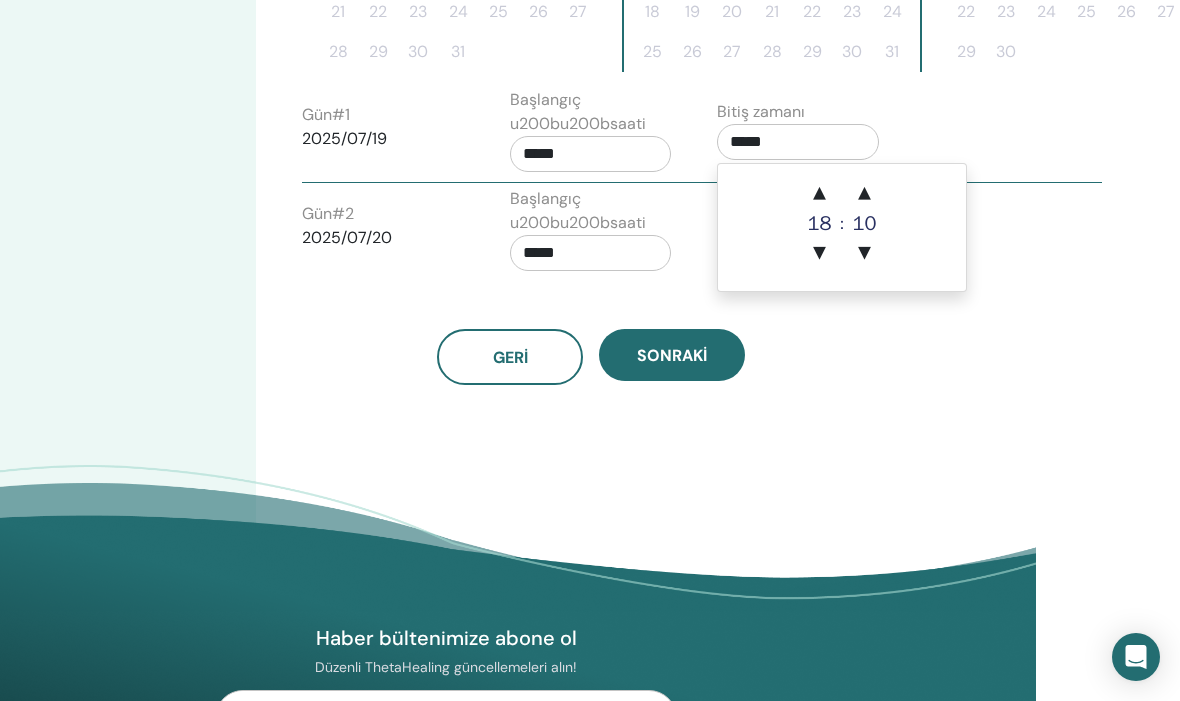 click on "▲" at bounding box center [864, 194] 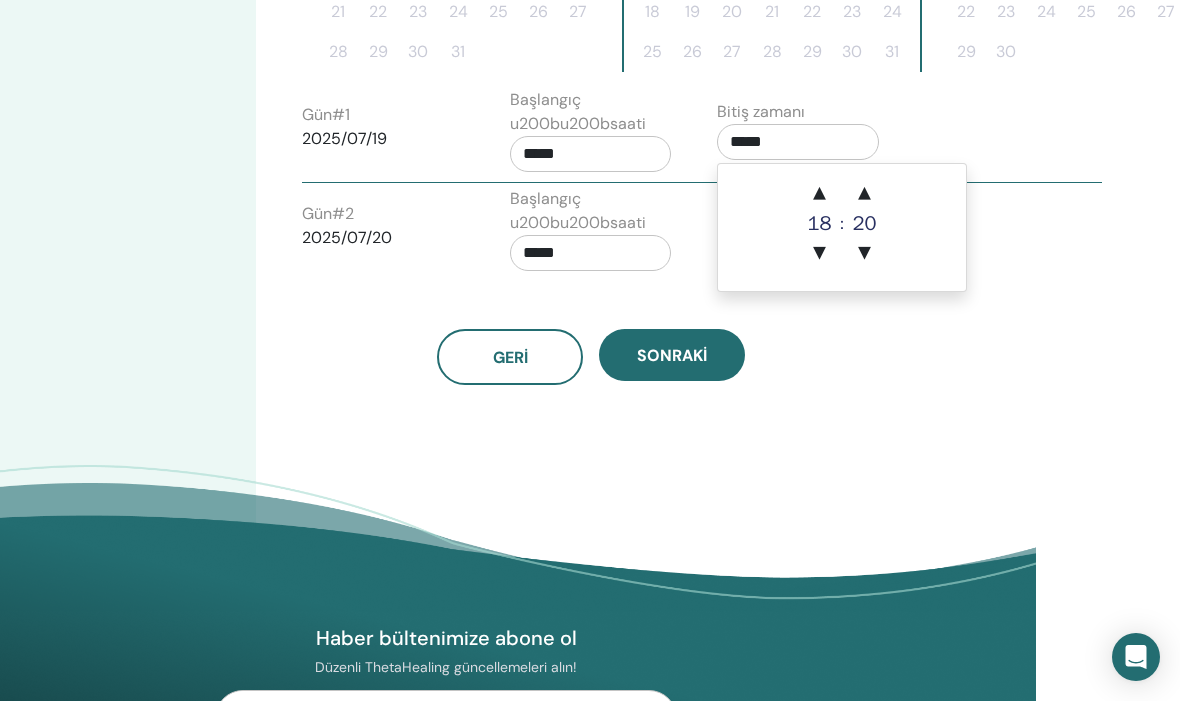 click on "▲" at bounding box center (864, 194) 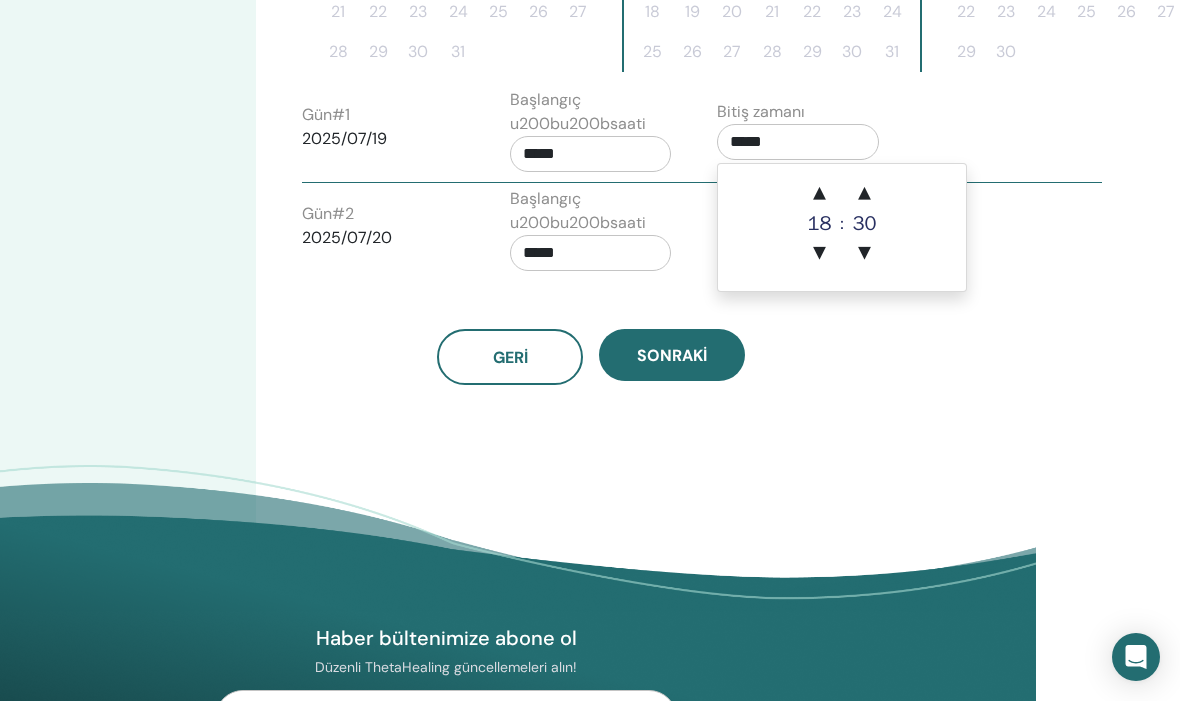 click on "▲" at bounding box center [864, 194] 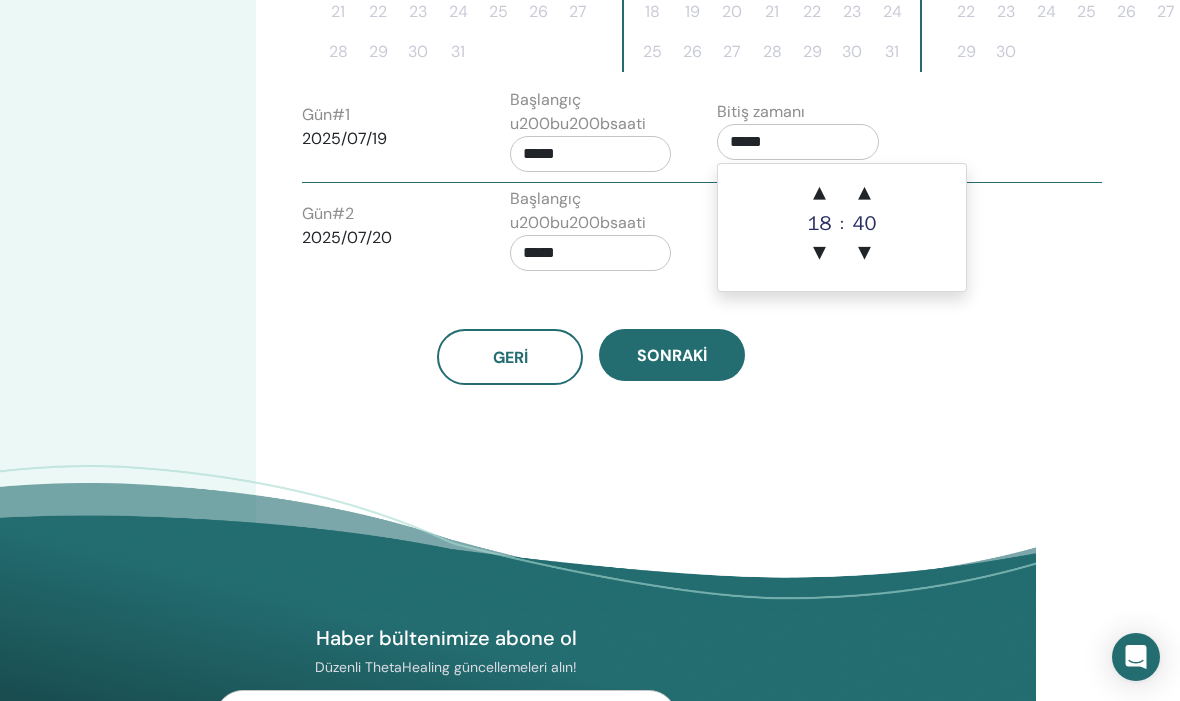 click on "▲" at bounding box center (864, 194) 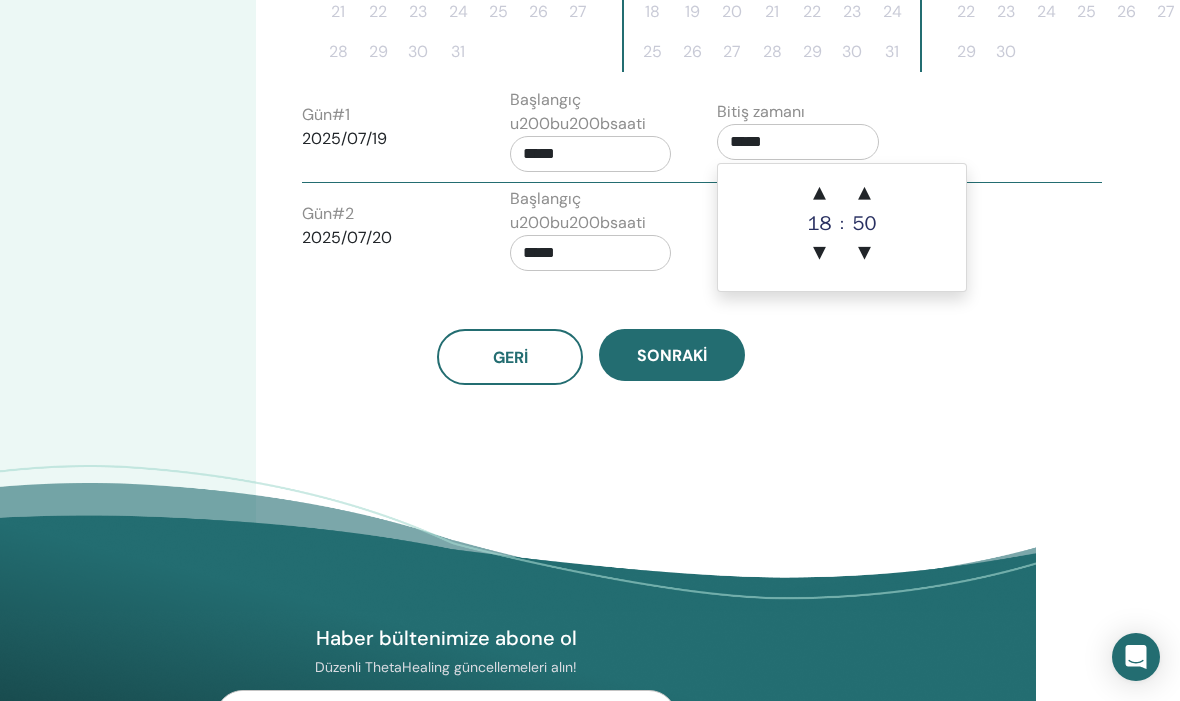 click on "▲" at bounding box center [864, 194] 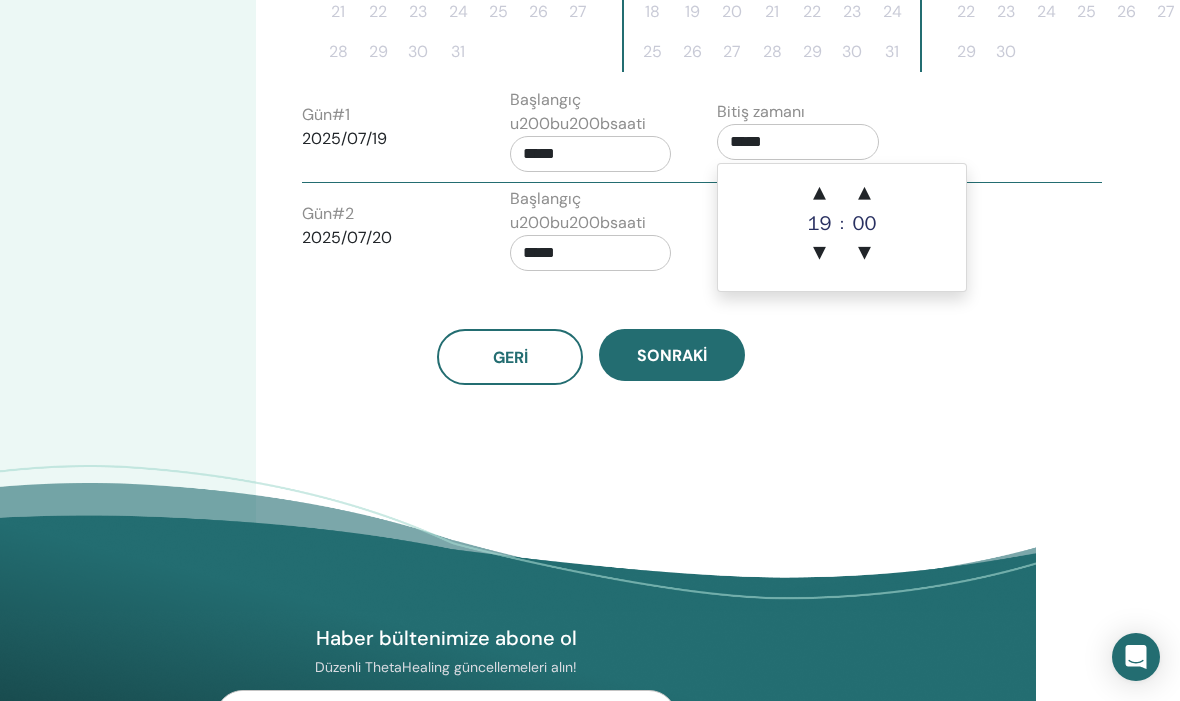 click on "▲" at bounding box center (864, 194) 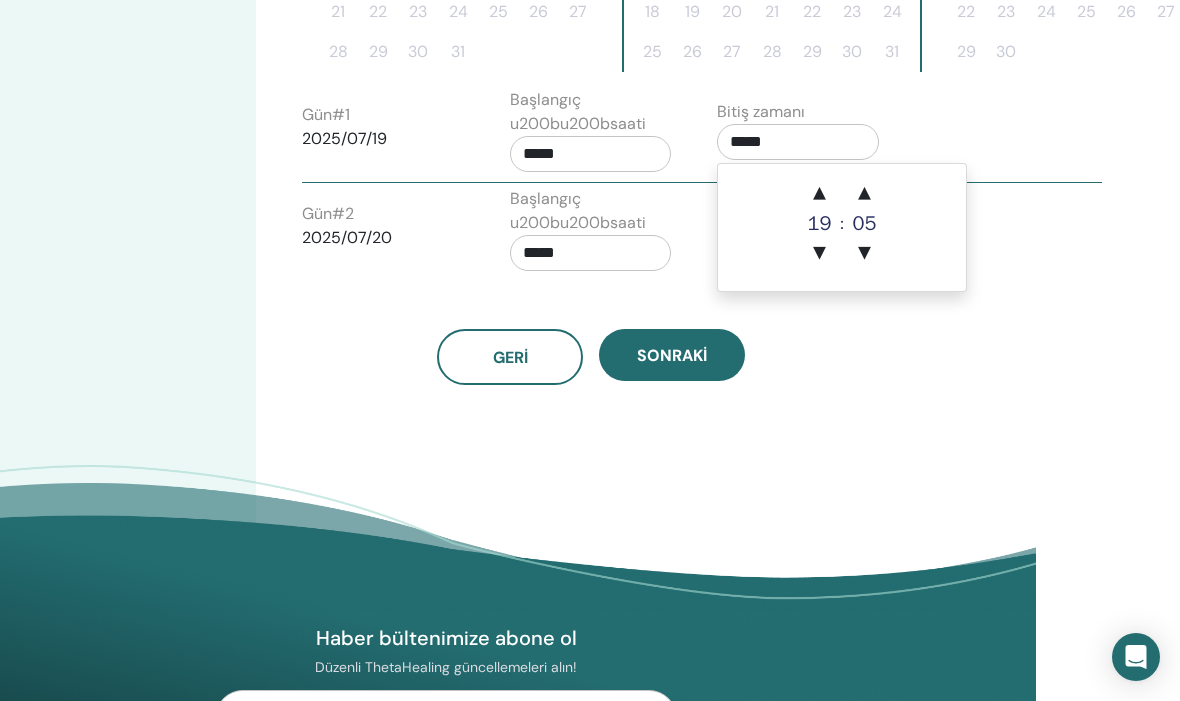 click on "▲" at bounding box center [864, 194] 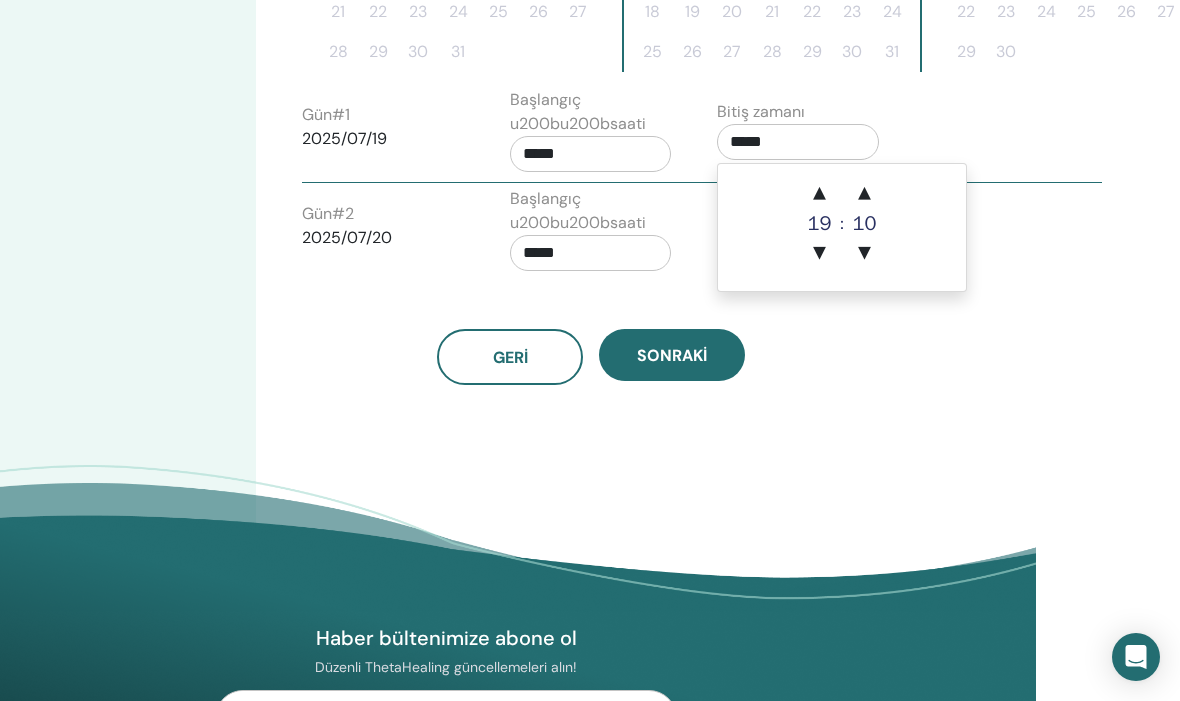 click on "▲" at bounding box center (864, 194) 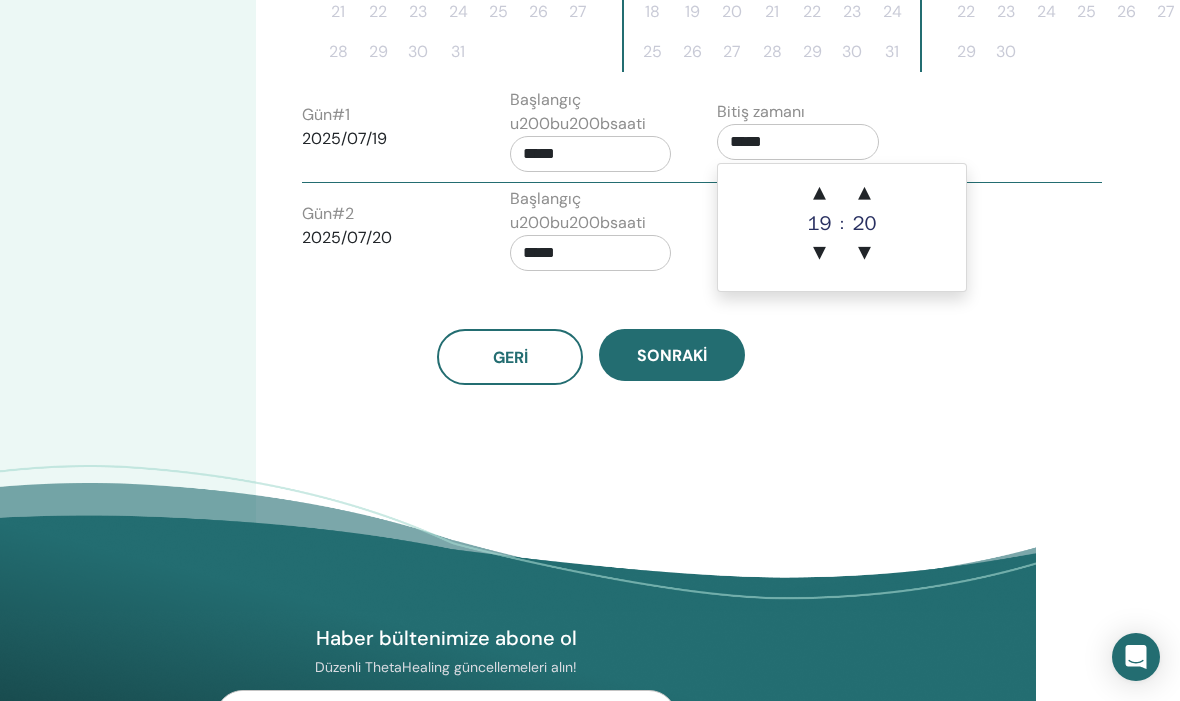 click on "▲" at bounding box center (864, 194) 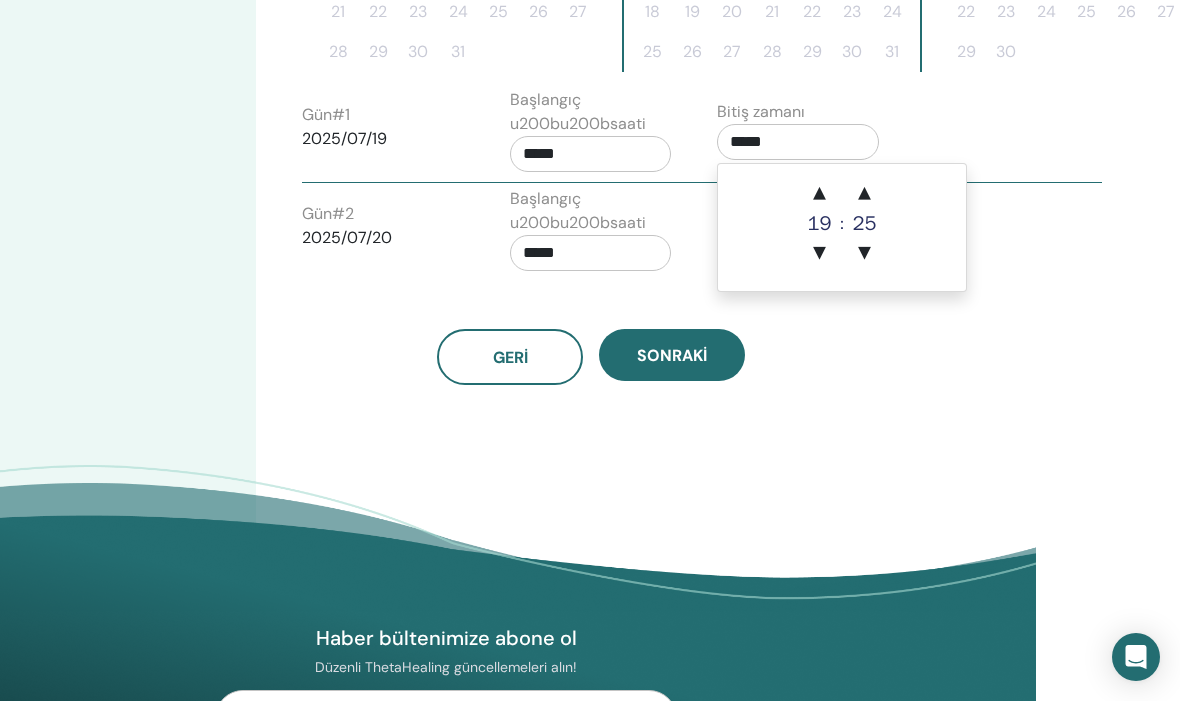 click on "▲" at bounding box center (864, 194) 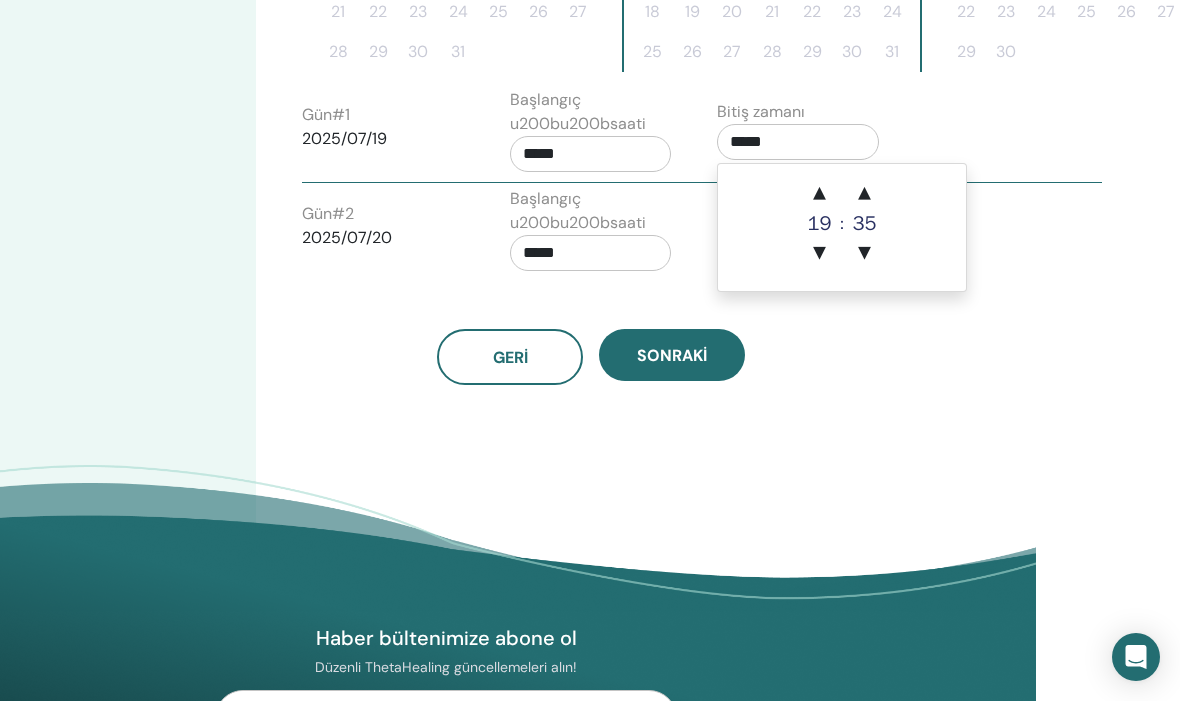 click on "▲" at bounding box center [864, 194] 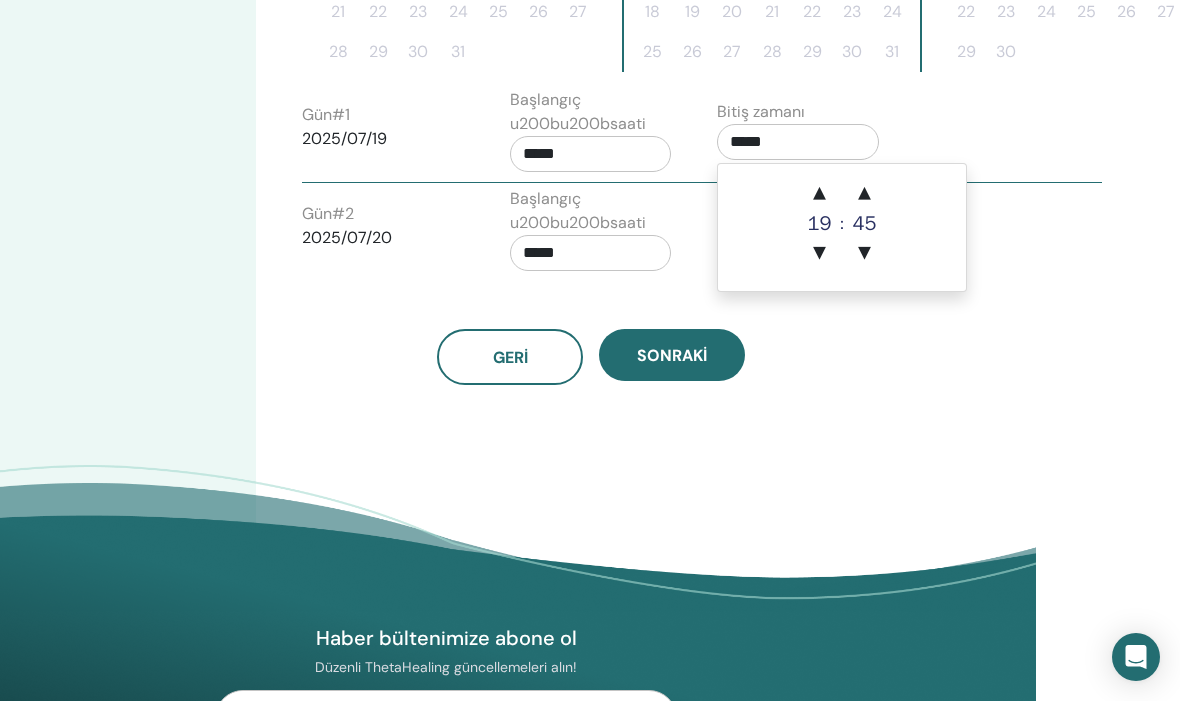 click on "▲" at bounding box center (864, 194) 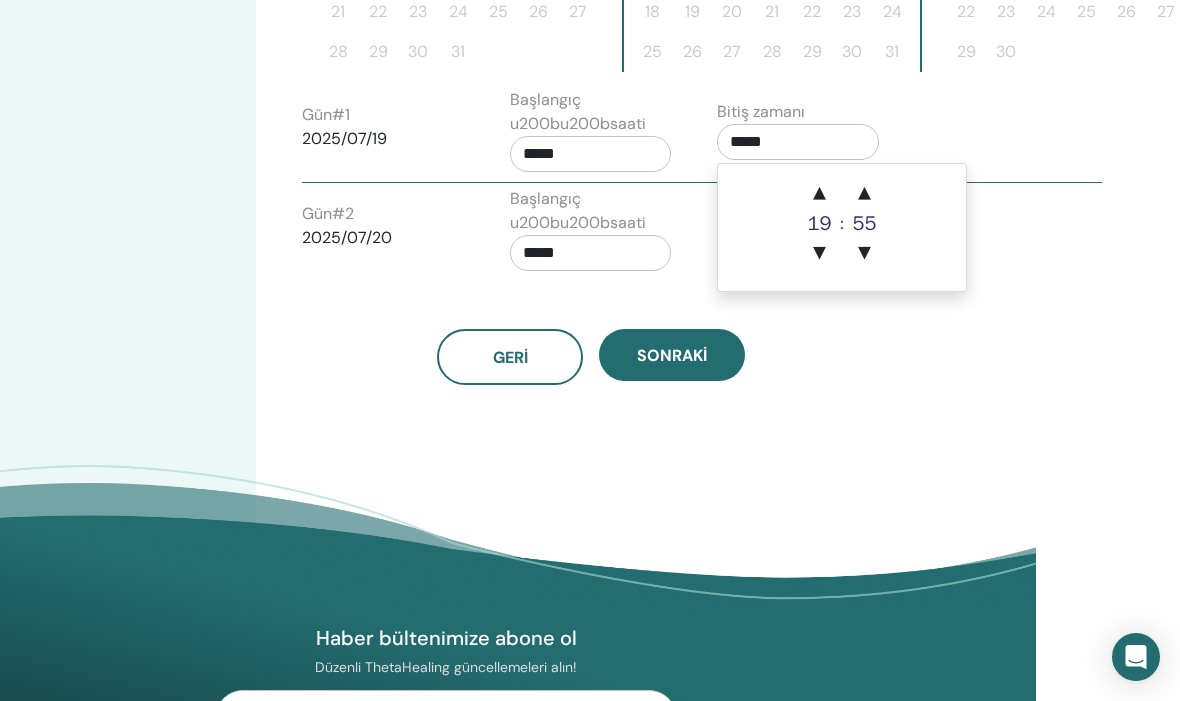 click on "▲" at bounding box center (864, 194) 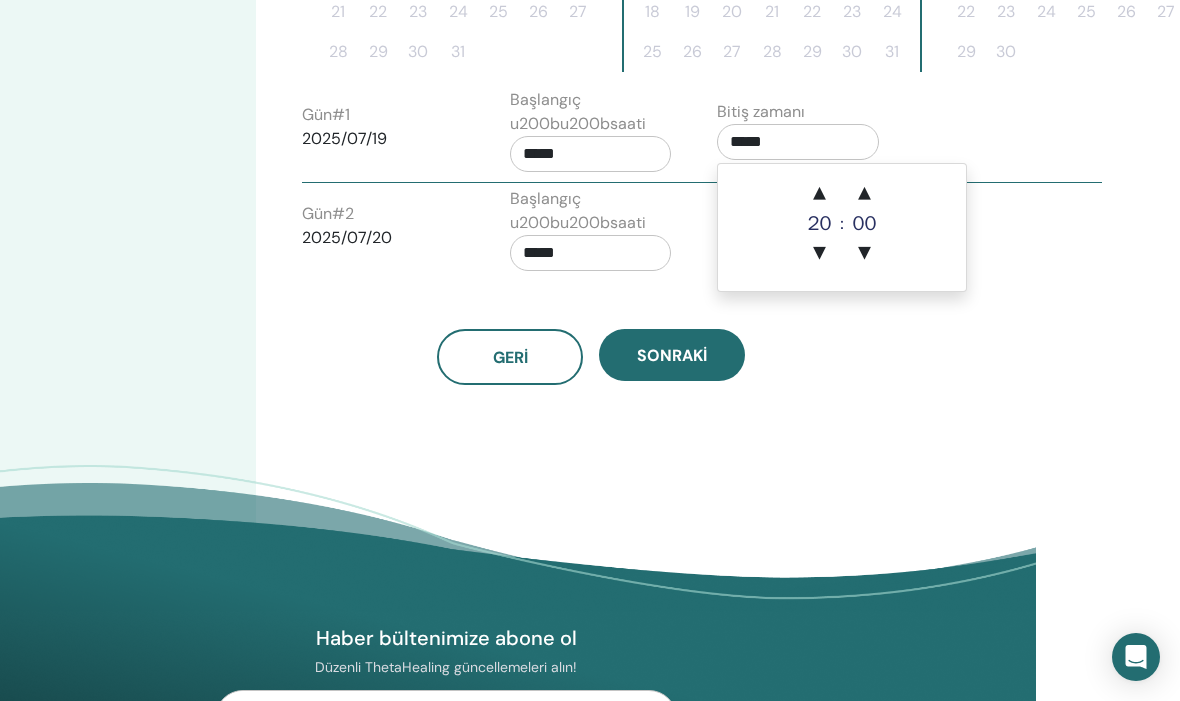 click on "▲" at bounding box center [864, 194] 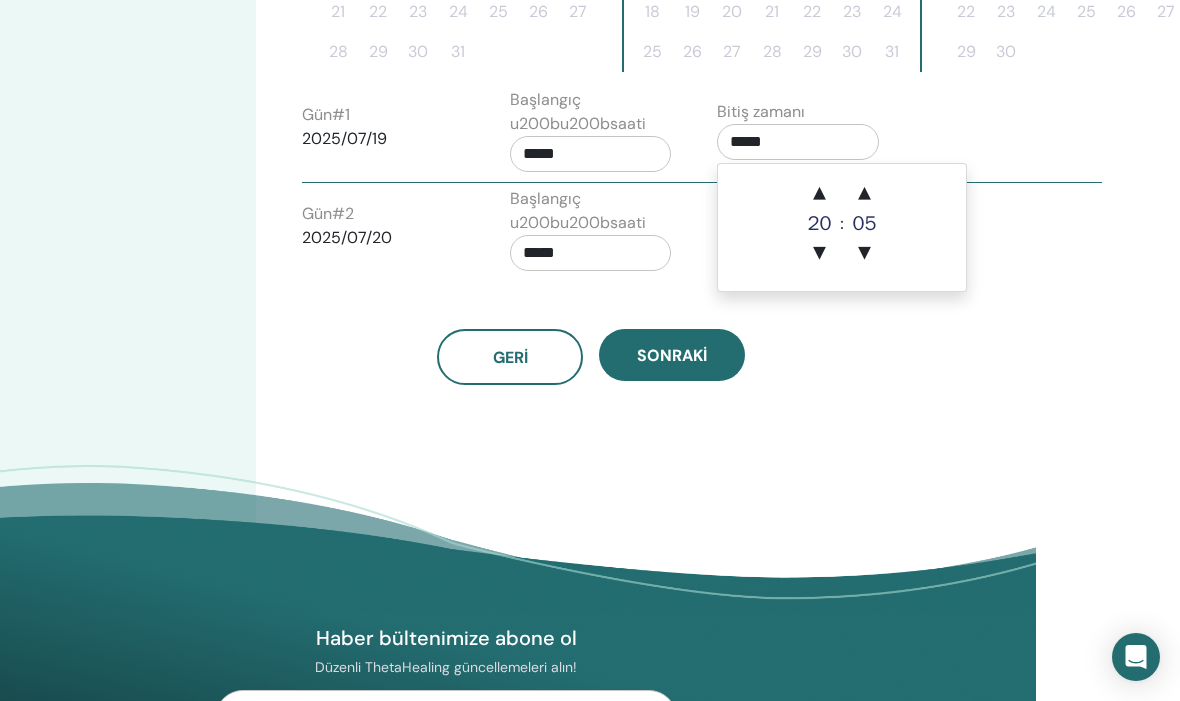 click on "▲" at bounding box center [864, 194] 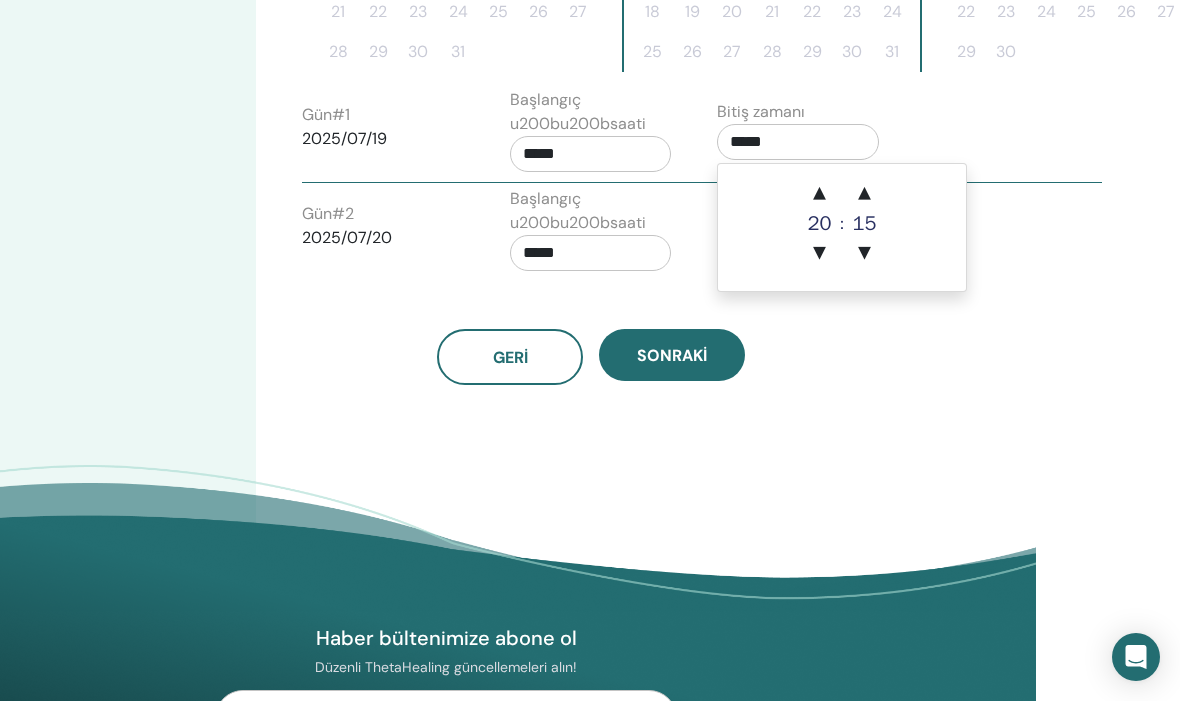 click on "▲" at bounding box center (864, 194) 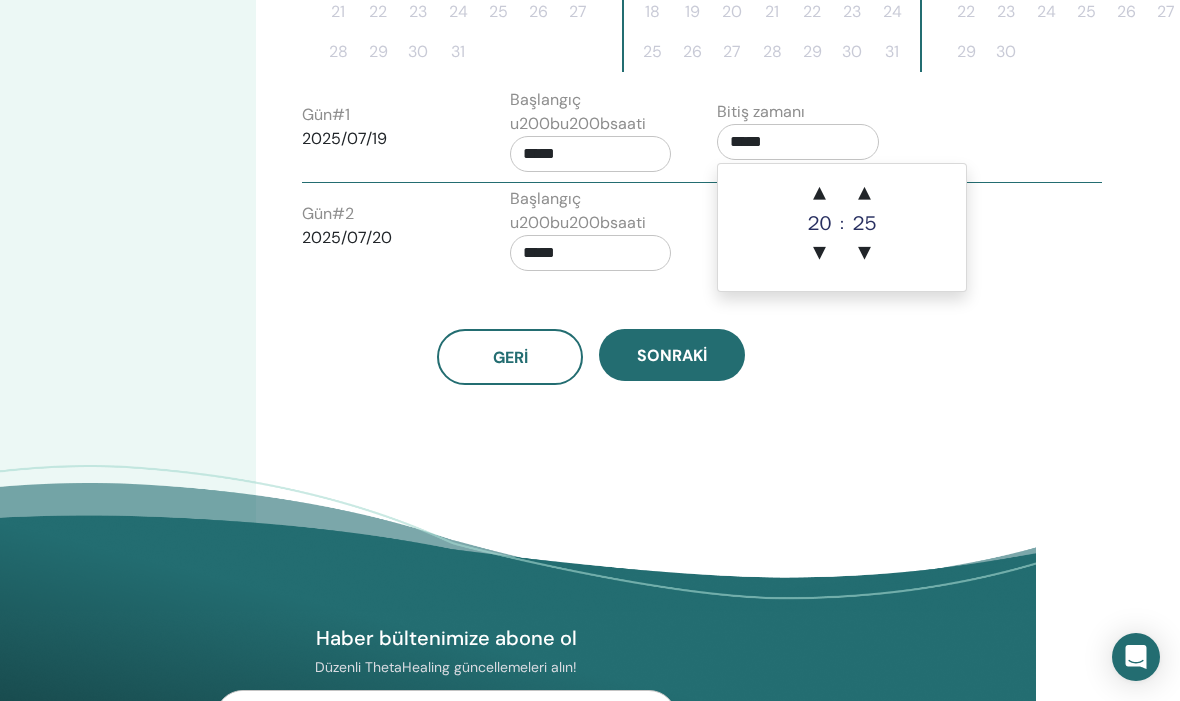 click on "▲" at bounding box center (864, 194) 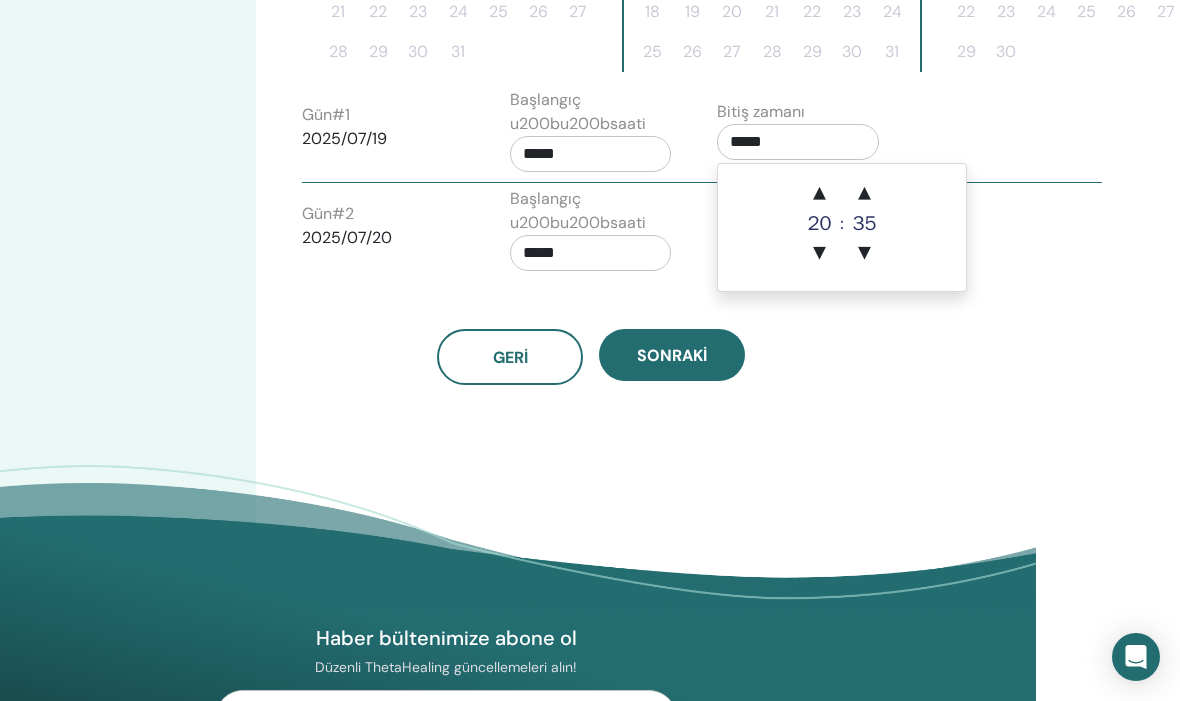 click on "▲" at bounding box center (864, 194) 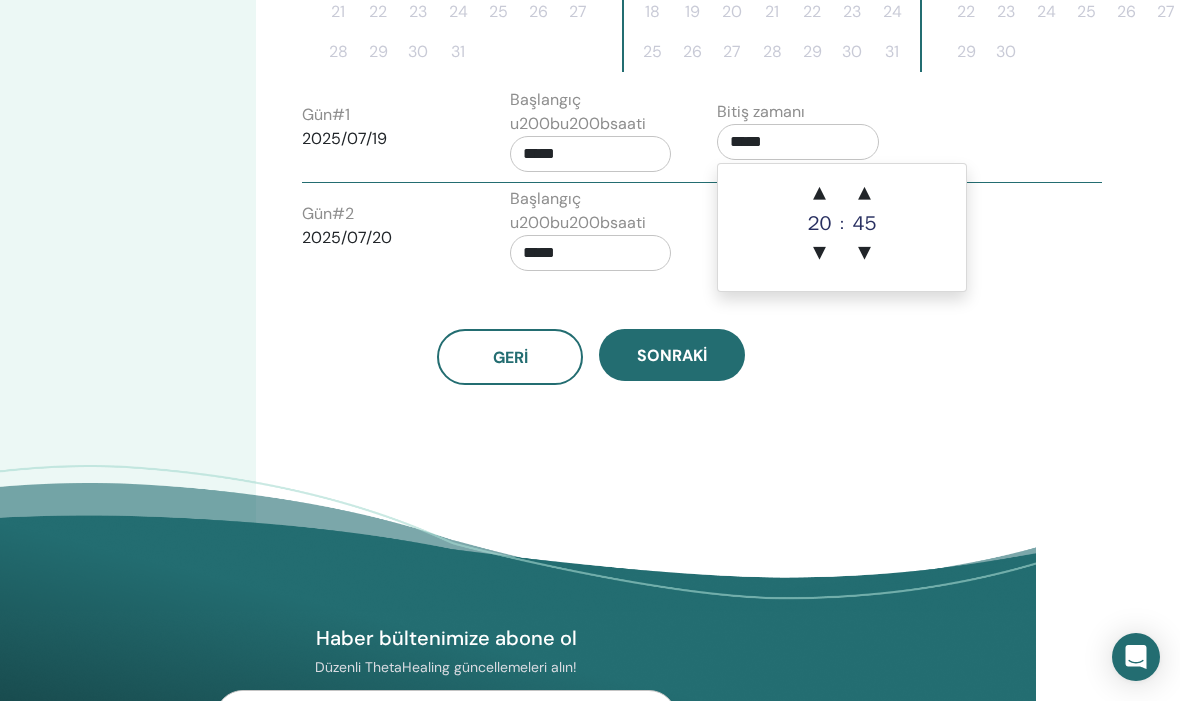 click on "▲" at bounding box center [864, 194] 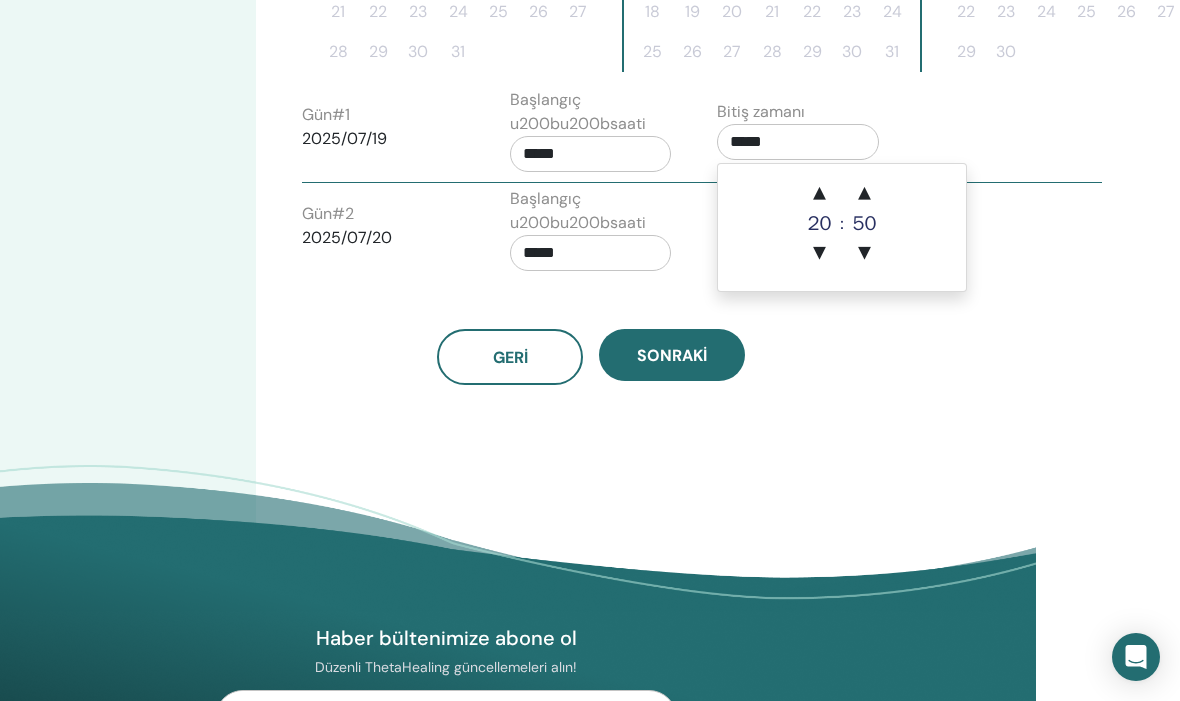 click on "▲" at bounding box center [864, 194] 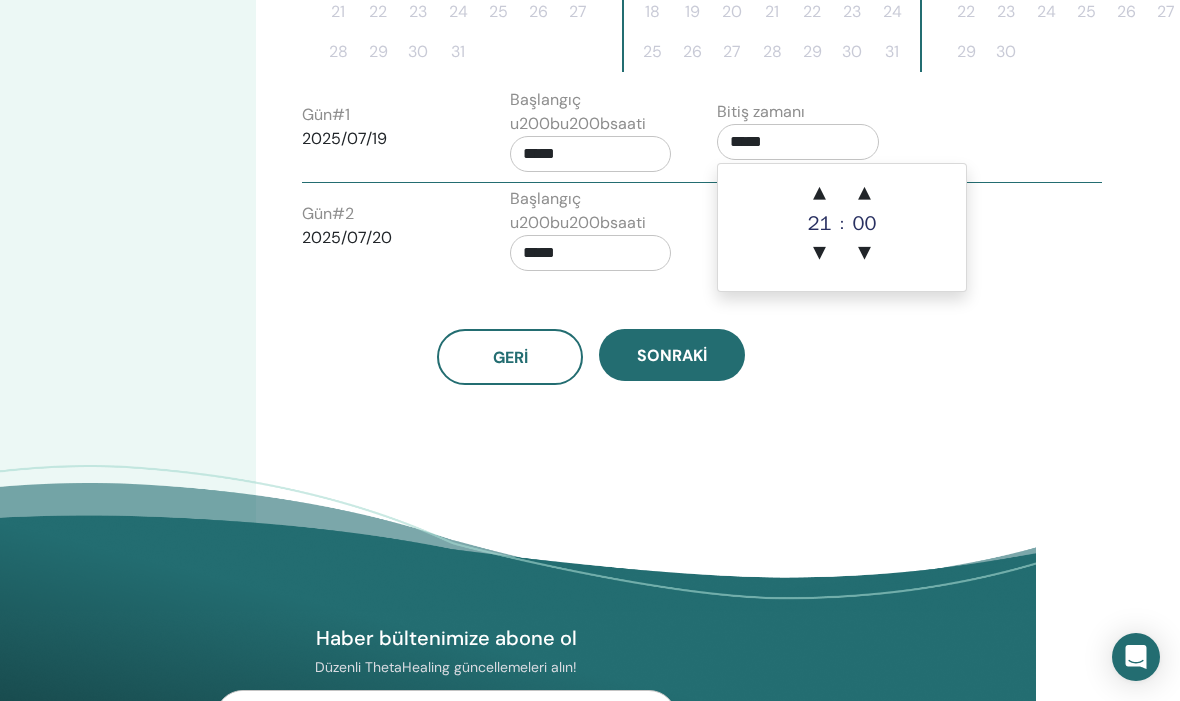 click on "▲" at bounding box center (864, 194) 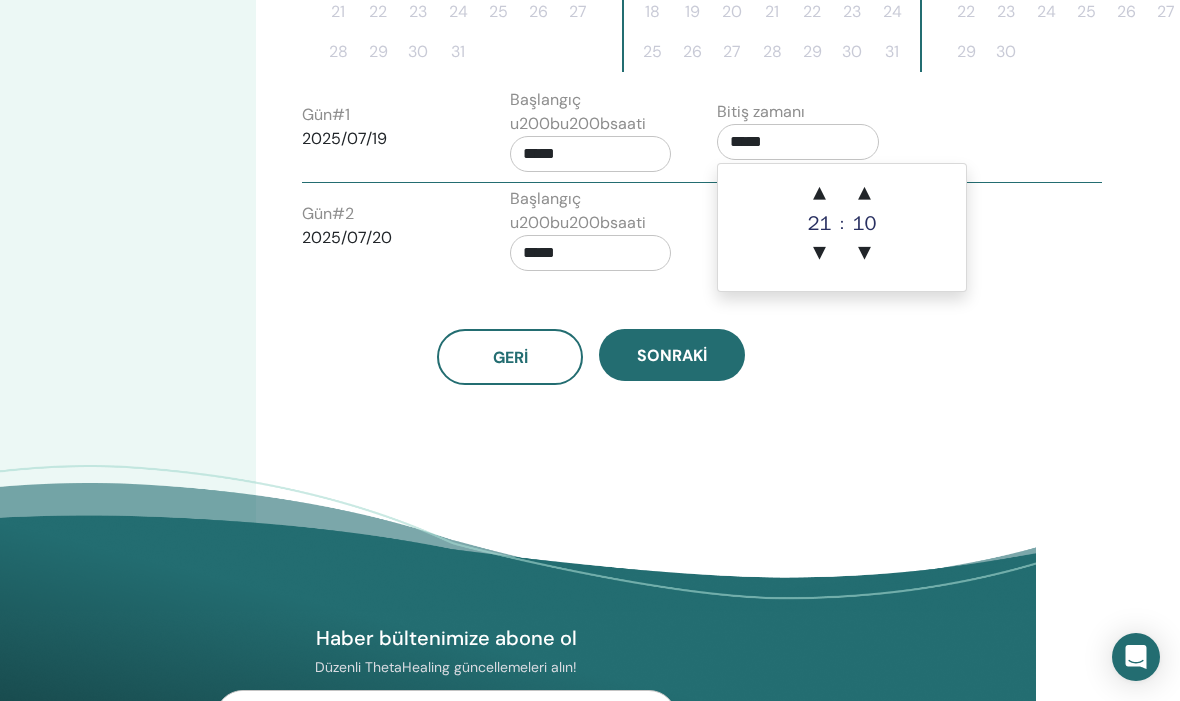 click on "▲" at bounding box center [864, 194] 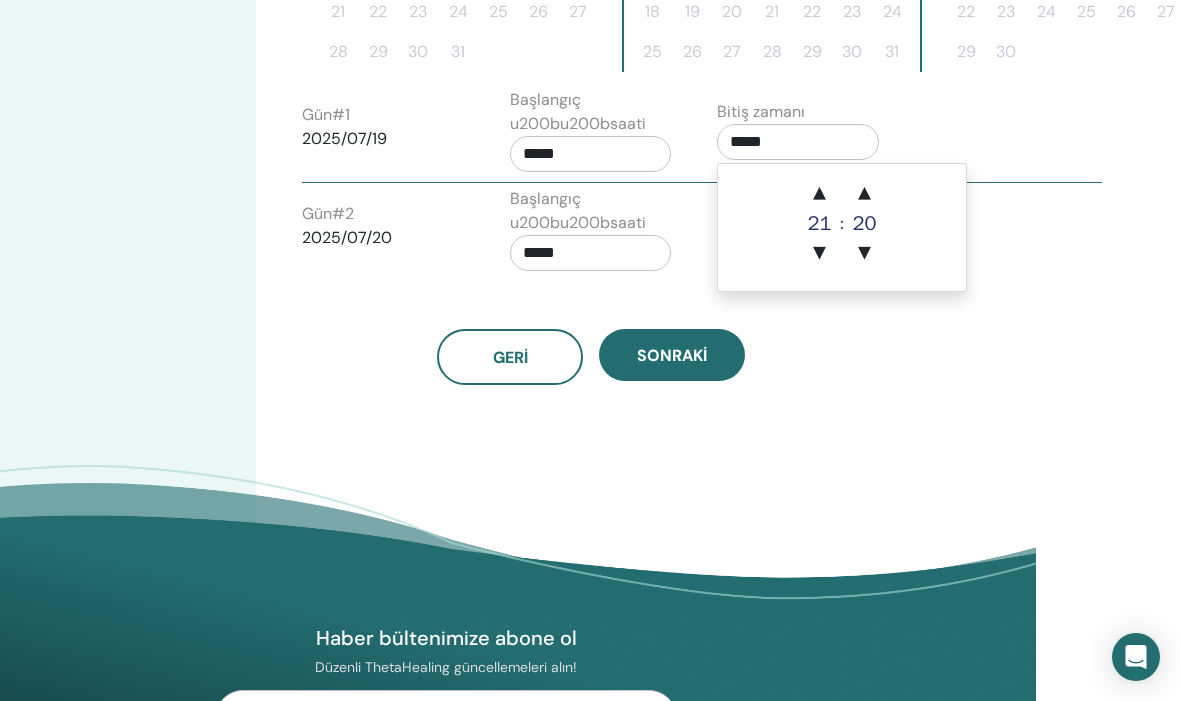click on "▲" at bounding box center (864, 194) 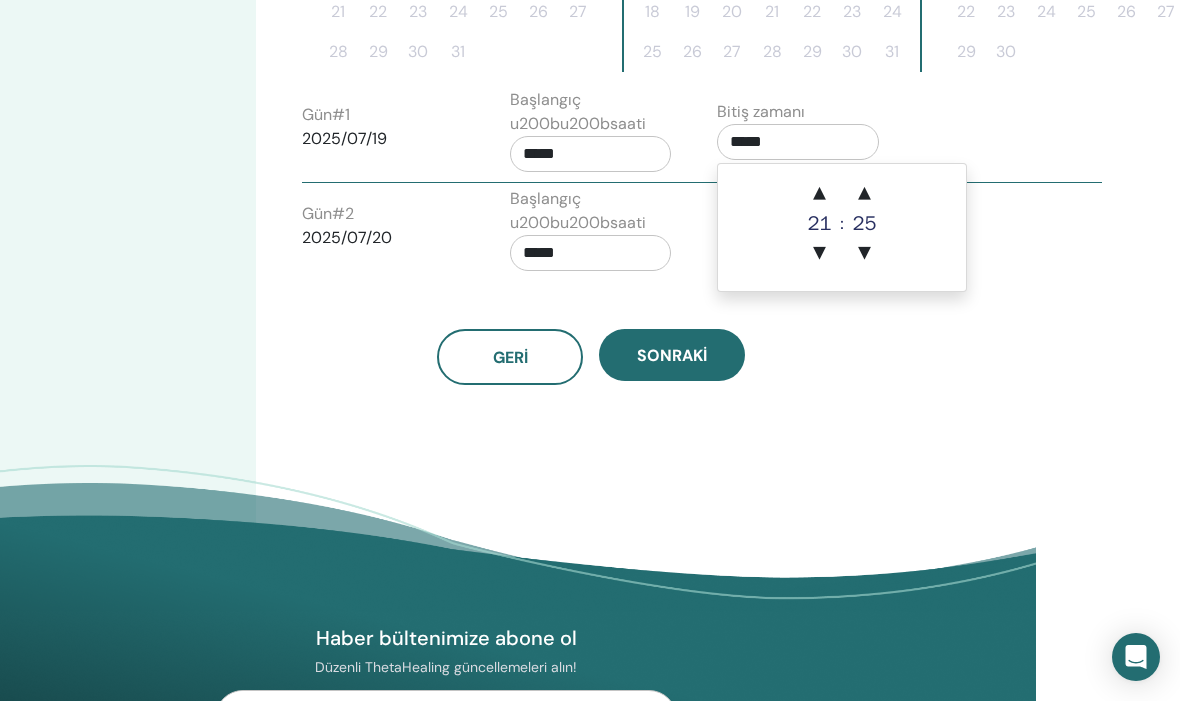click on "▲" at bounding box center [864, 194] 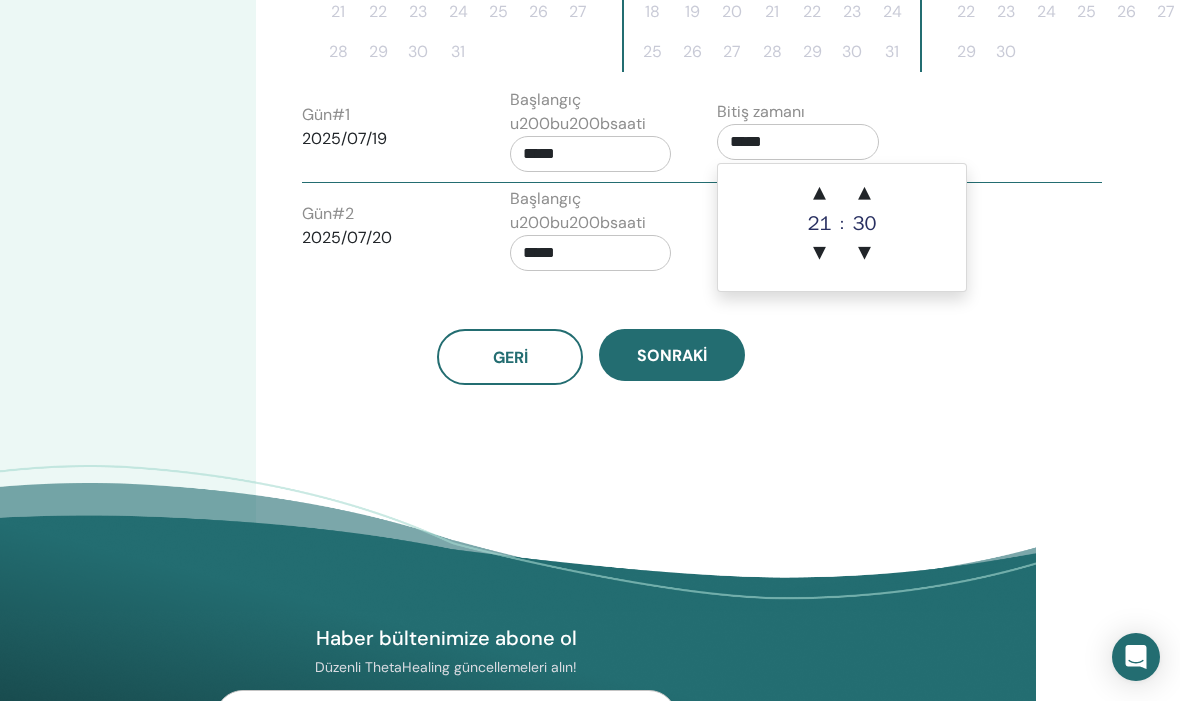 click on "▲" at bounding box center (864, 194) 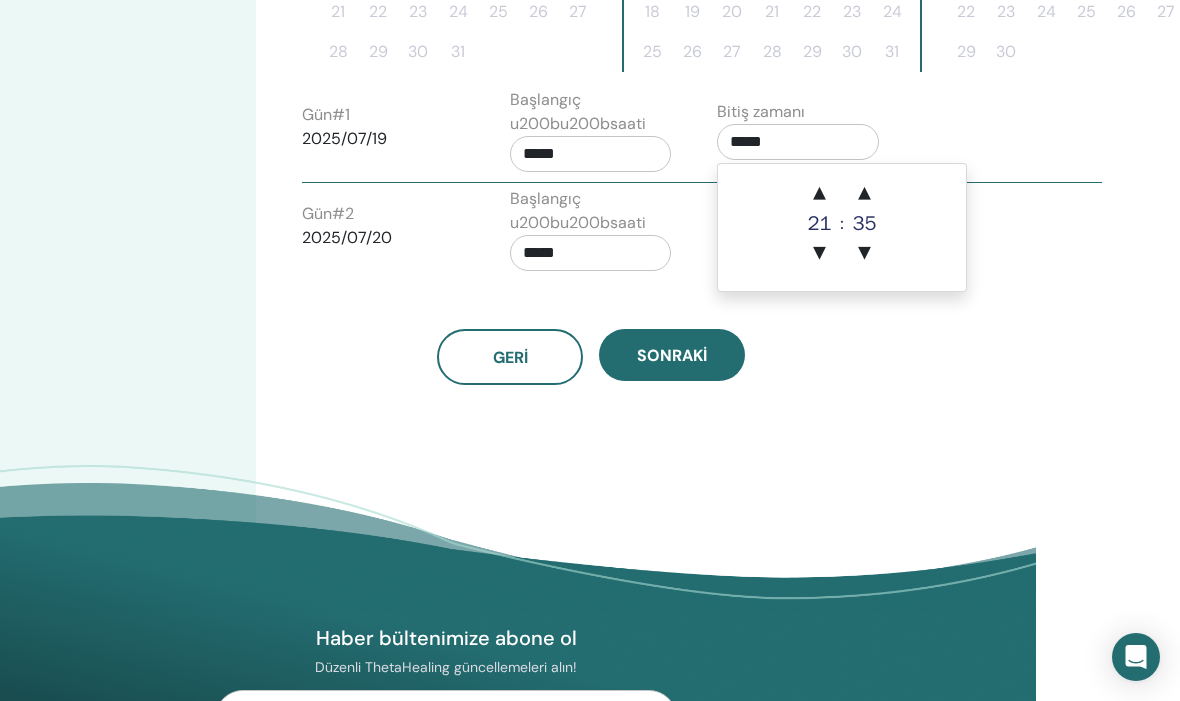 click on "▲" at bounding box center (864, 194) 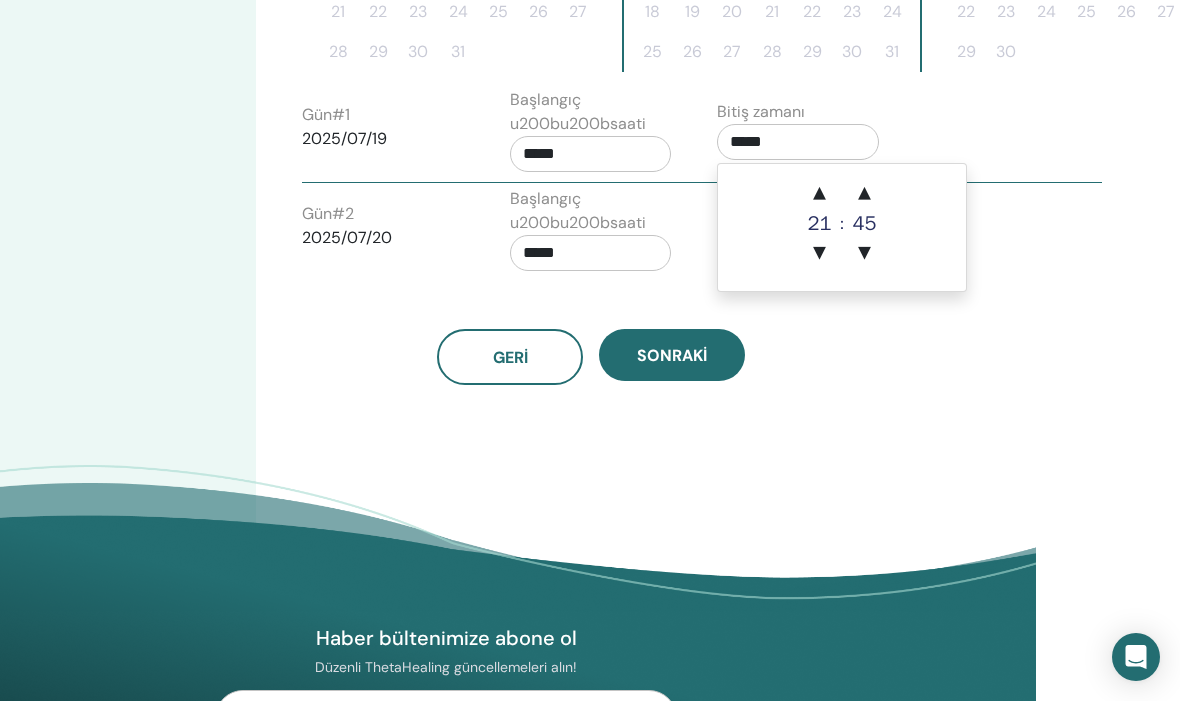 click on "▲" at bounding box center [864, 194] 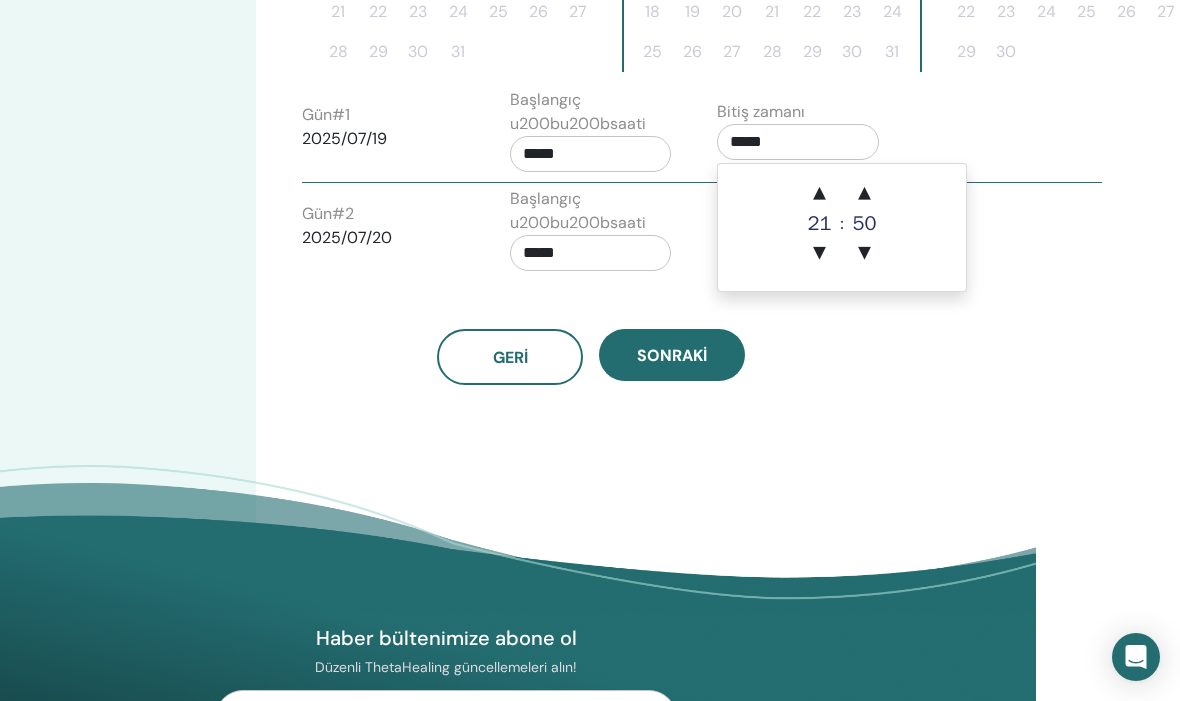 click on "▲" at bounding box center (864, 194) 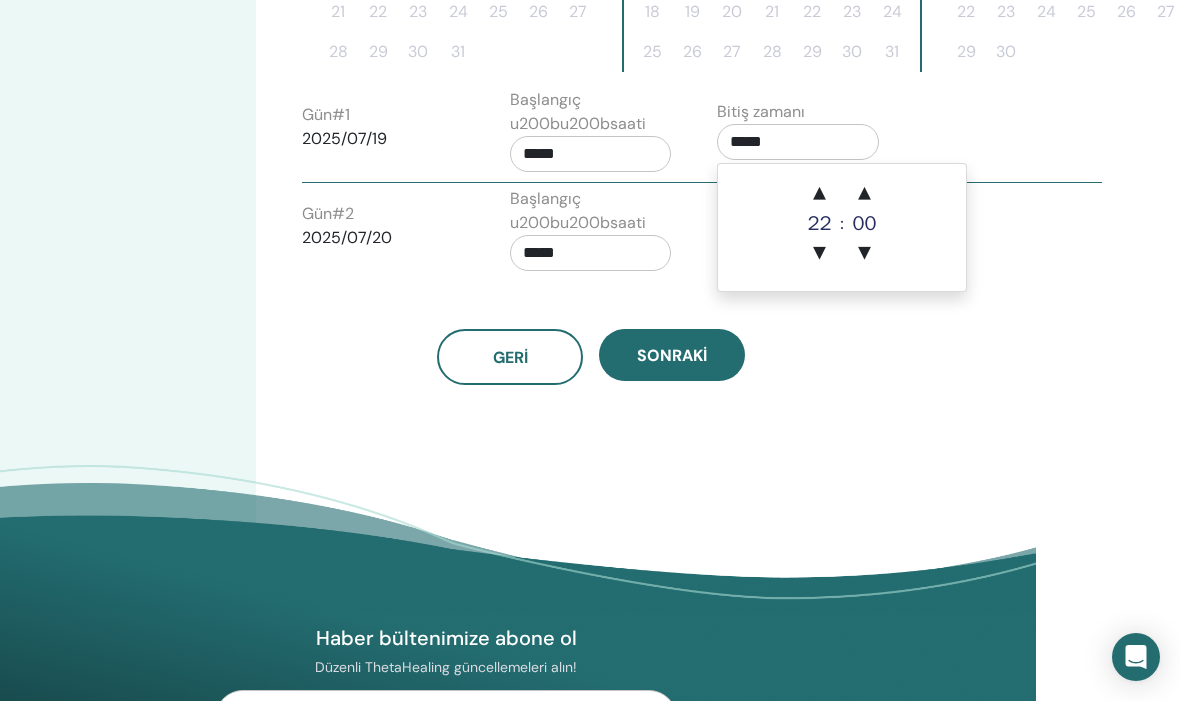 click on "▲" at bounding box center (864, 194) 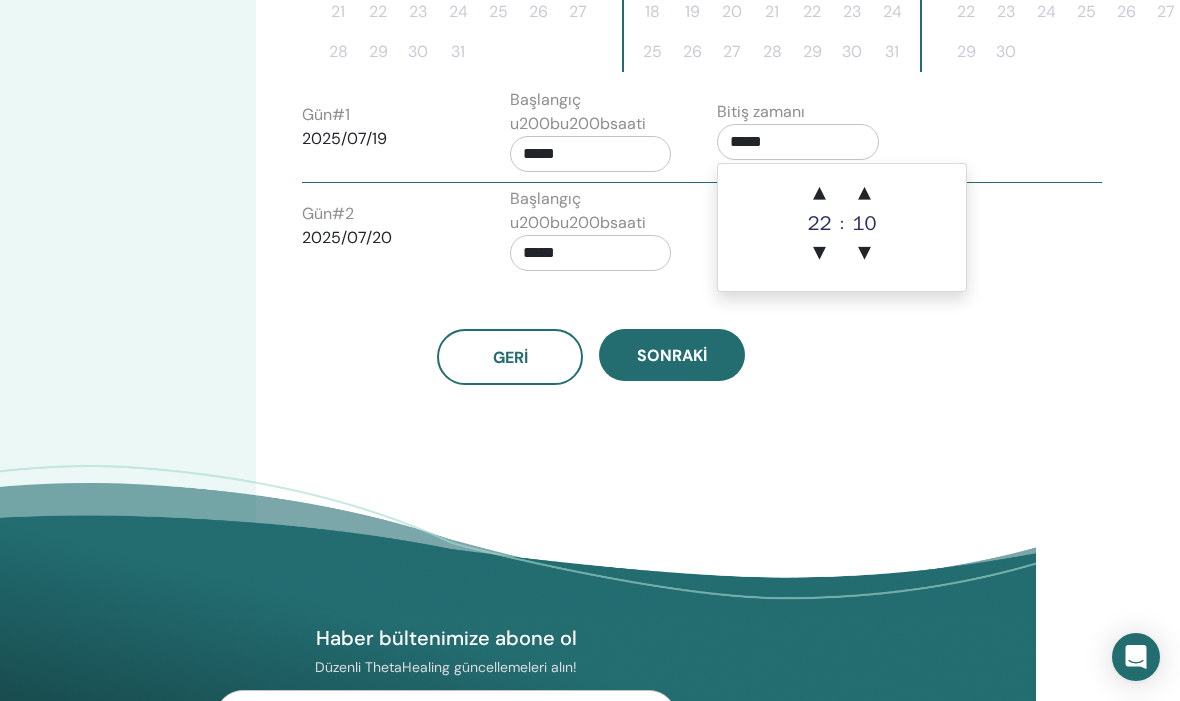 click on "▲" at bounding box center (864, 194) 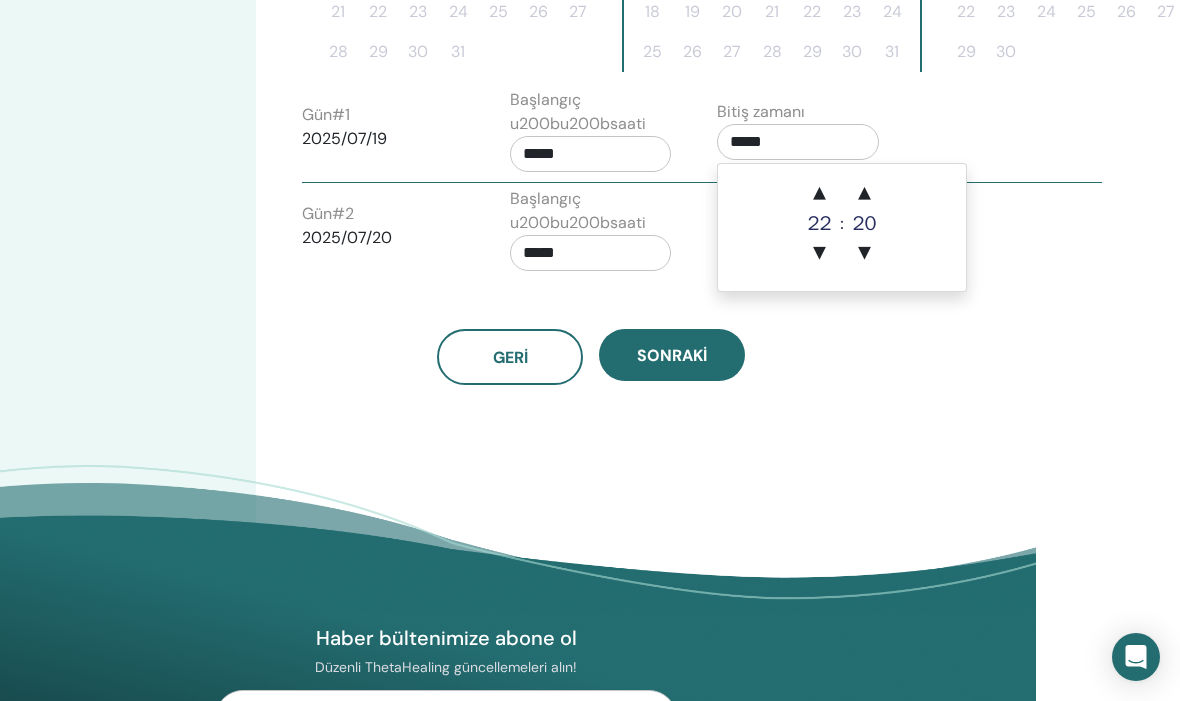 click on "▲" at bounding box center [864, 194] 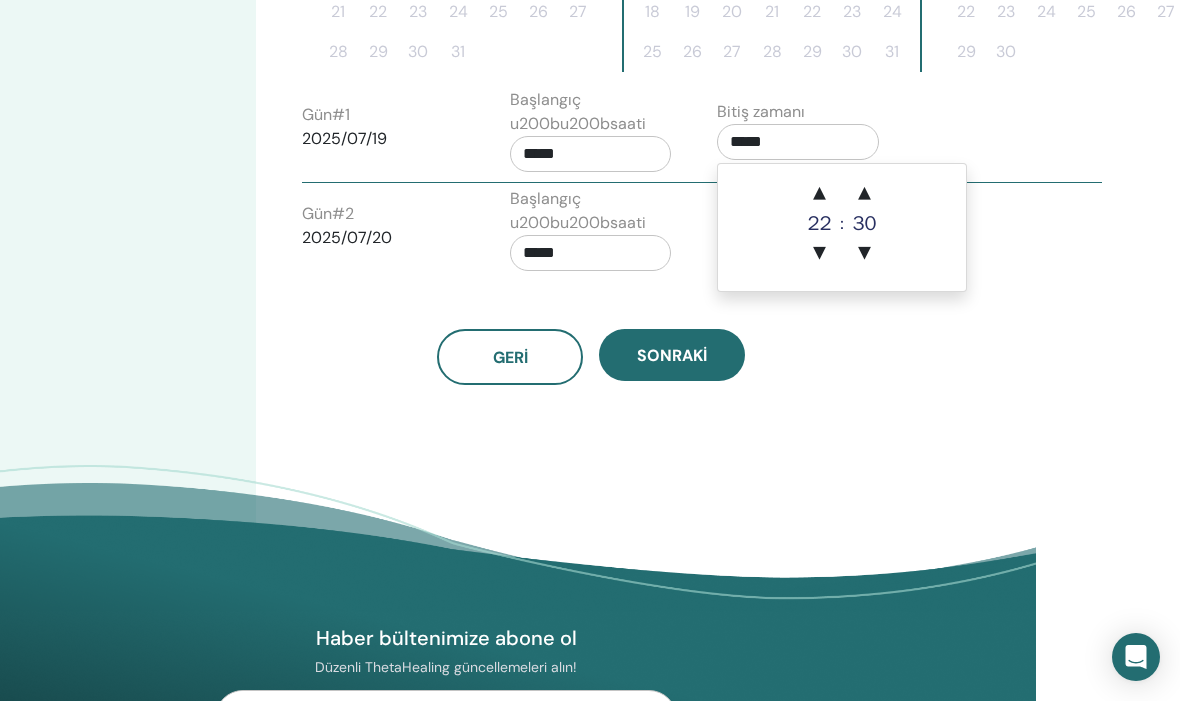 click on "▲" at bounding box center [864, 194] 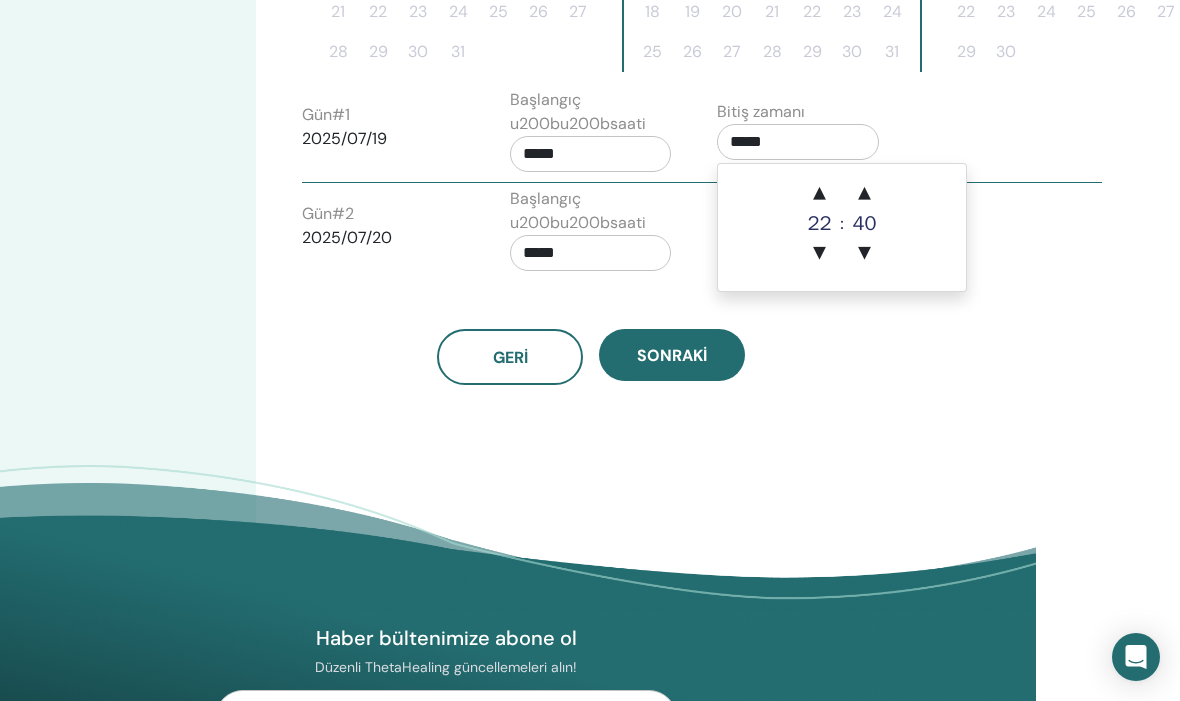 click on "▲" at bounding box center (864, 194) 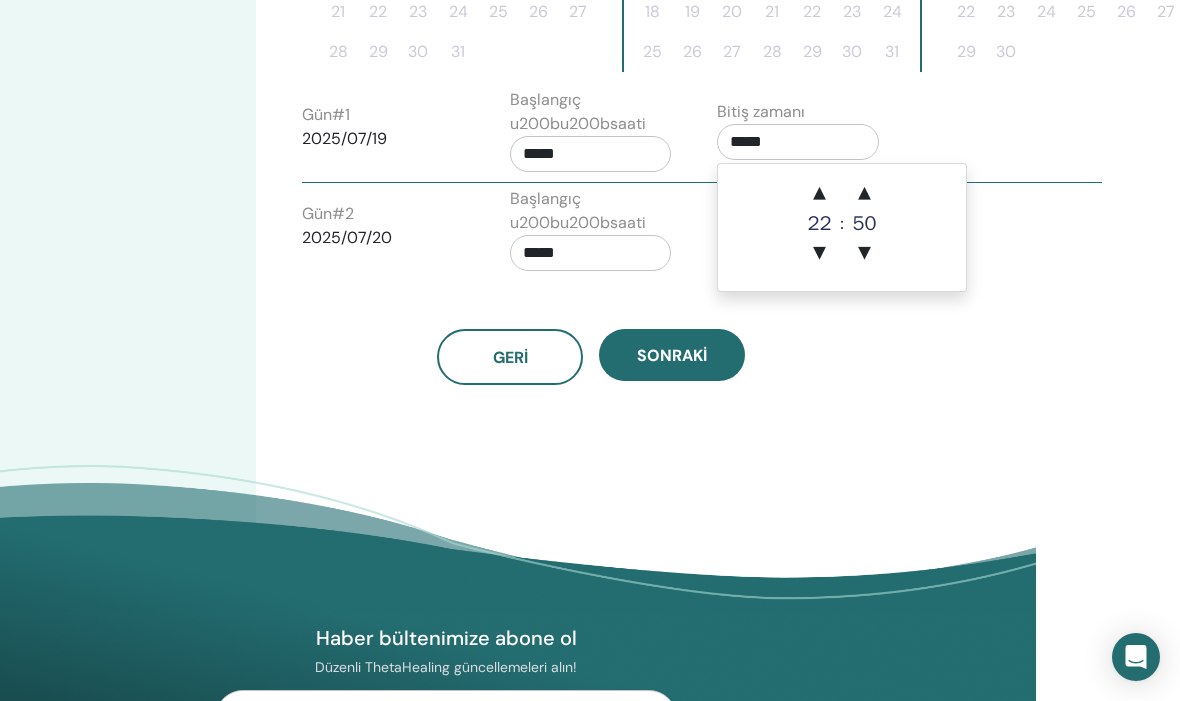 click on "▲" at bounding box center (864, 194) 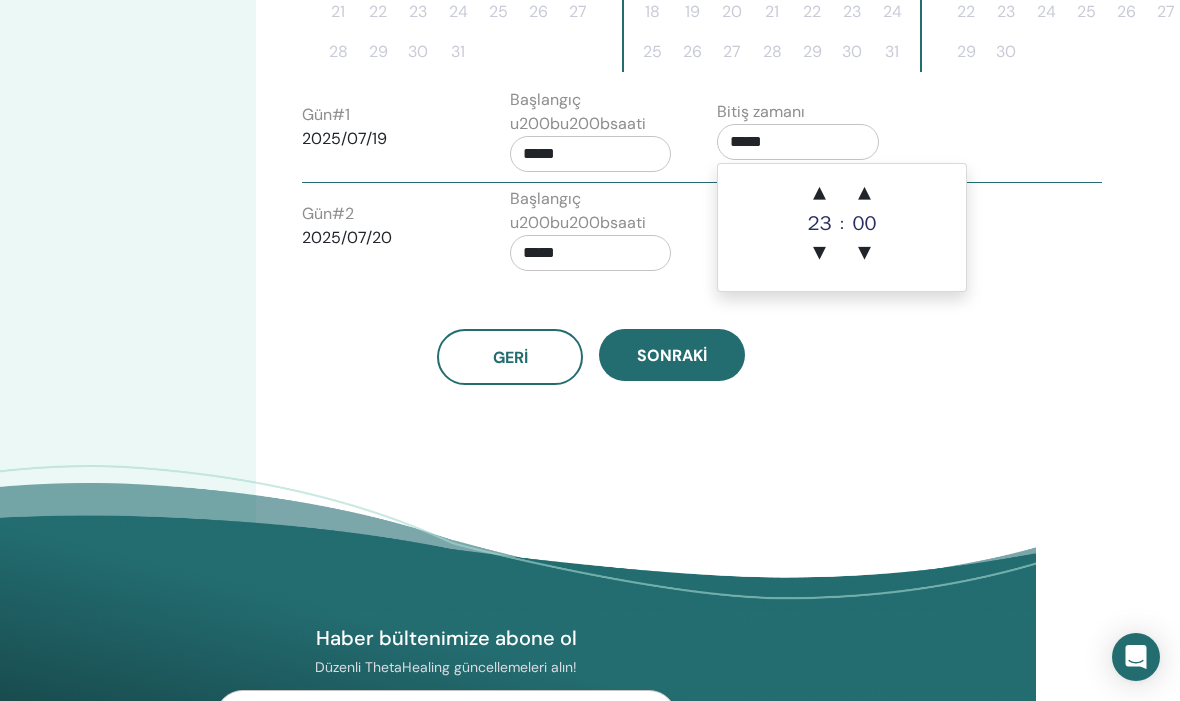 click on "▲" at bounding box center [864, 194] 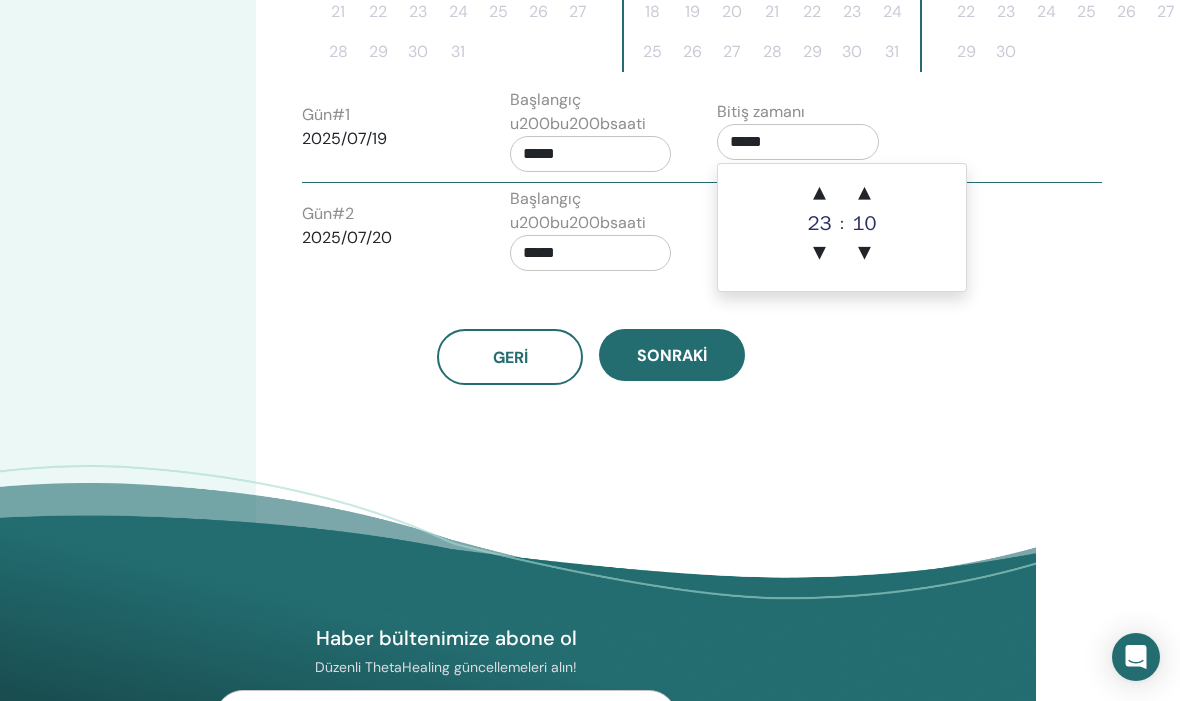 click on "▲" at bounding box center (864, 194) 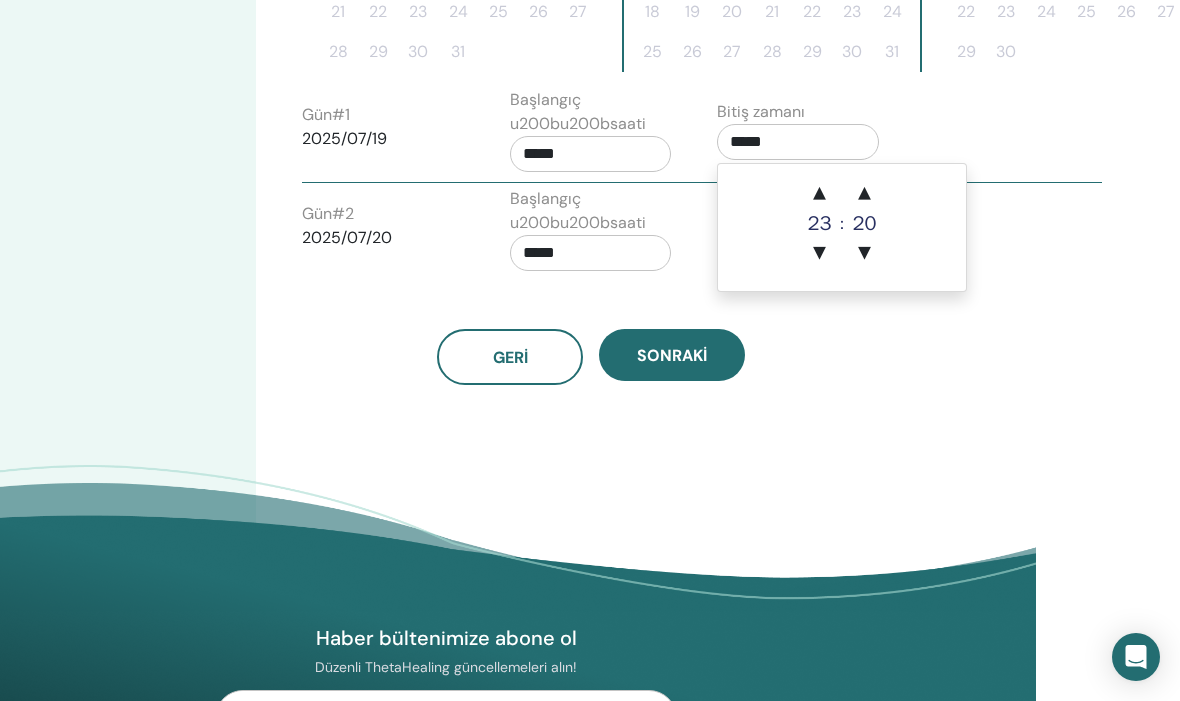 click on "▲ 23 ▼ : ▲ 20 ▼" at bounding box center (842, 227) 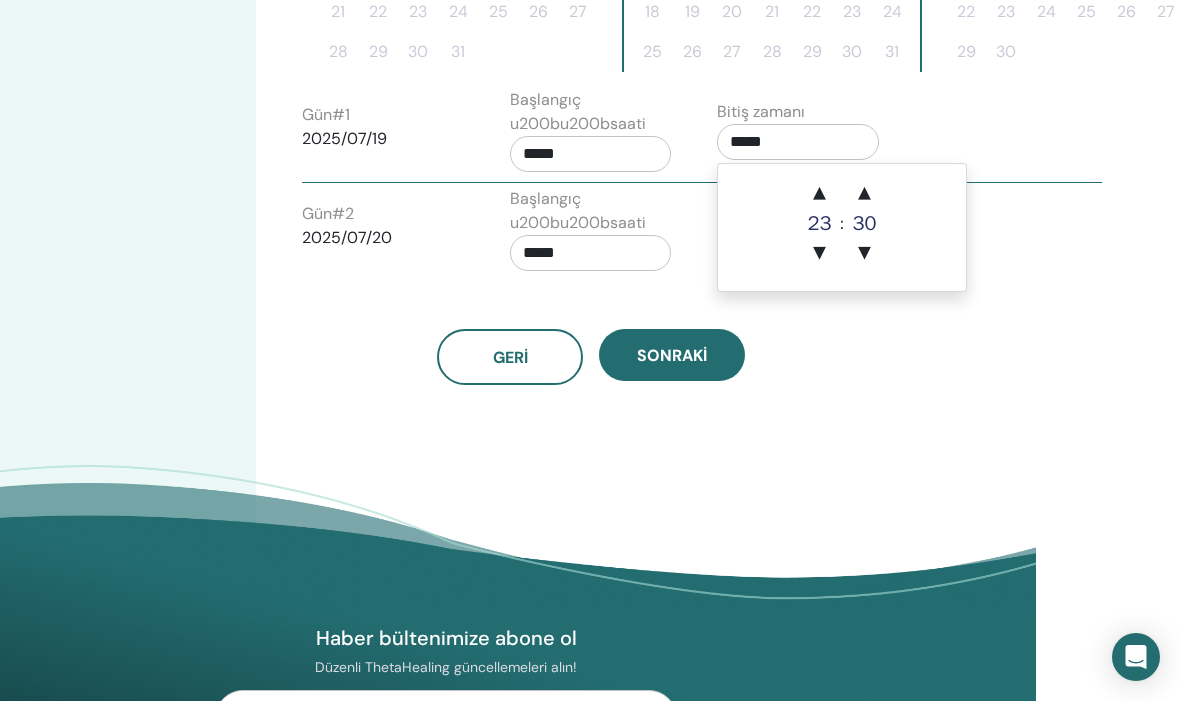 click on "▲" at bounding box center (864, 194) 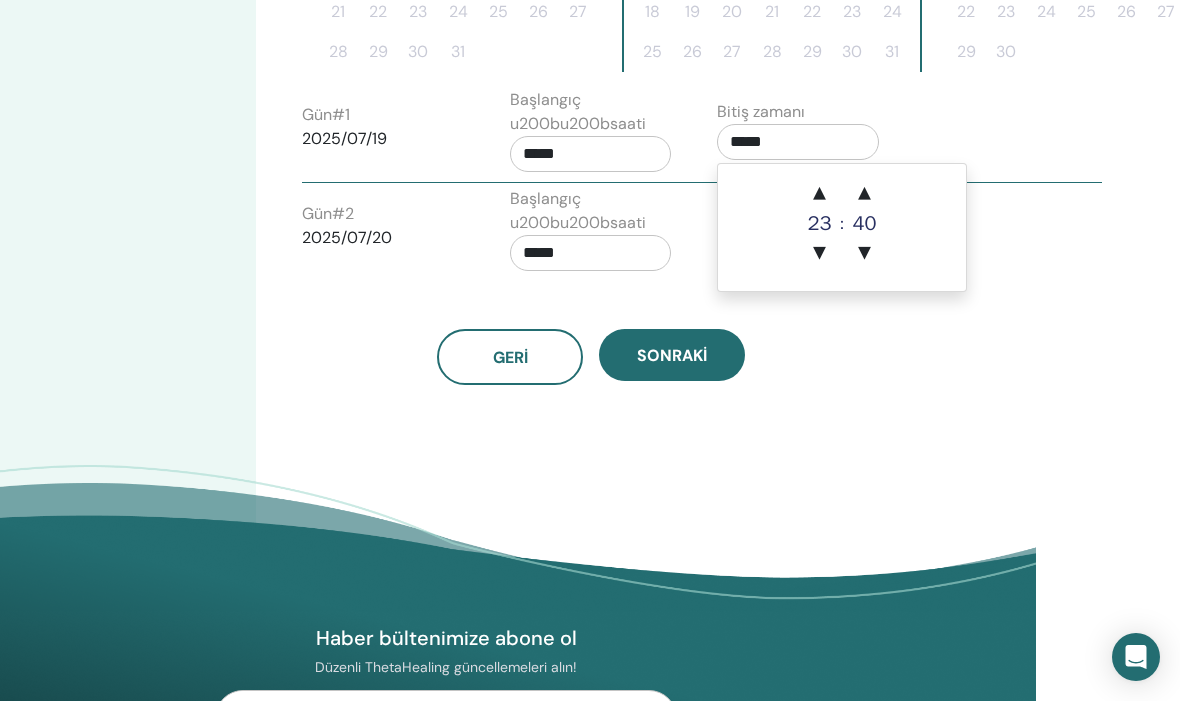 click on "▲" at bounding box center (864, 194) 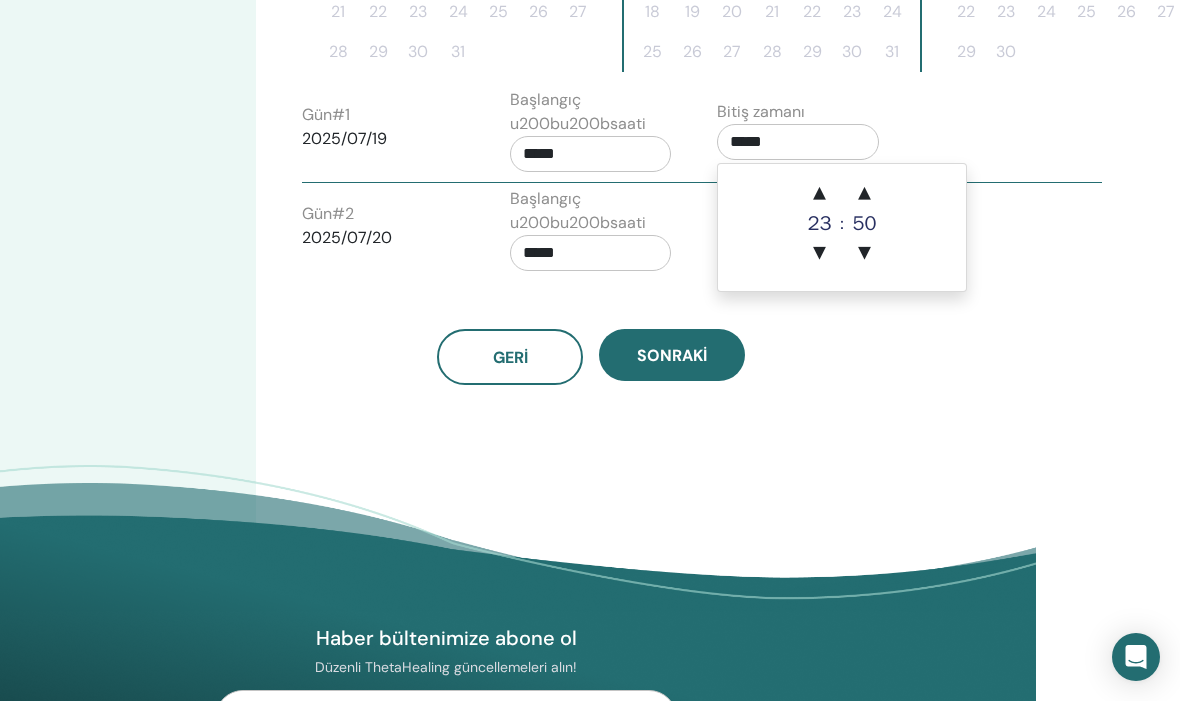 click on "▲" at bounding box center (864, 194) 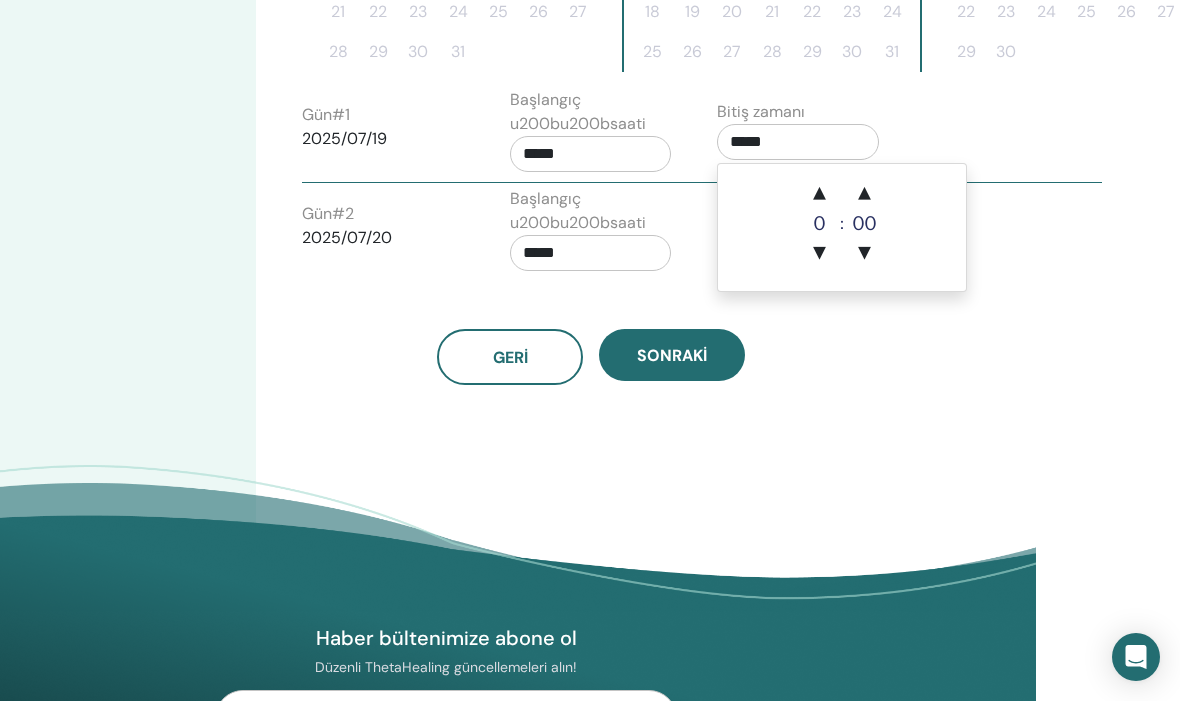 click on "▲" at bounding box center [864, 194] 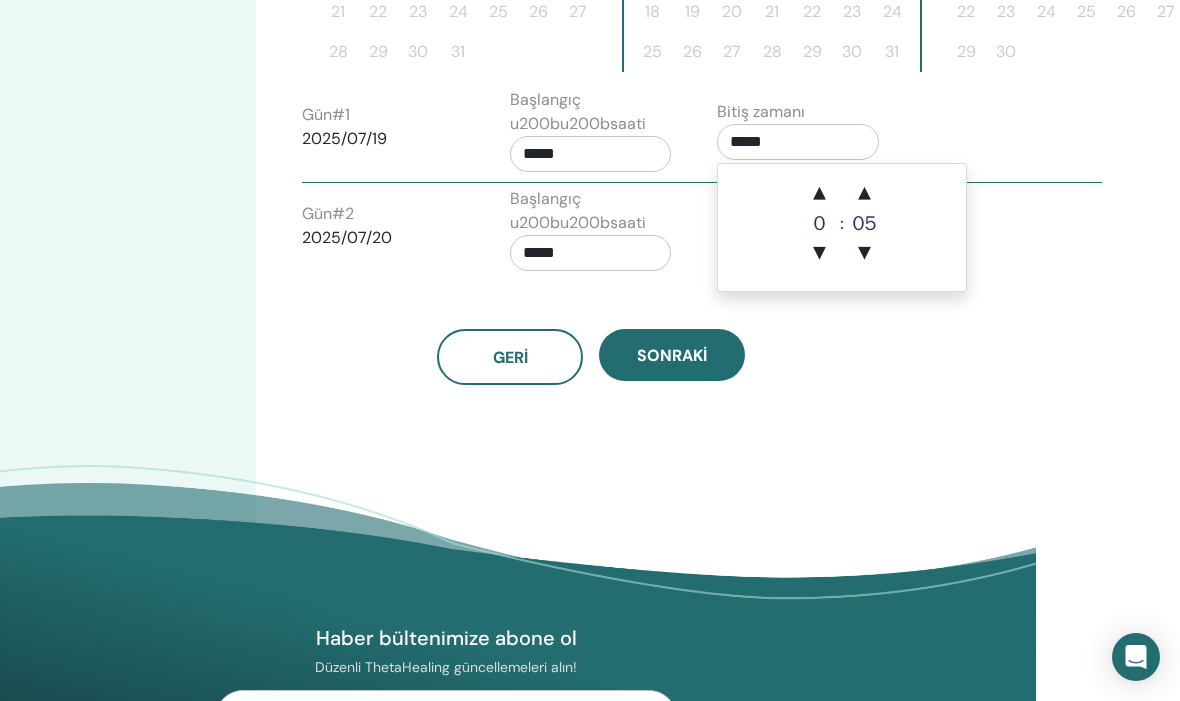 click on "▲" at bounding box center (864, 194) 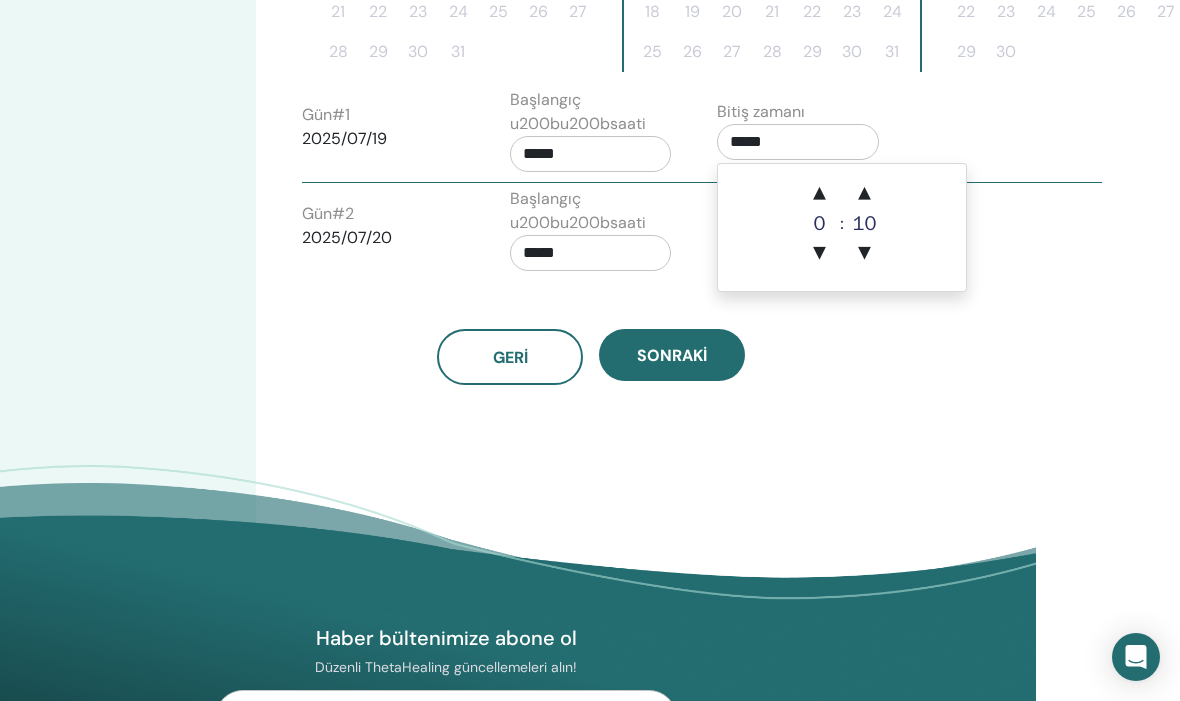click on "▲" at bounding box center (864, 194) 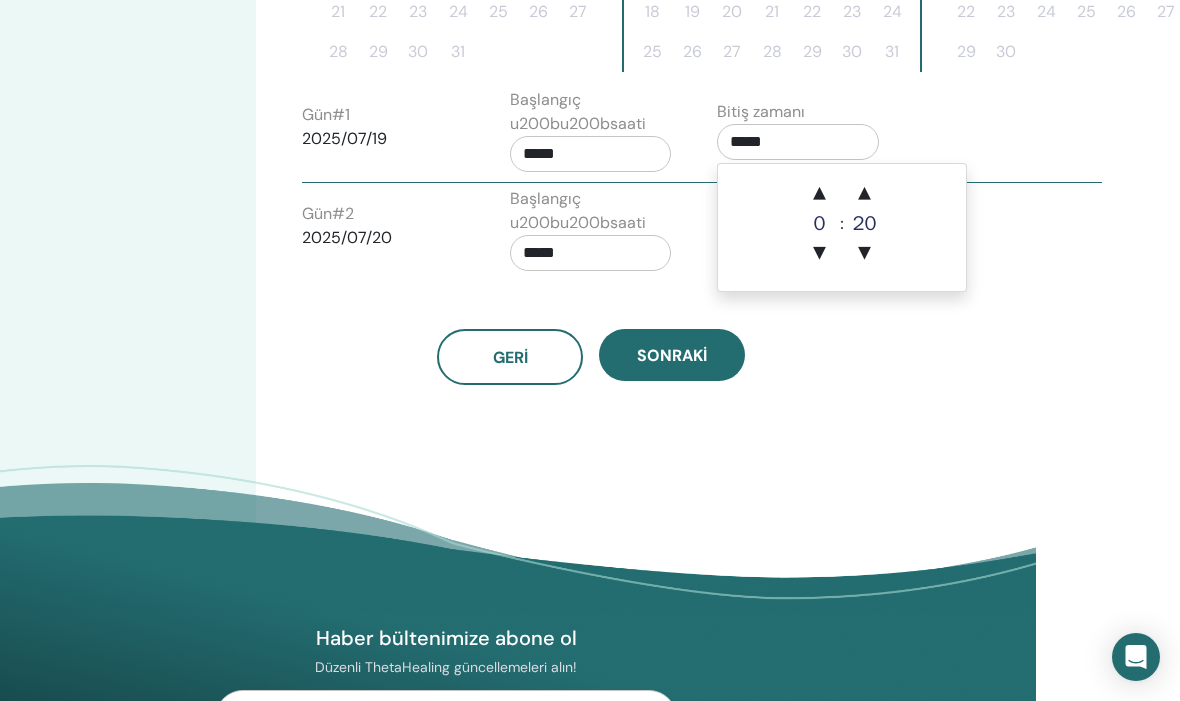 click on "▲" at bounding box center (864, 194) 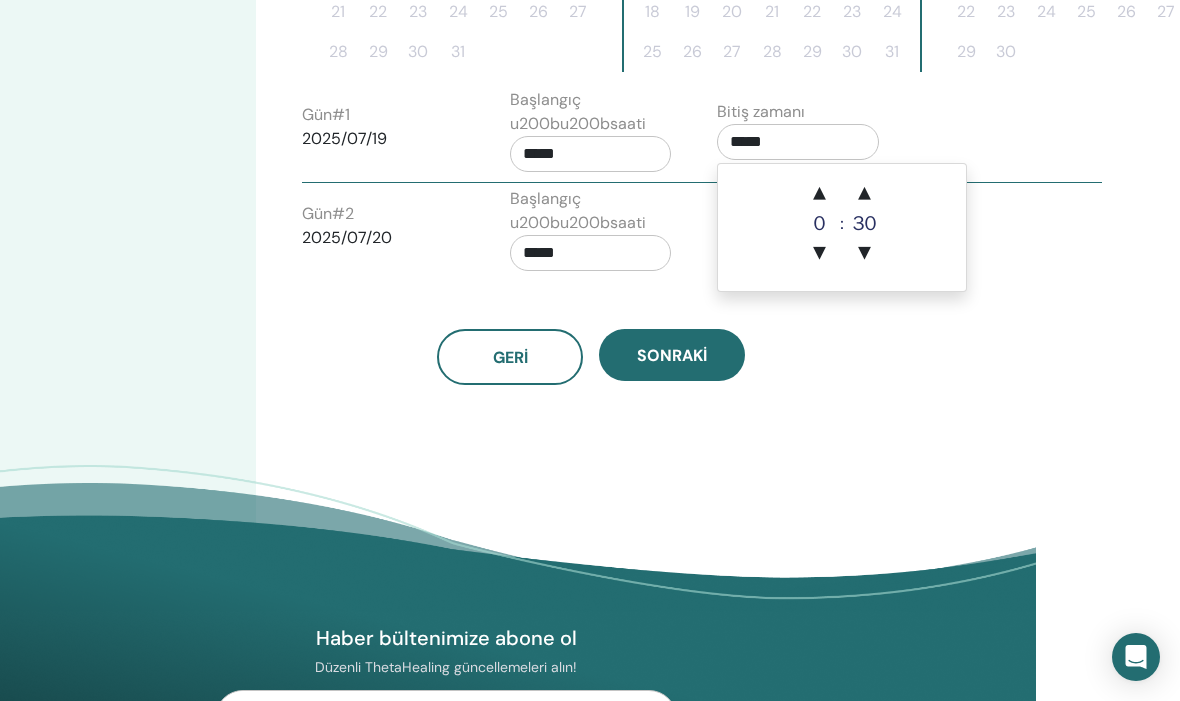 click on "▲" at bounding box center [864, 194] 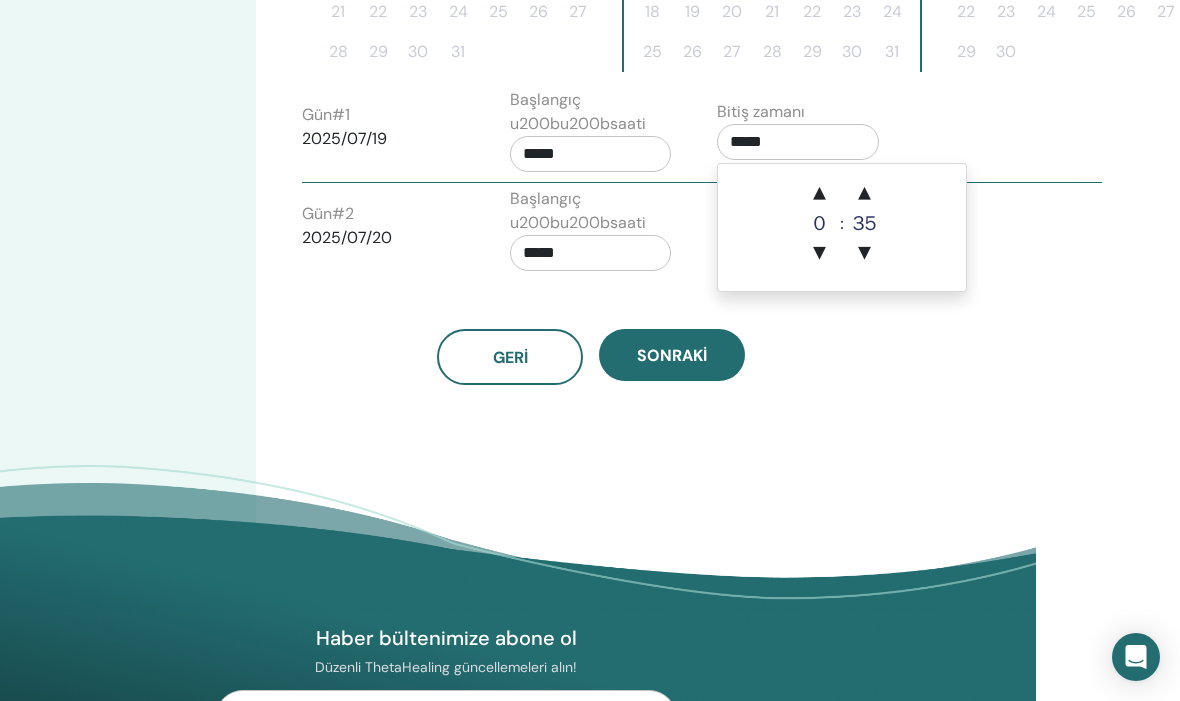 click on "▲" at bounding box center [864, 194] 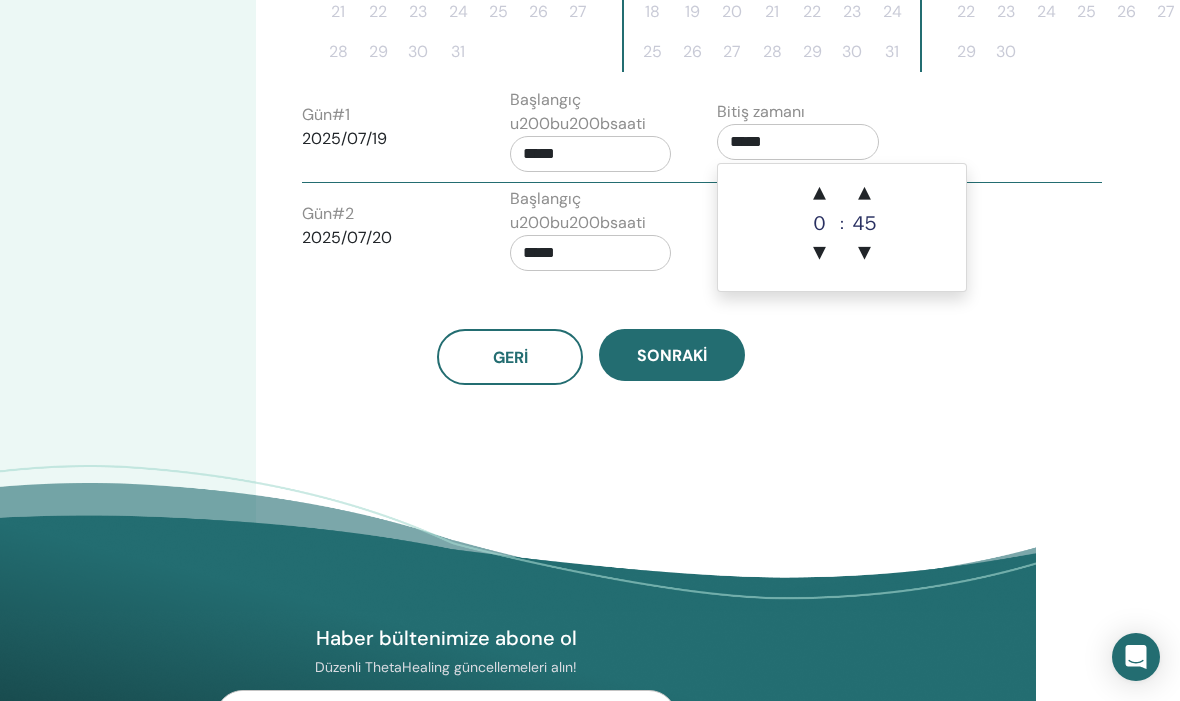 click on "▲" at bounding box center [864, 194] 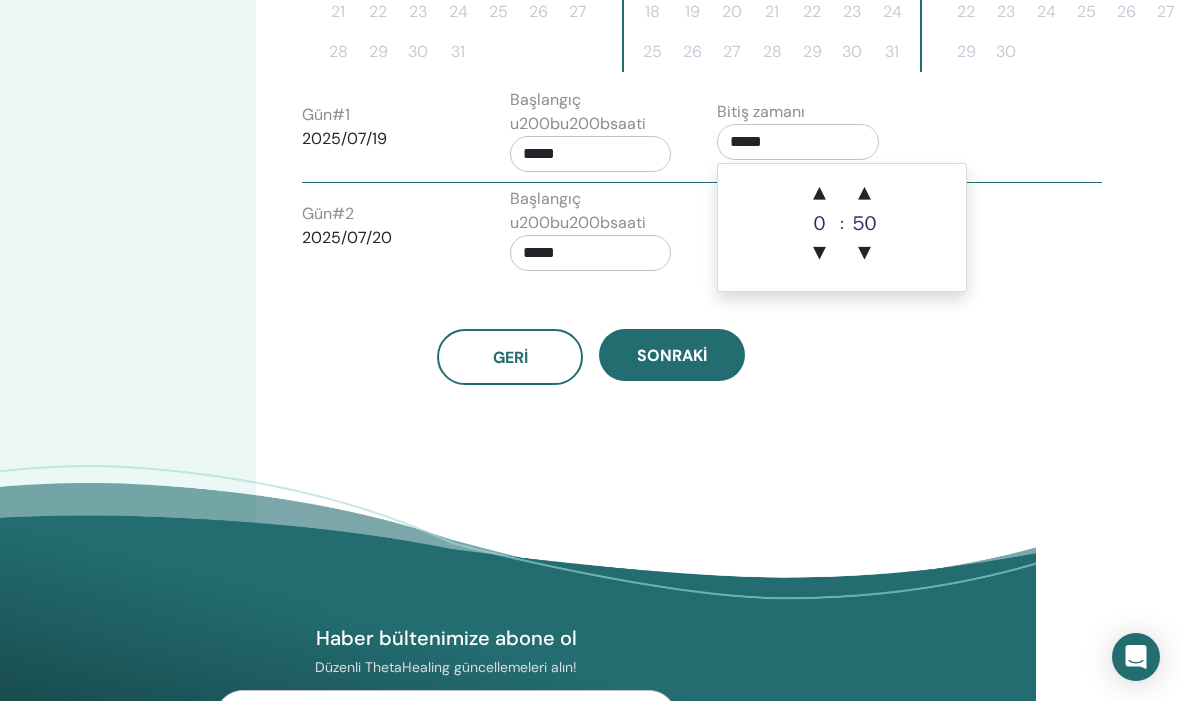 click on "▲" at bounding box center [864, 194] 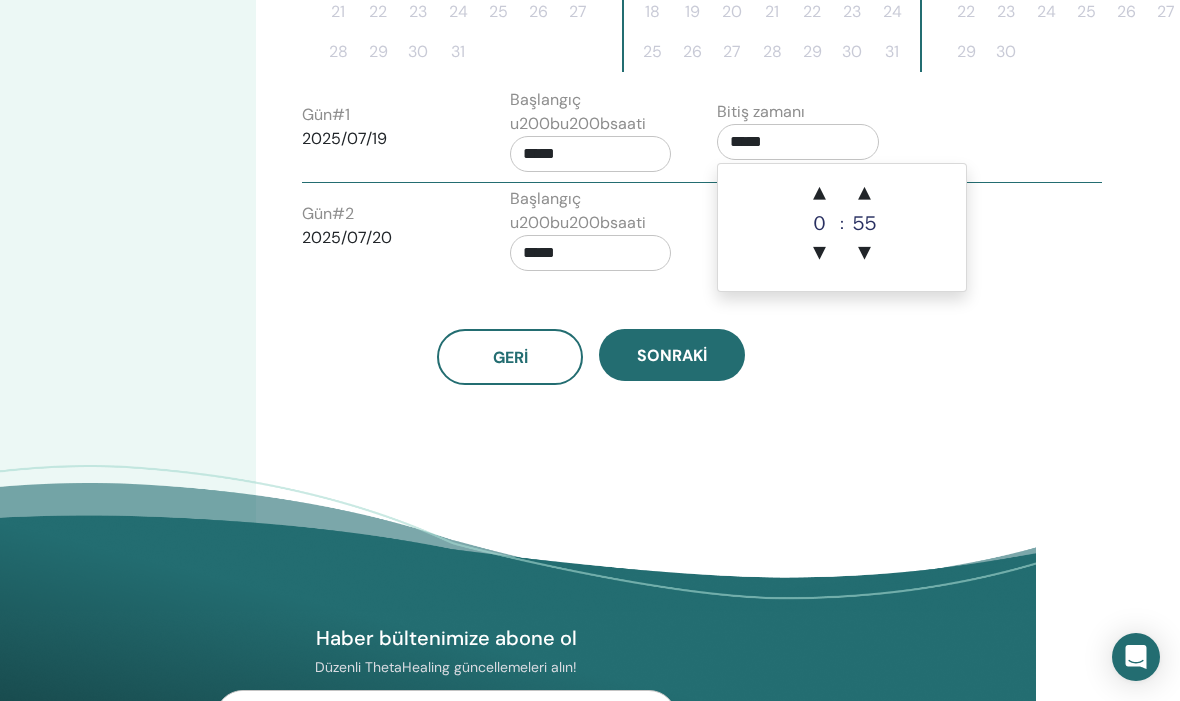 click on "▲" at bounding box center (864, 194) 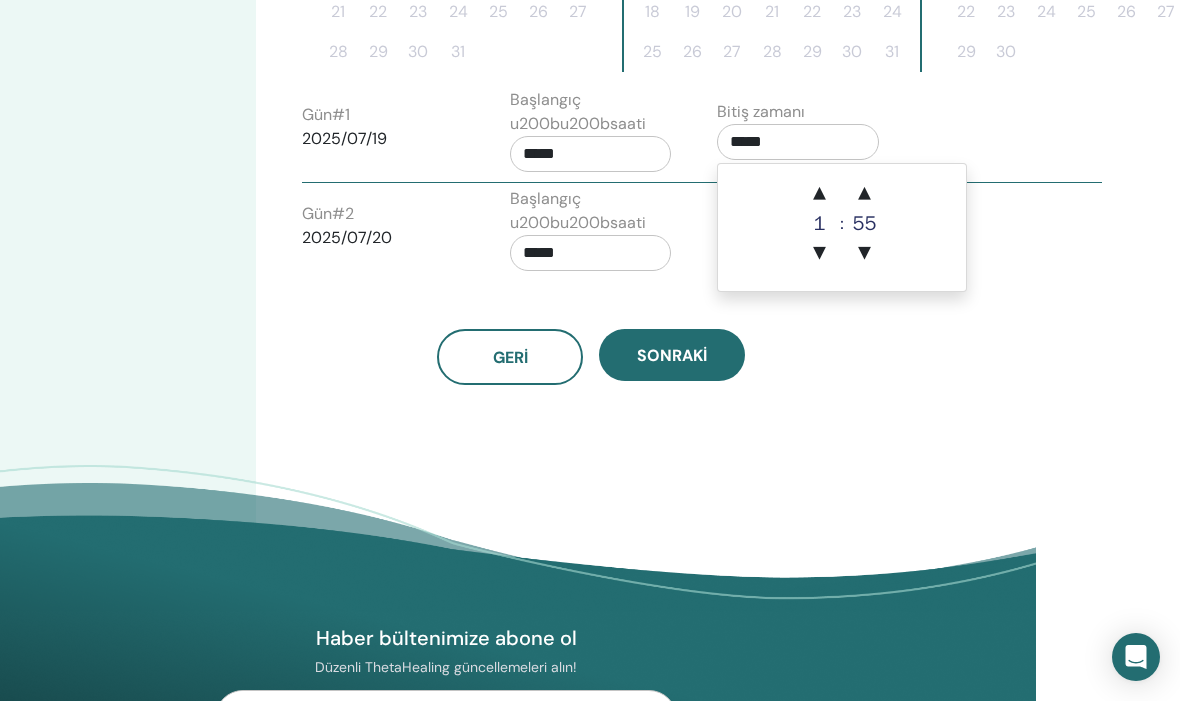 click on "▲" at bounding box center [864, 194] 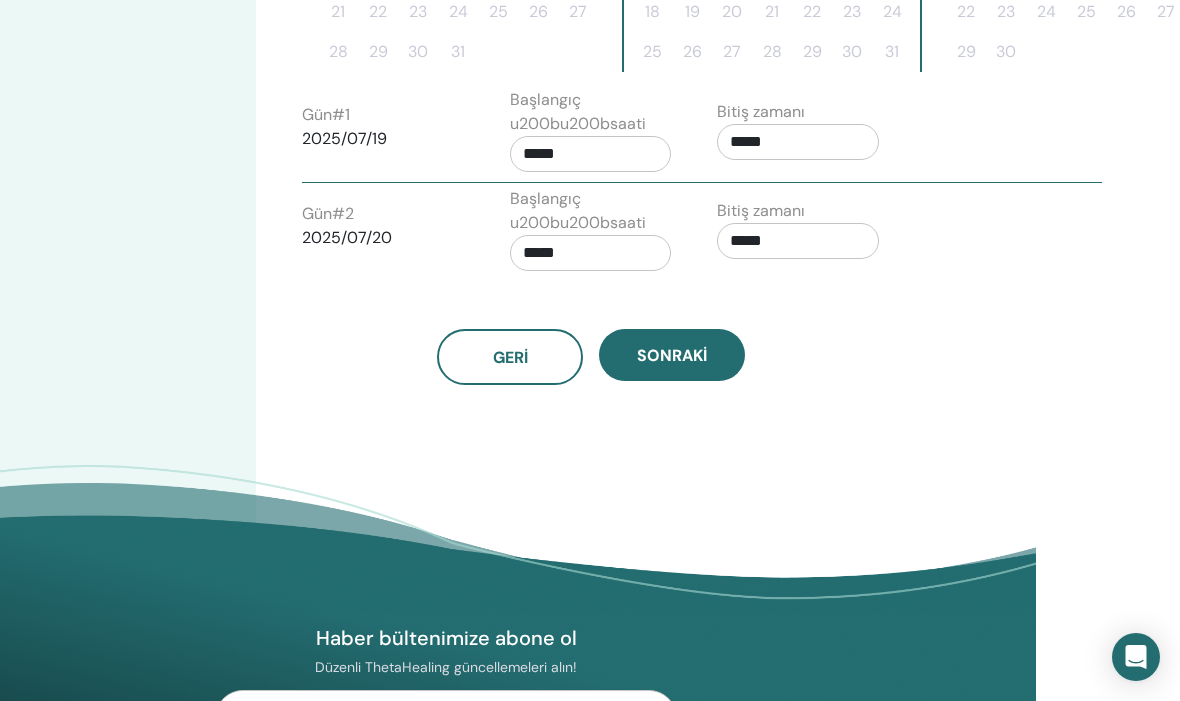 click on "Sonraki" at bounding box center (672, 355) 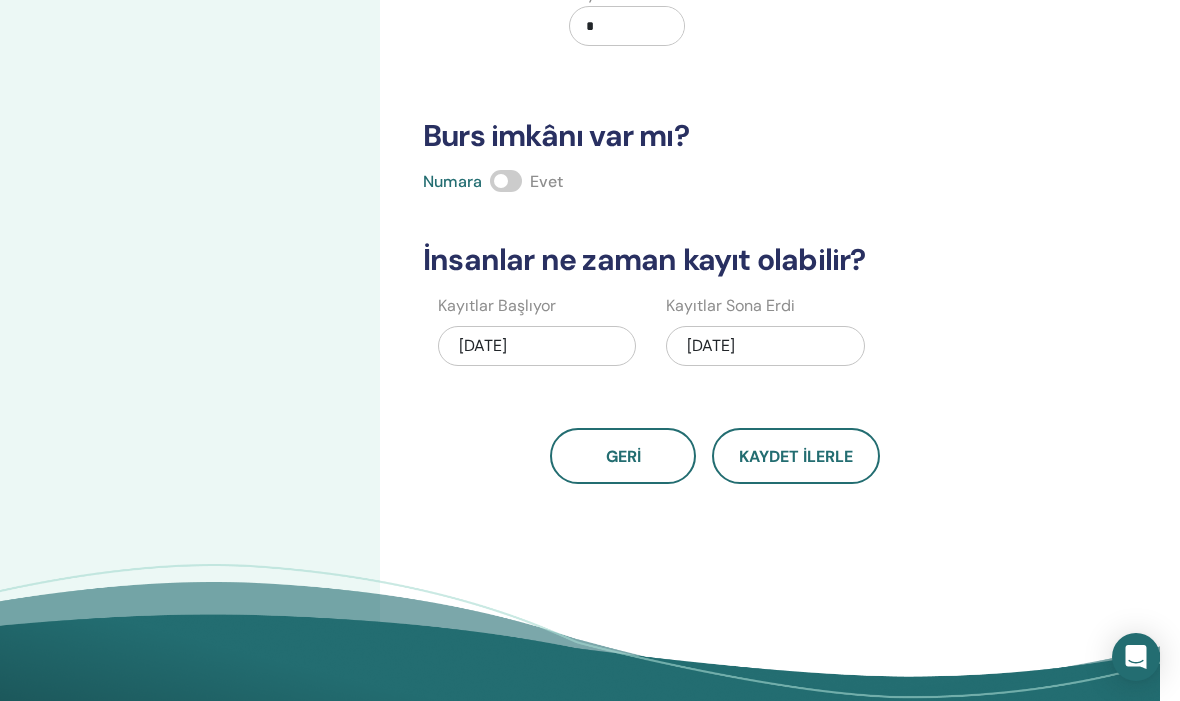 click at bounding box center (506, 181) 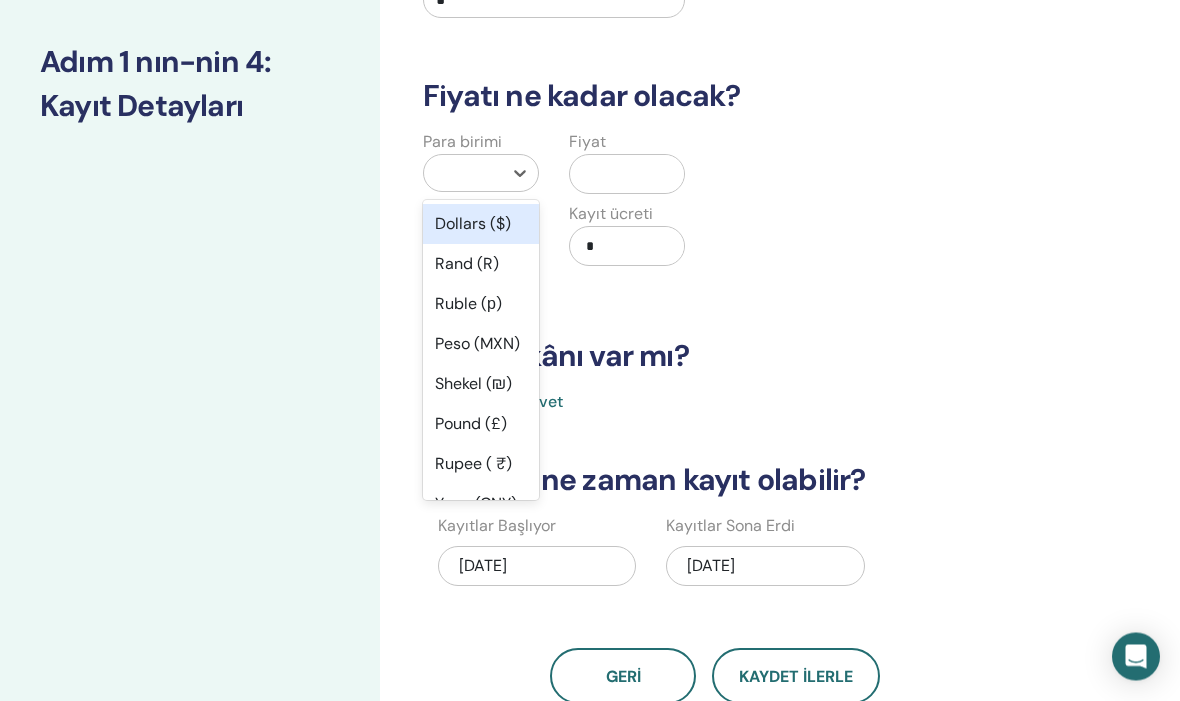 scroll, scrollTop: 205, scrollLeft: 20, axis: both 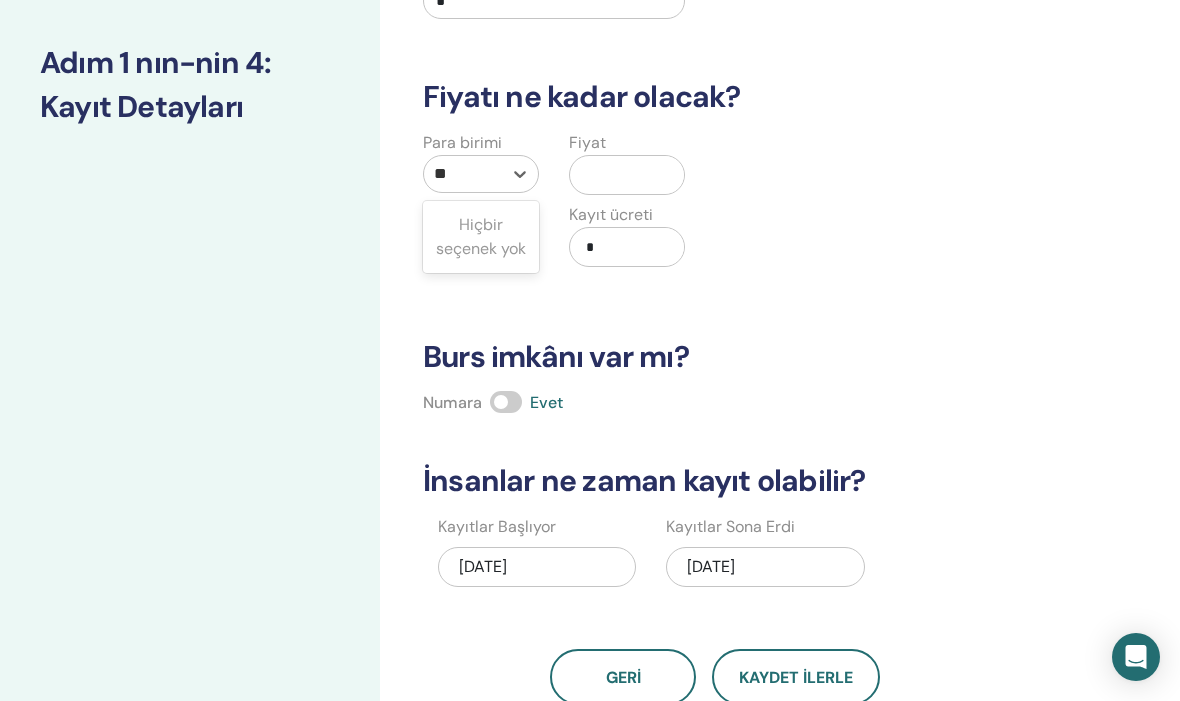 type on "**" 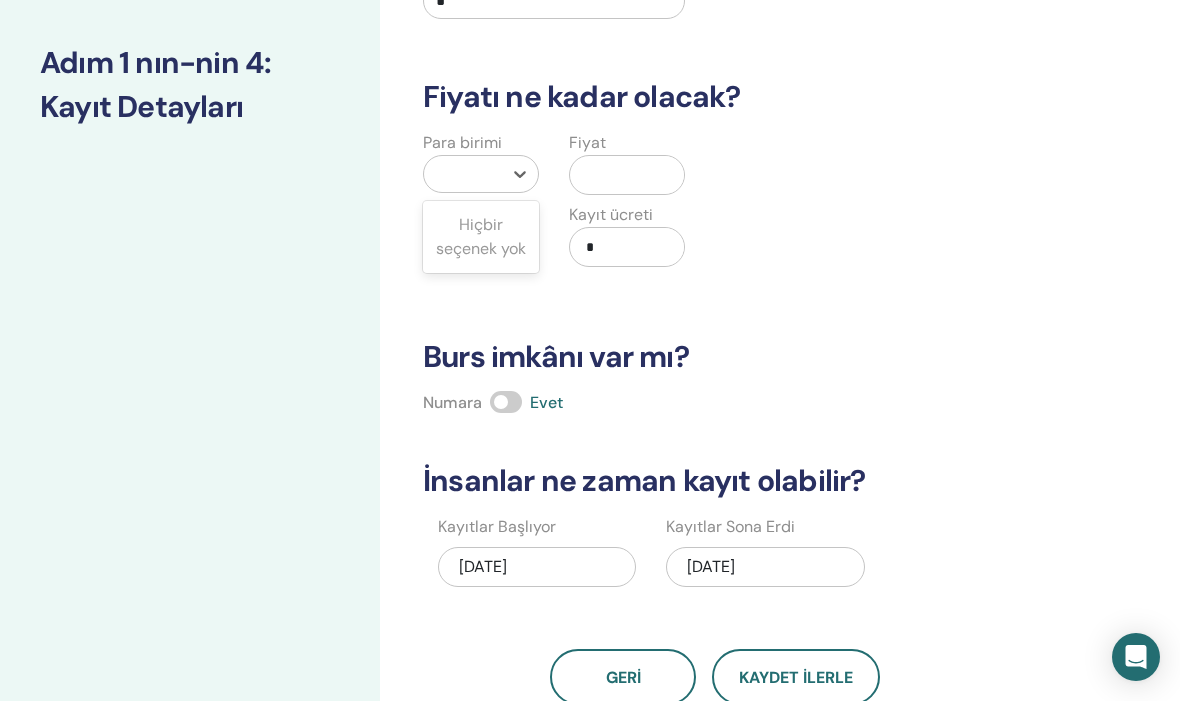 click at bounding box center (631, 175) 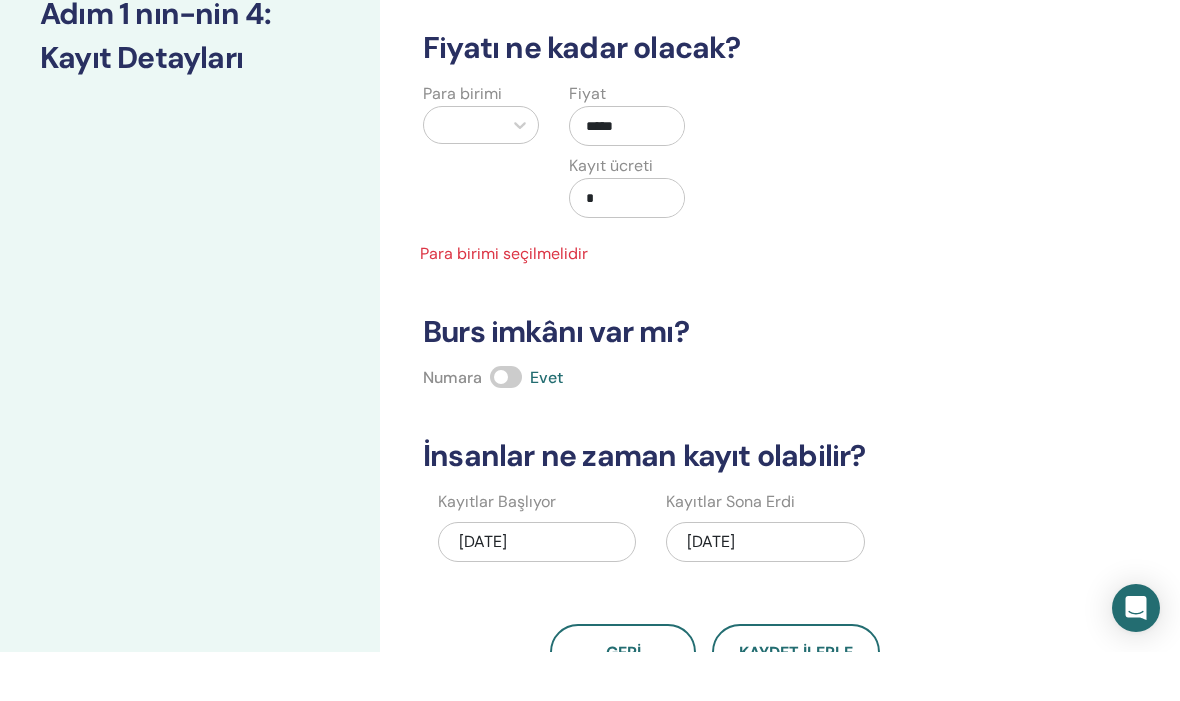 type on "*****" 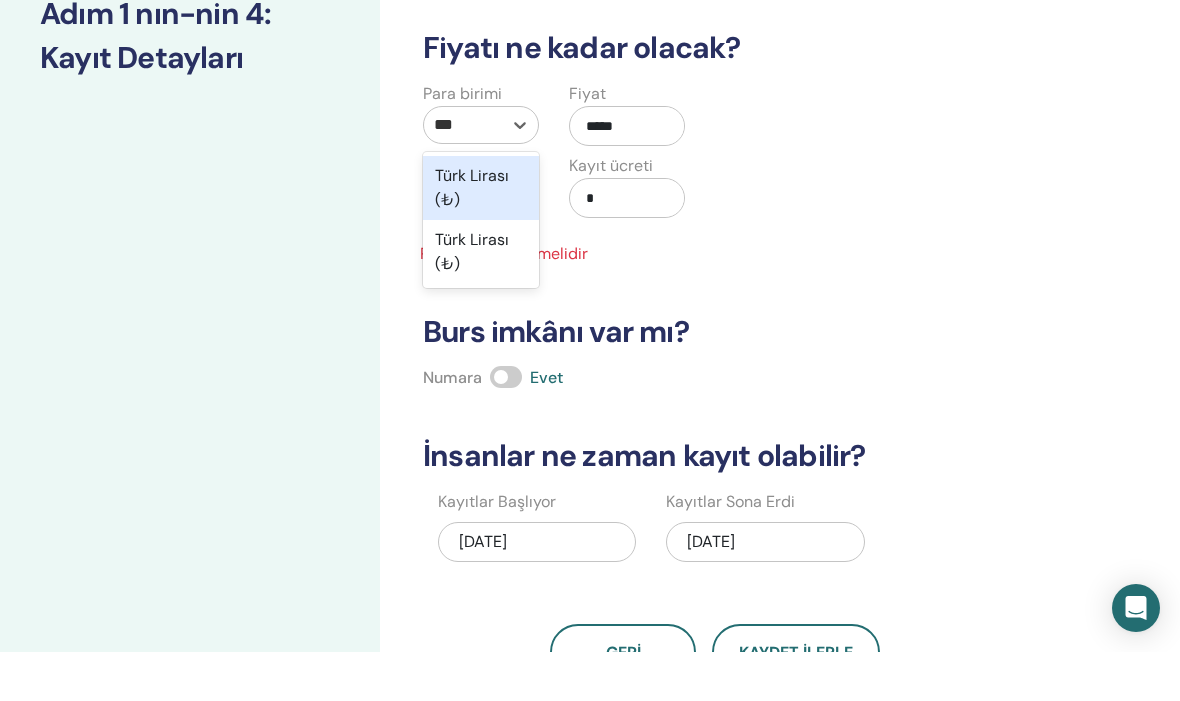 scroll, scrollTop: 0, scrollLeft: 0, axis: both 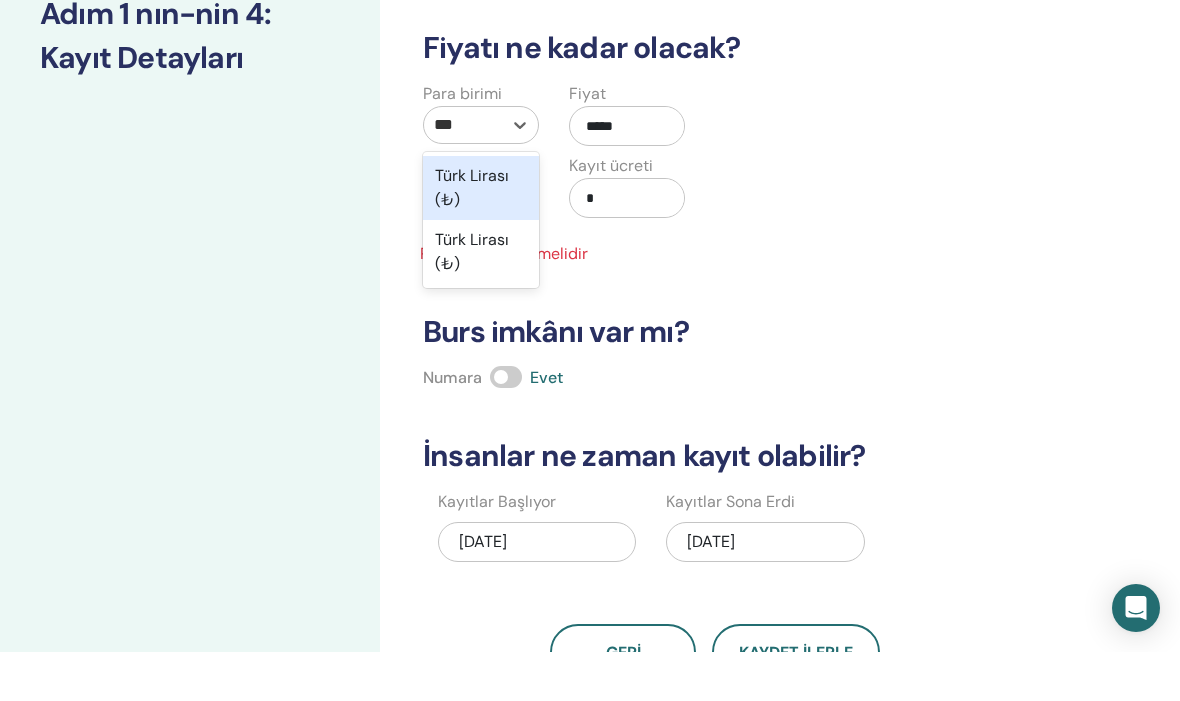 click on "Türk Lirası (₺)" at bounding box center [481, 237] 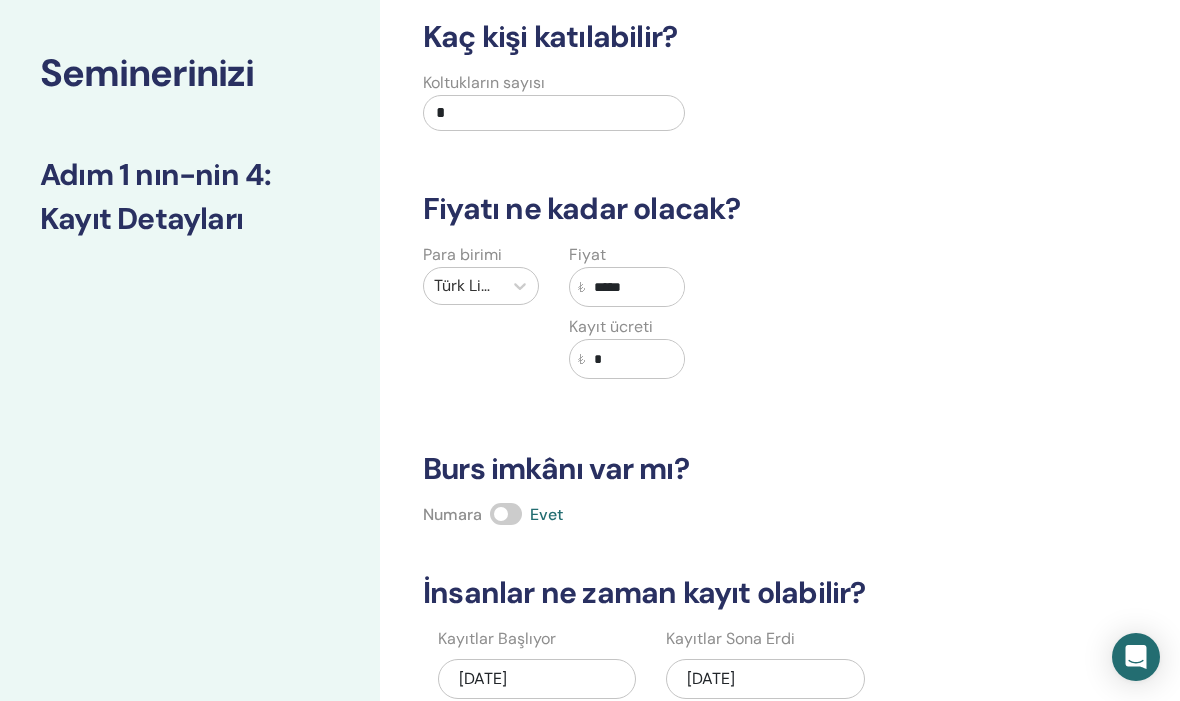 scroll, scrollTop: 89, scrollLeft: 20, axis: both 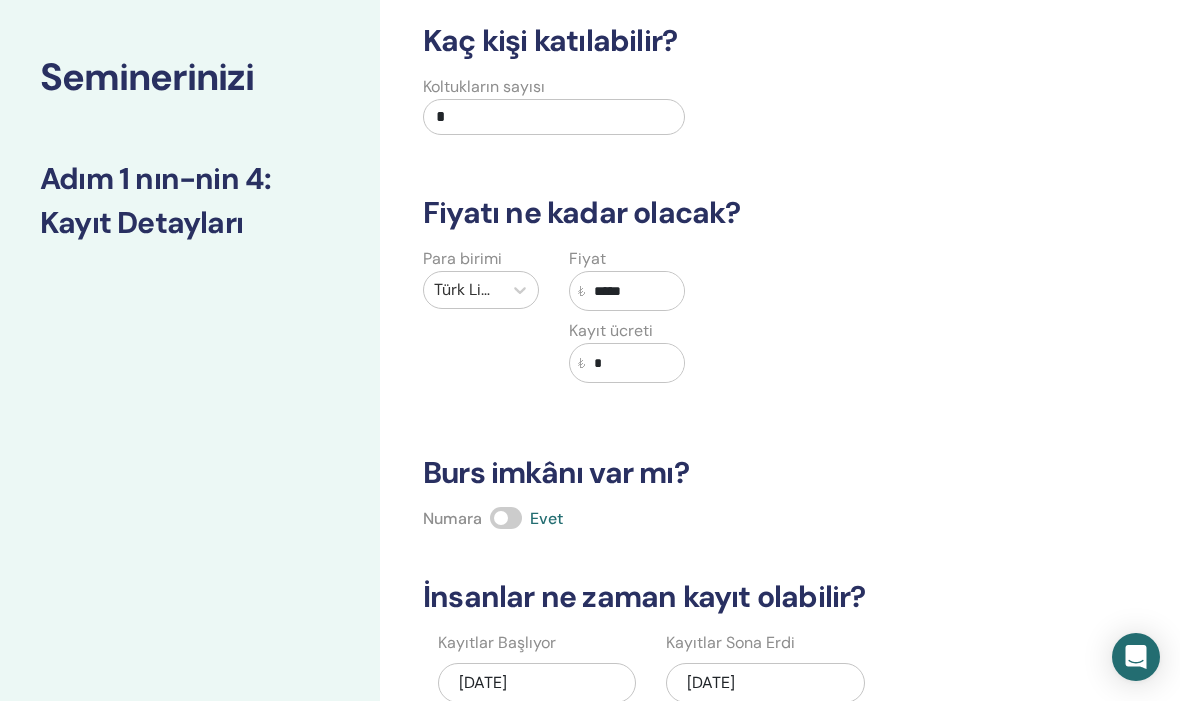 click on "*" at bounding box center [554, 117] 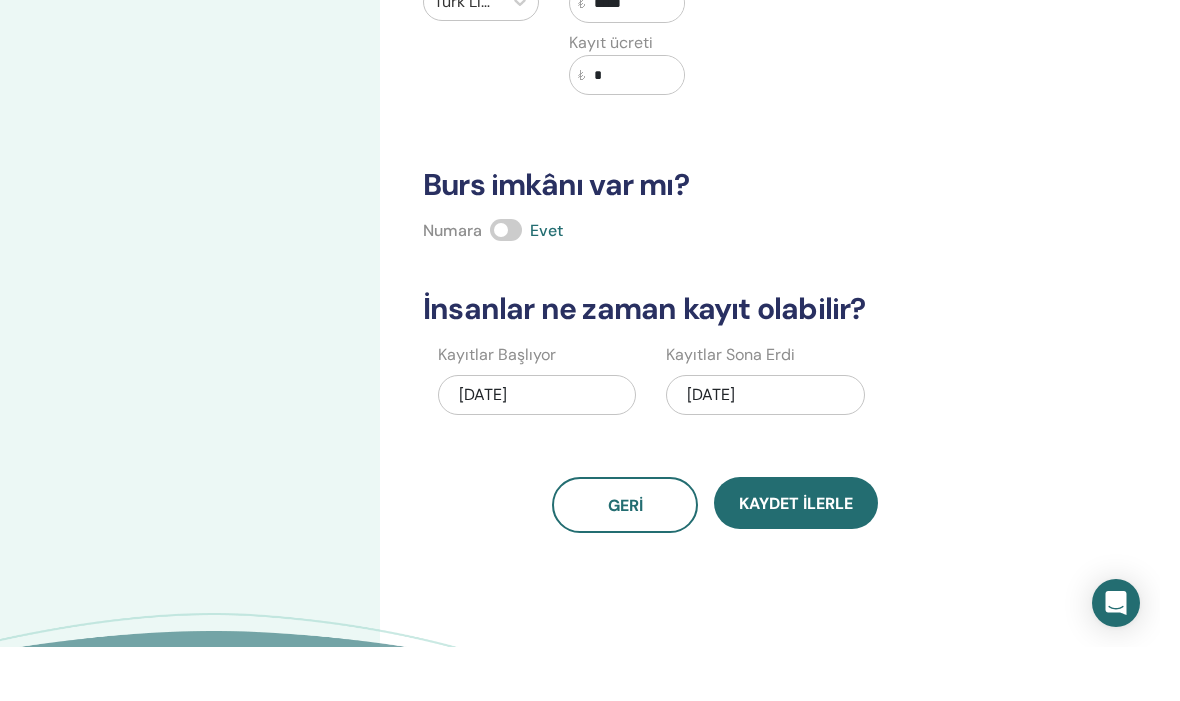 scroll, scrollTop: 337, scrollLeft: 0, axis: vertical 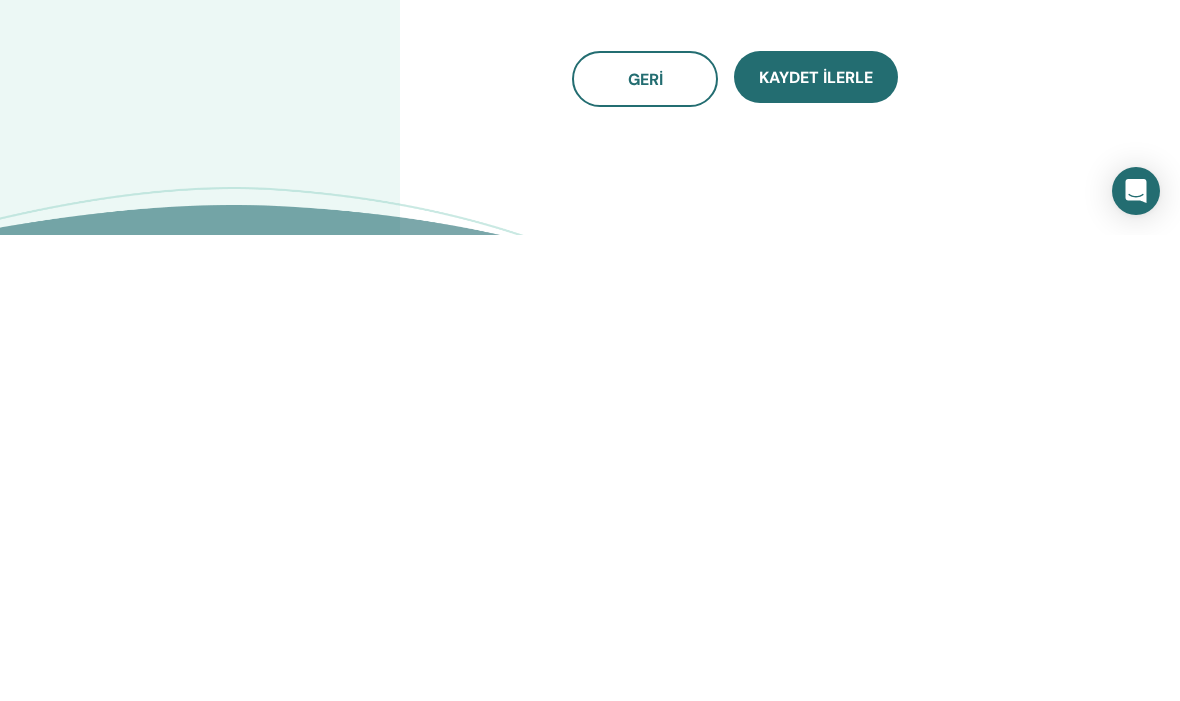 type on "**" 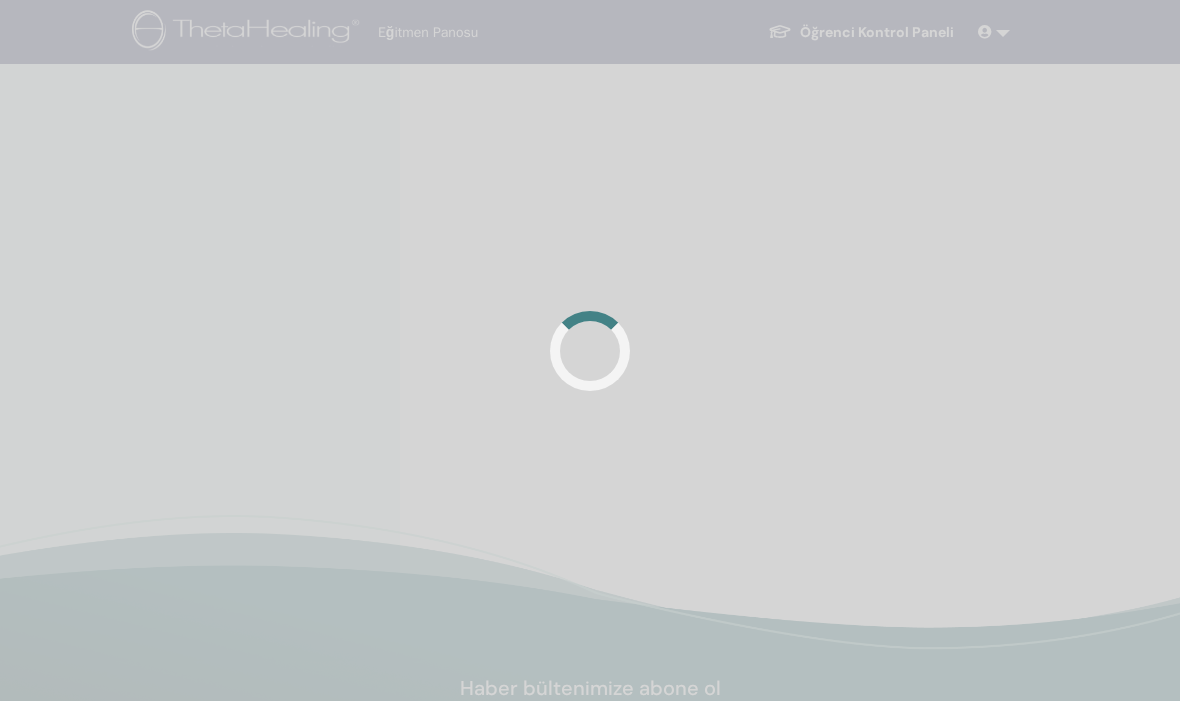 scroll, scrollTop: 0, scrollLeft: 0, axis: both 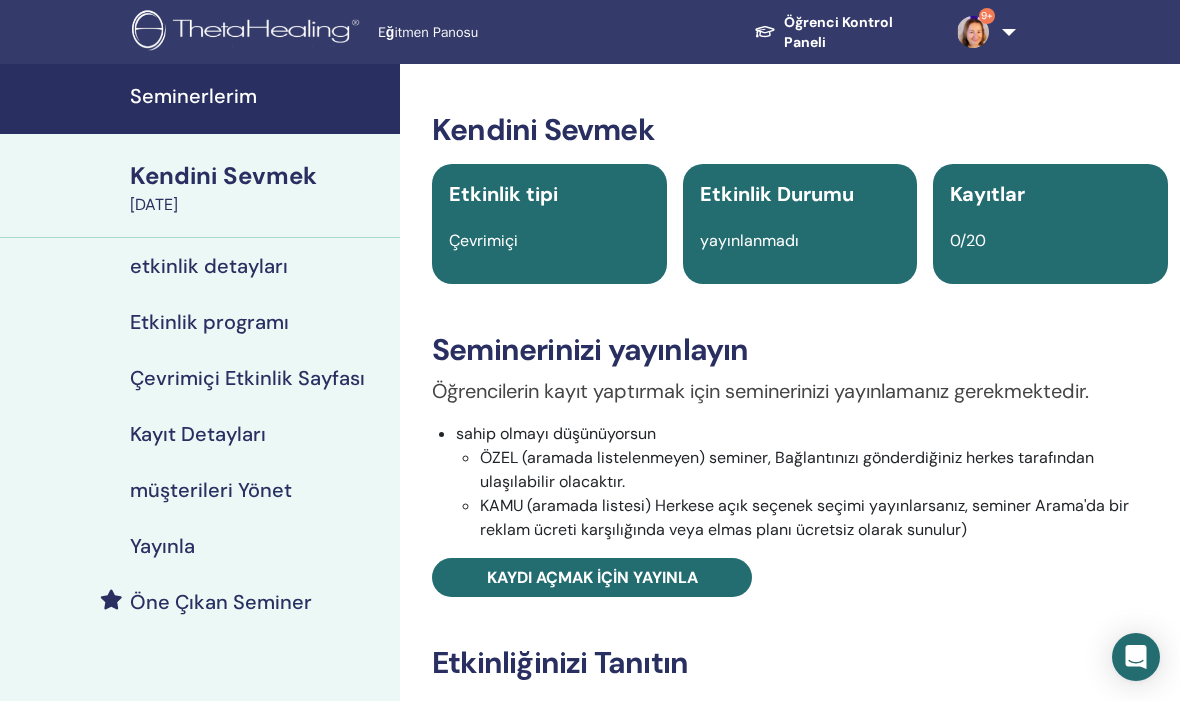click on "Kaydı açmak için yayınla" at bounding box center (592, 577) 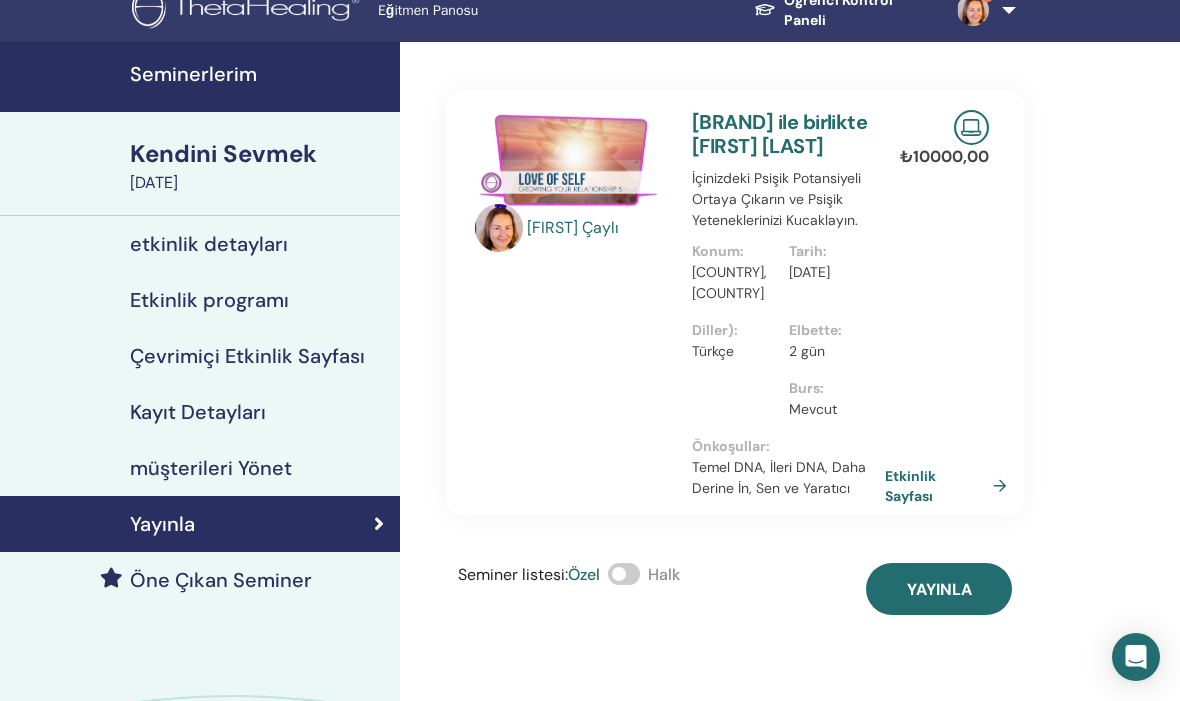 scroll, scrollTop: 9, scrollLeft: 0, axis: vertical 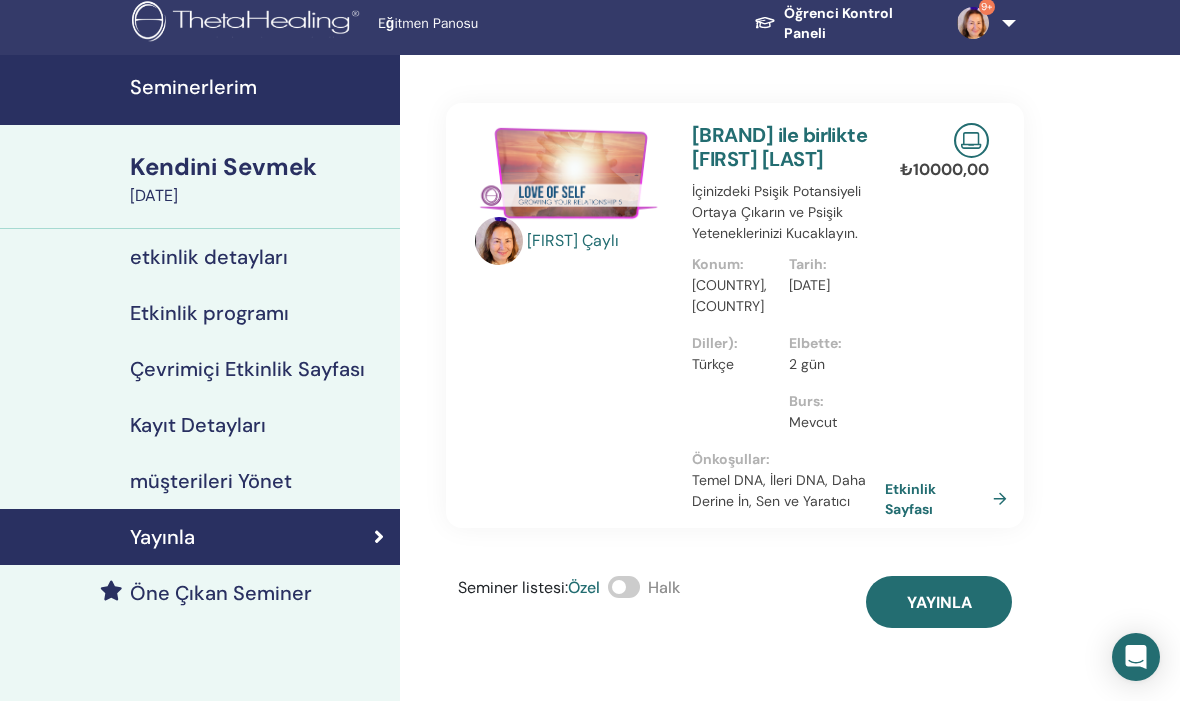 click on "Yayınla" at bounding box center (939, 602) 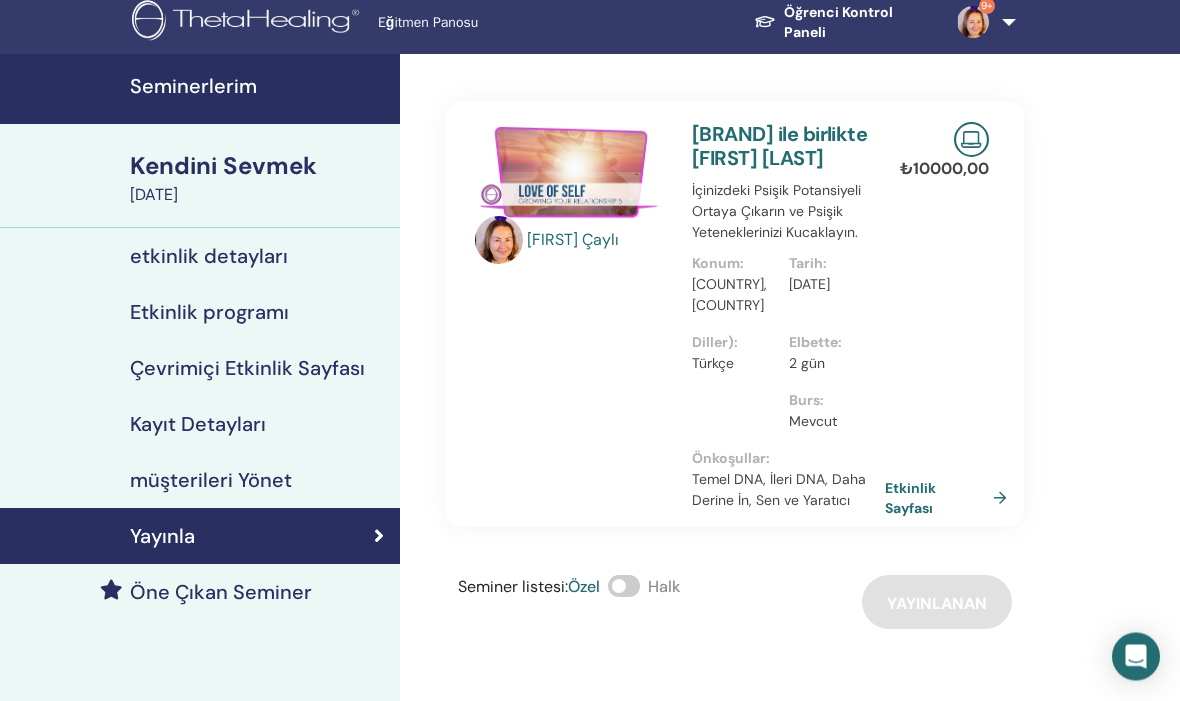 scroll, scrollTop: 12, scrollLeft: 0, axis: vertical 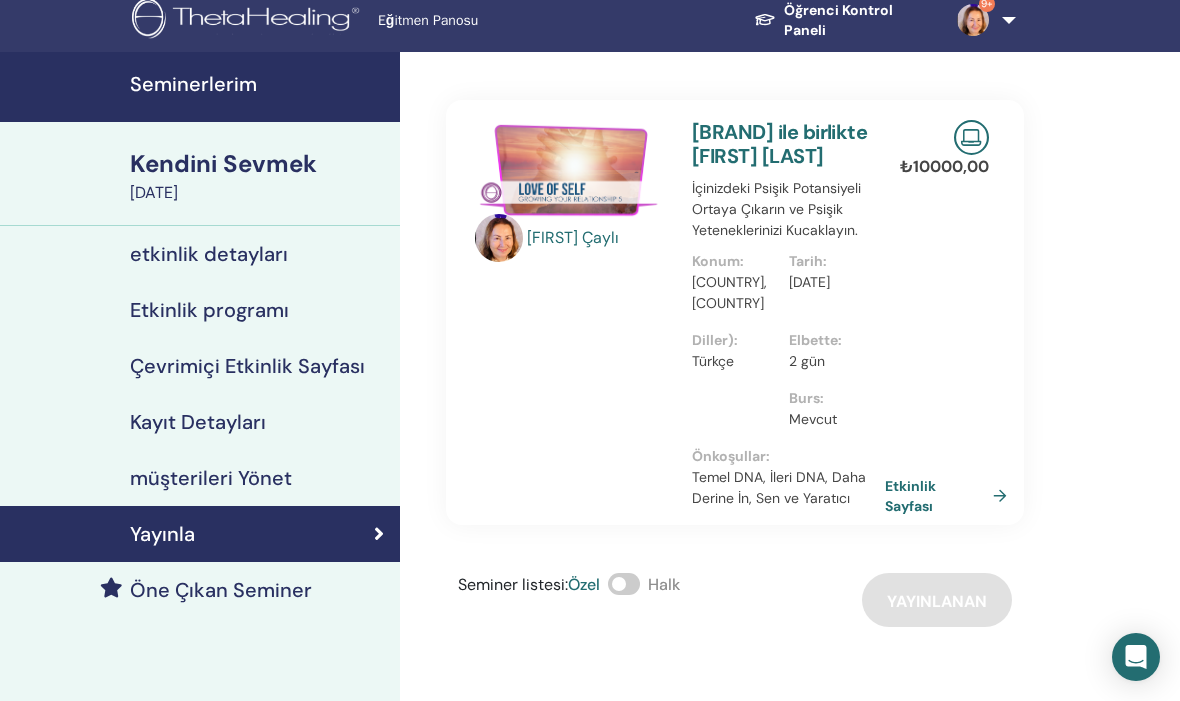 click on "Etkinlik Sayfası" at bounding box center (950, 495) 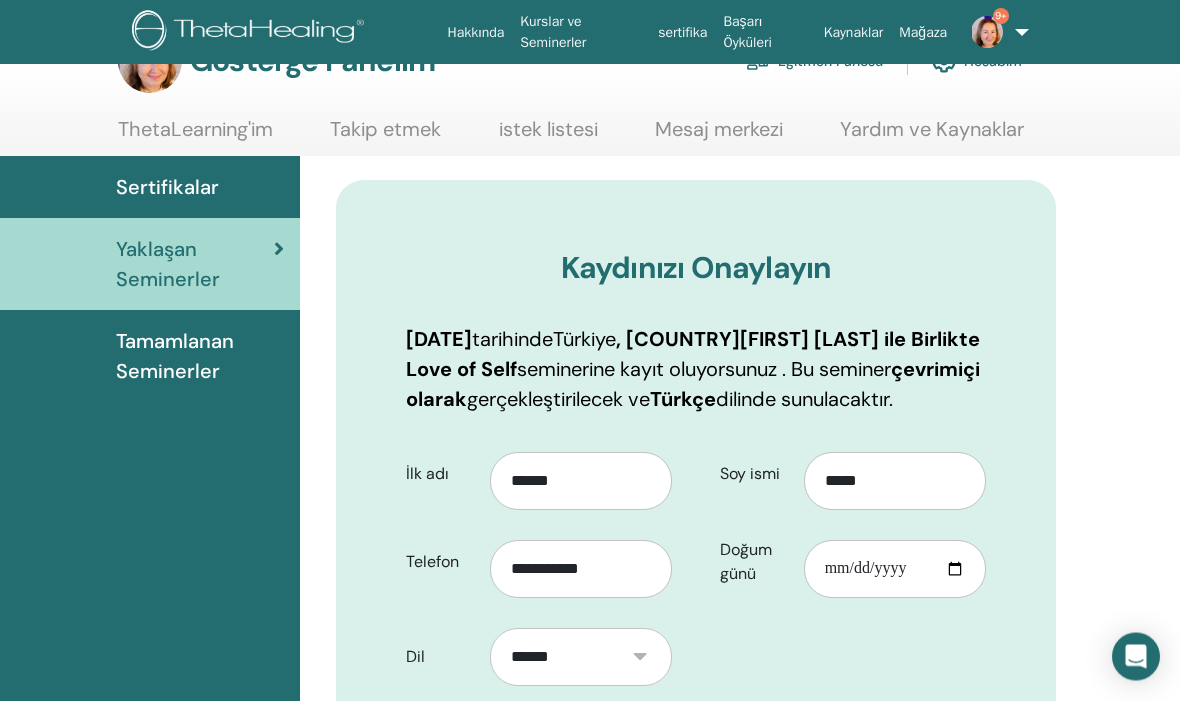 scroll, scrollTop: 0, scrollLeft: 0, axis: both 